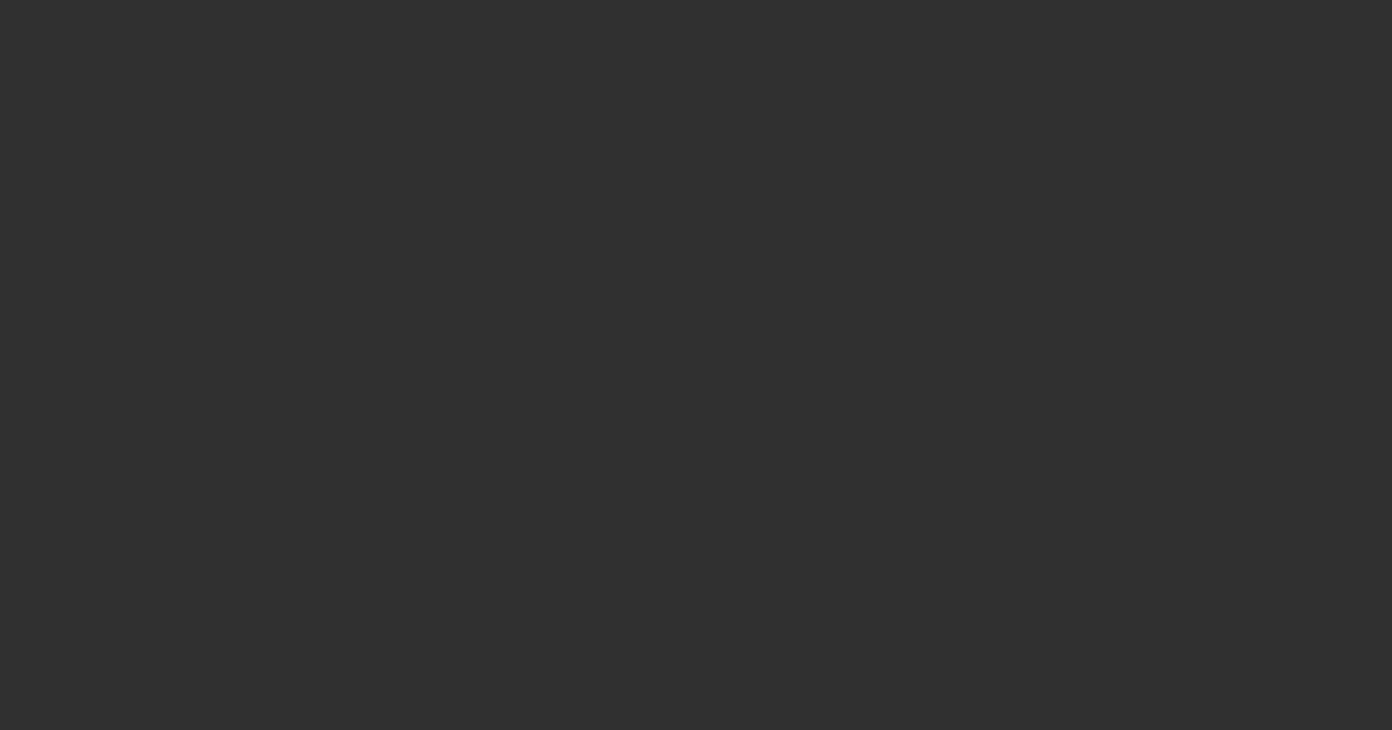 scroll, scrollTop: 0, scrollLeft: 0, axis: both 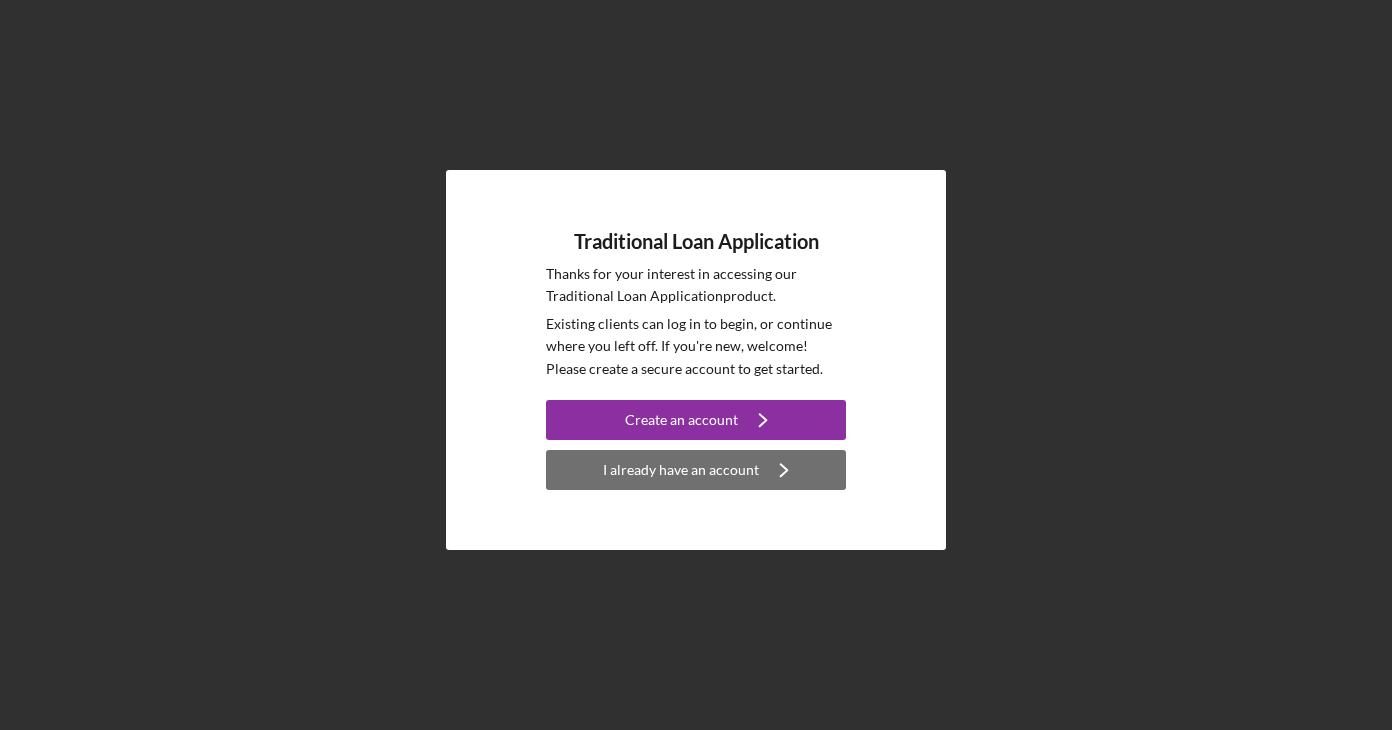 click on "I already have an account" at bounding box center (681, 470) 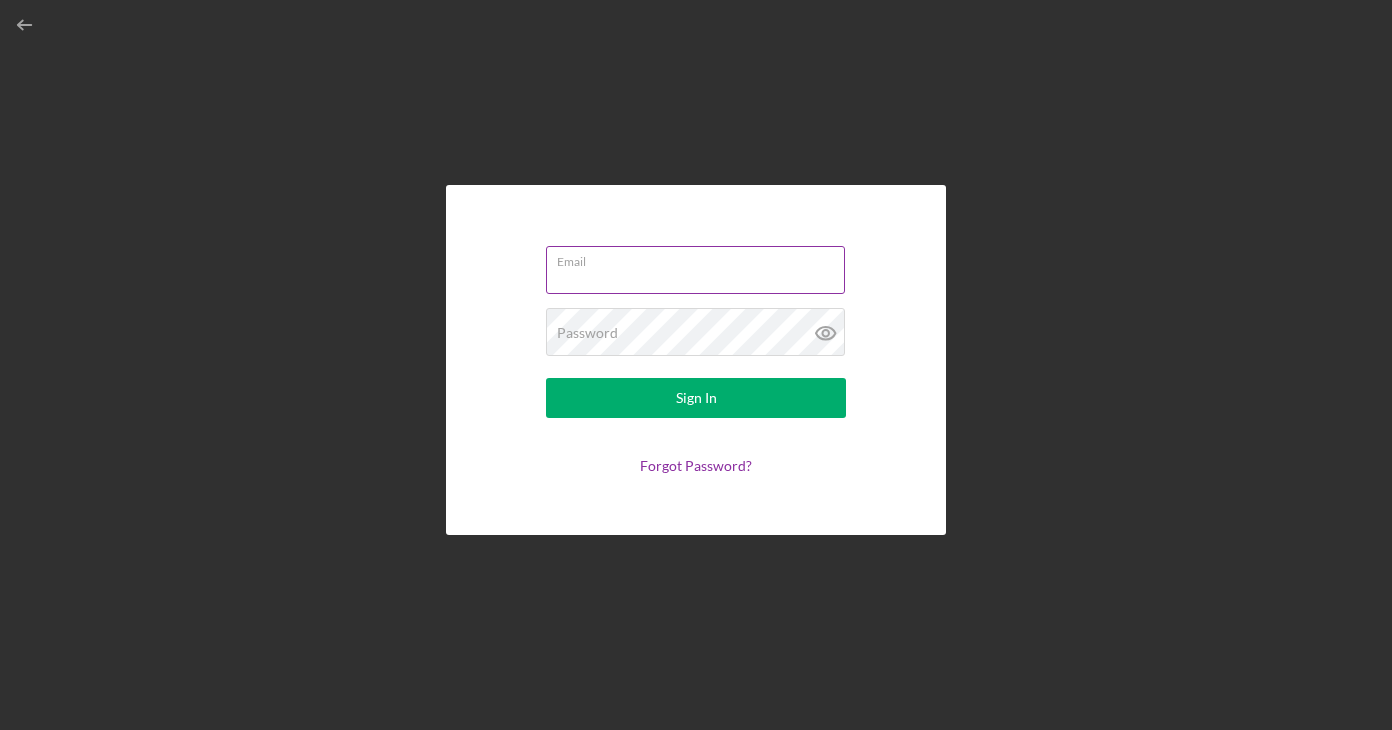 click on "Email" at bounding box center [695, 270] 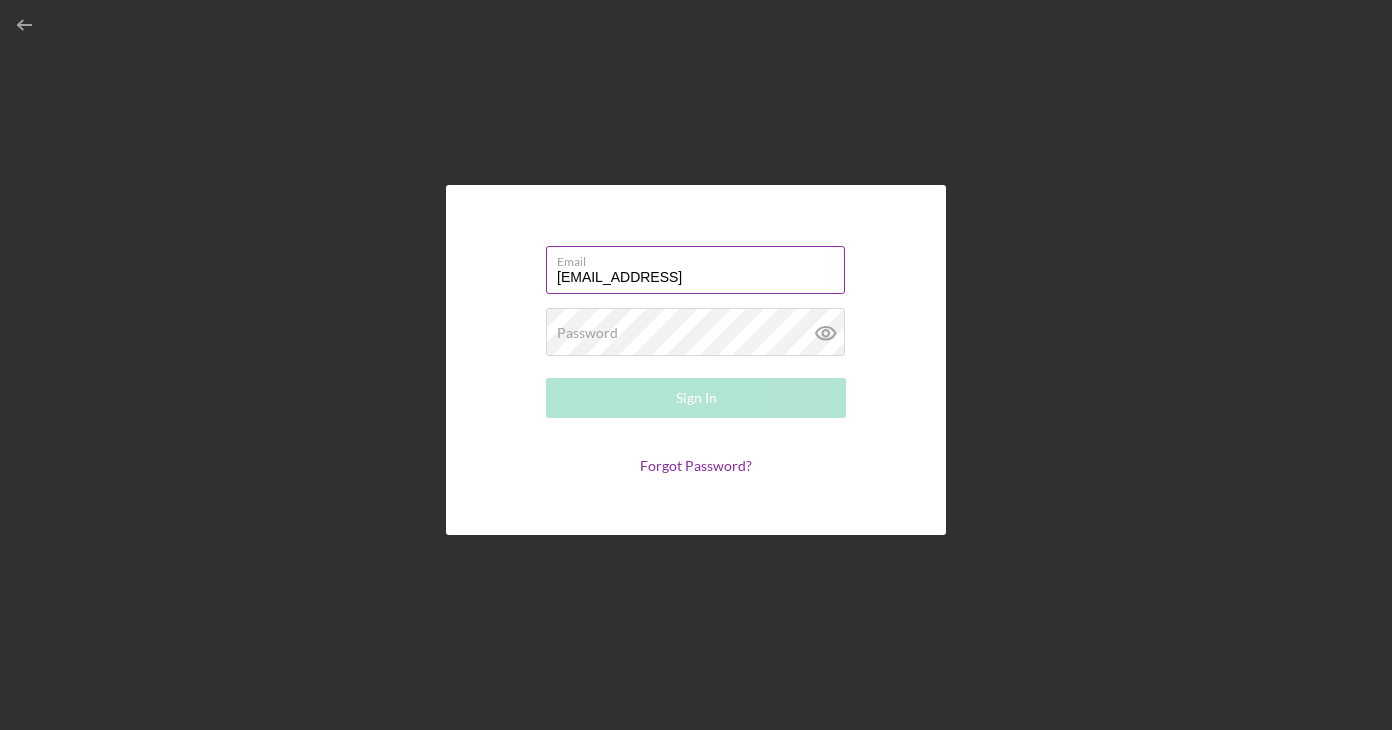drag, startPoint x: 723, startPoint y: 275, endPoint x: 794, endPoint y: 281, distance: 71.25307 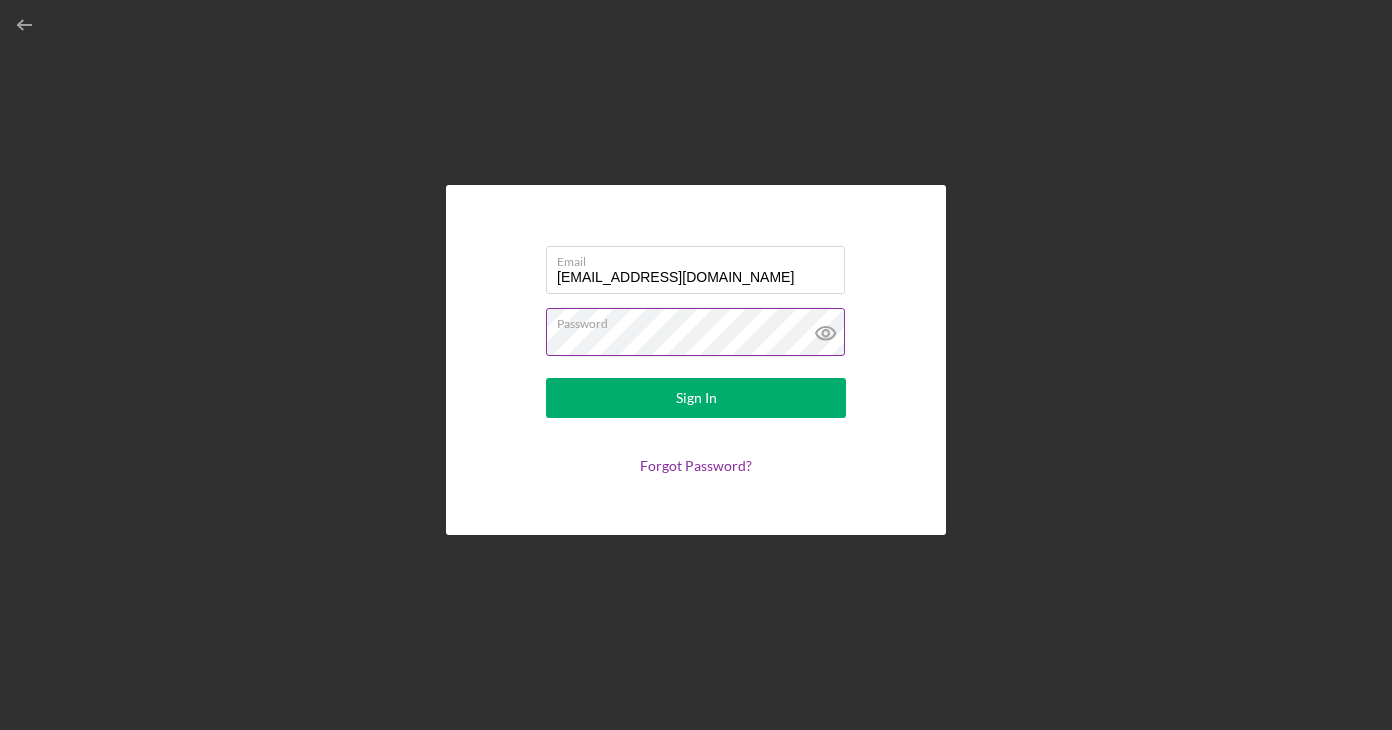click 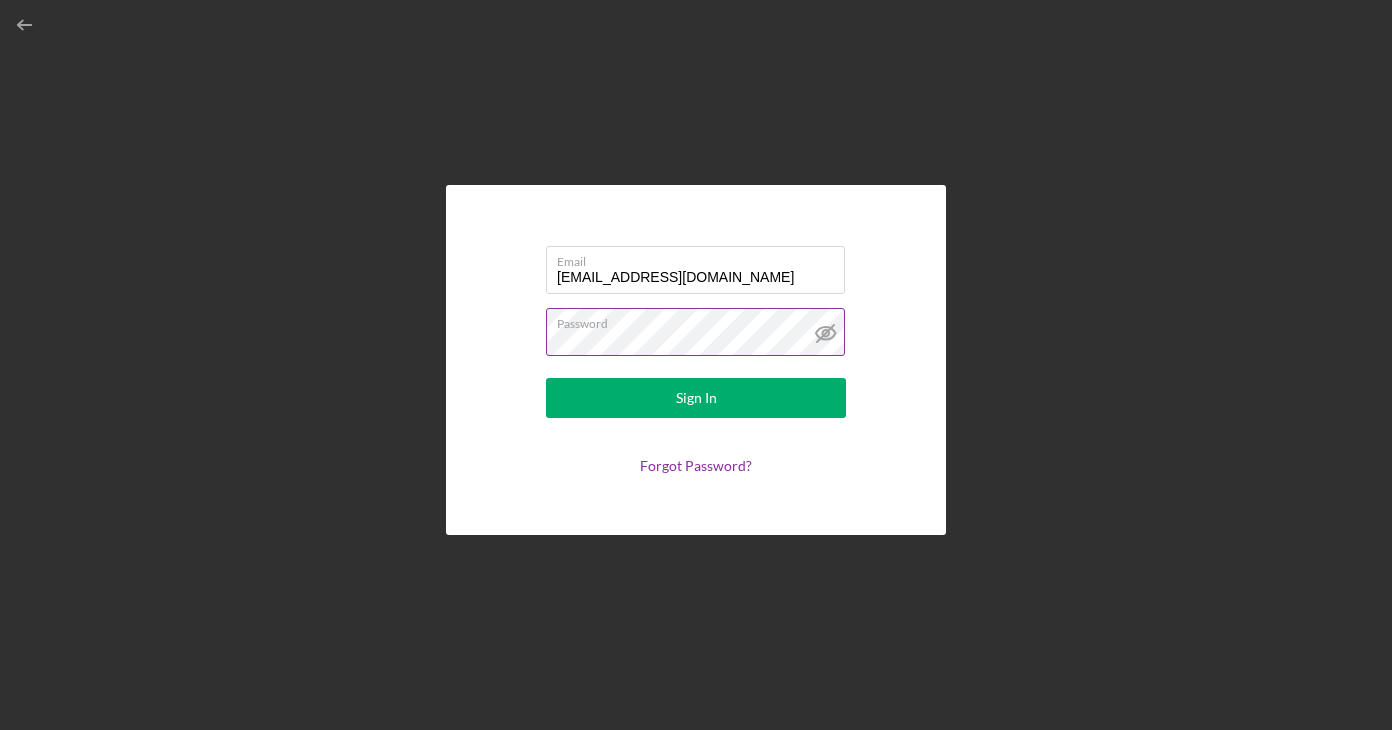 click 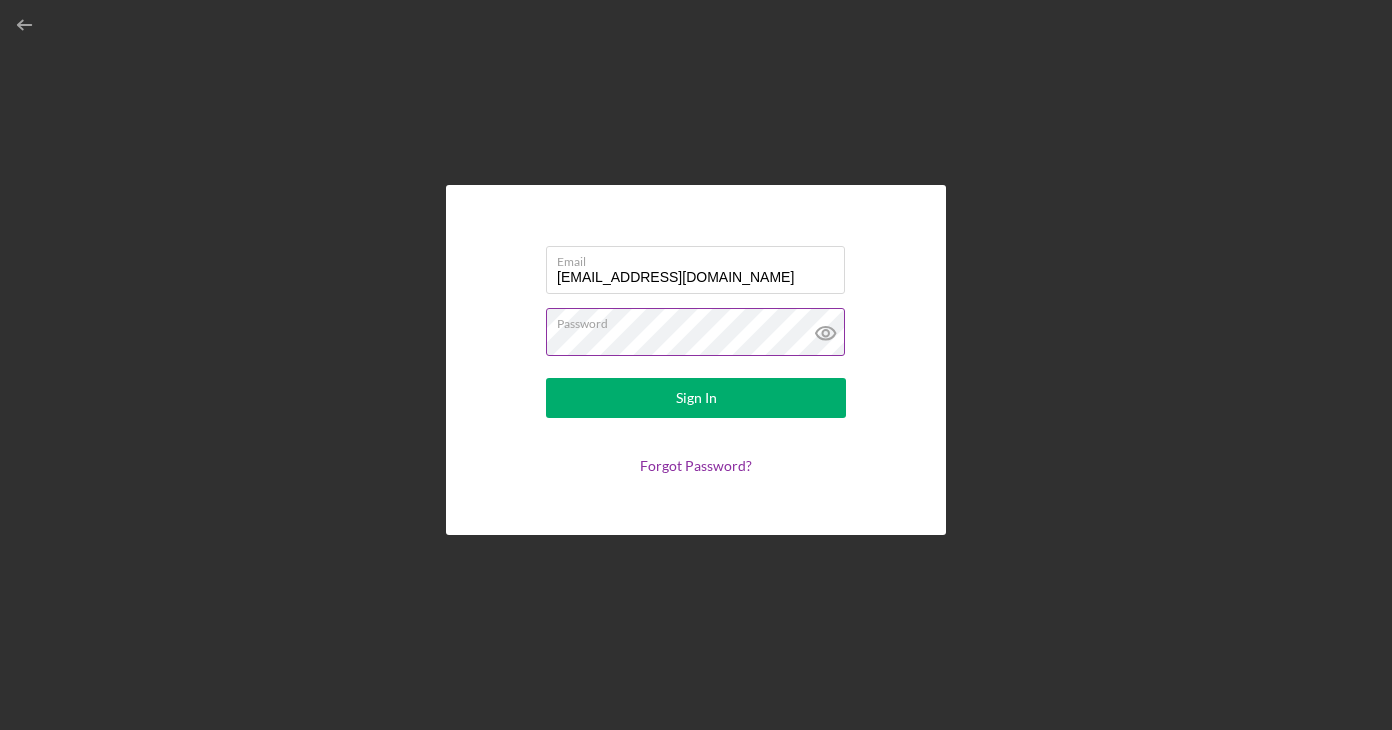 click 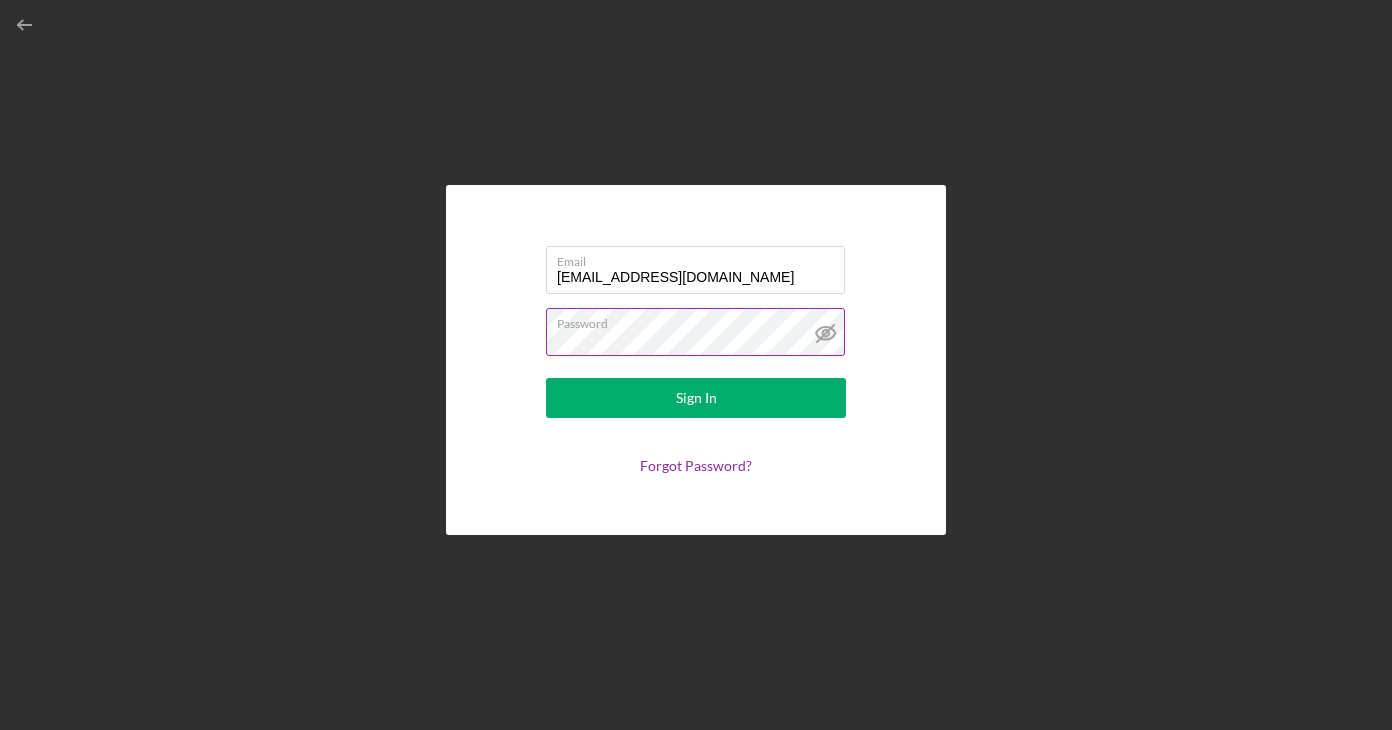 click on "Sign In" at bounding box center [696, 398] 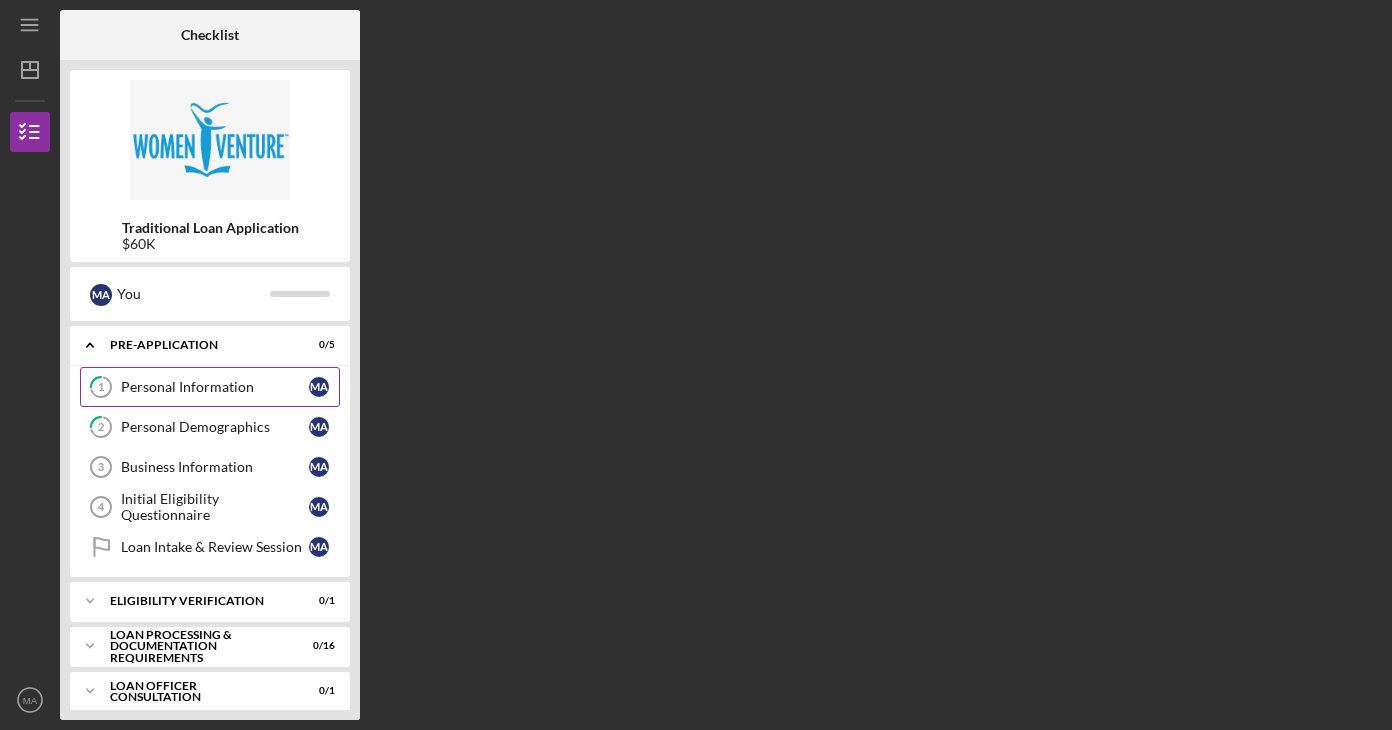 click on "Personal Information" at bounding box center [215, 387] 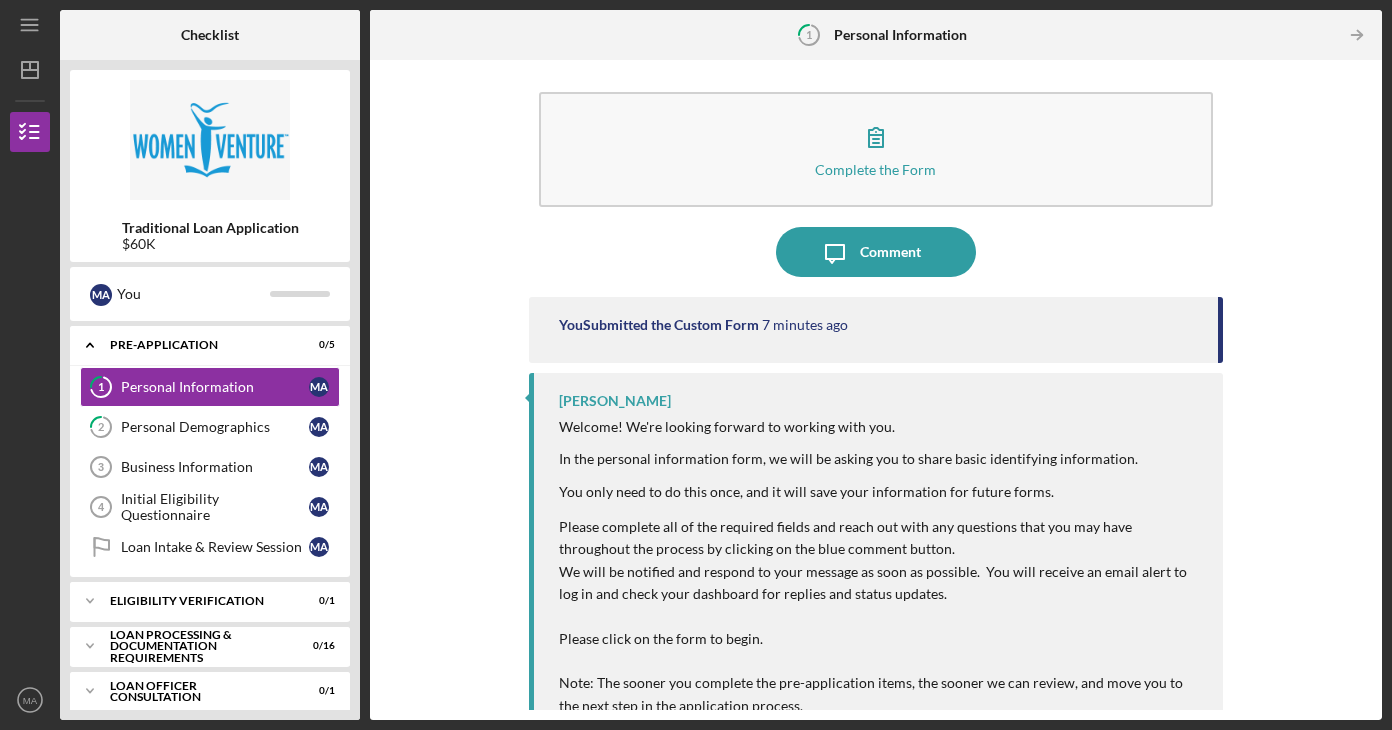 scroll, scrollTop: 0, scrollLeft: 0, axis: both 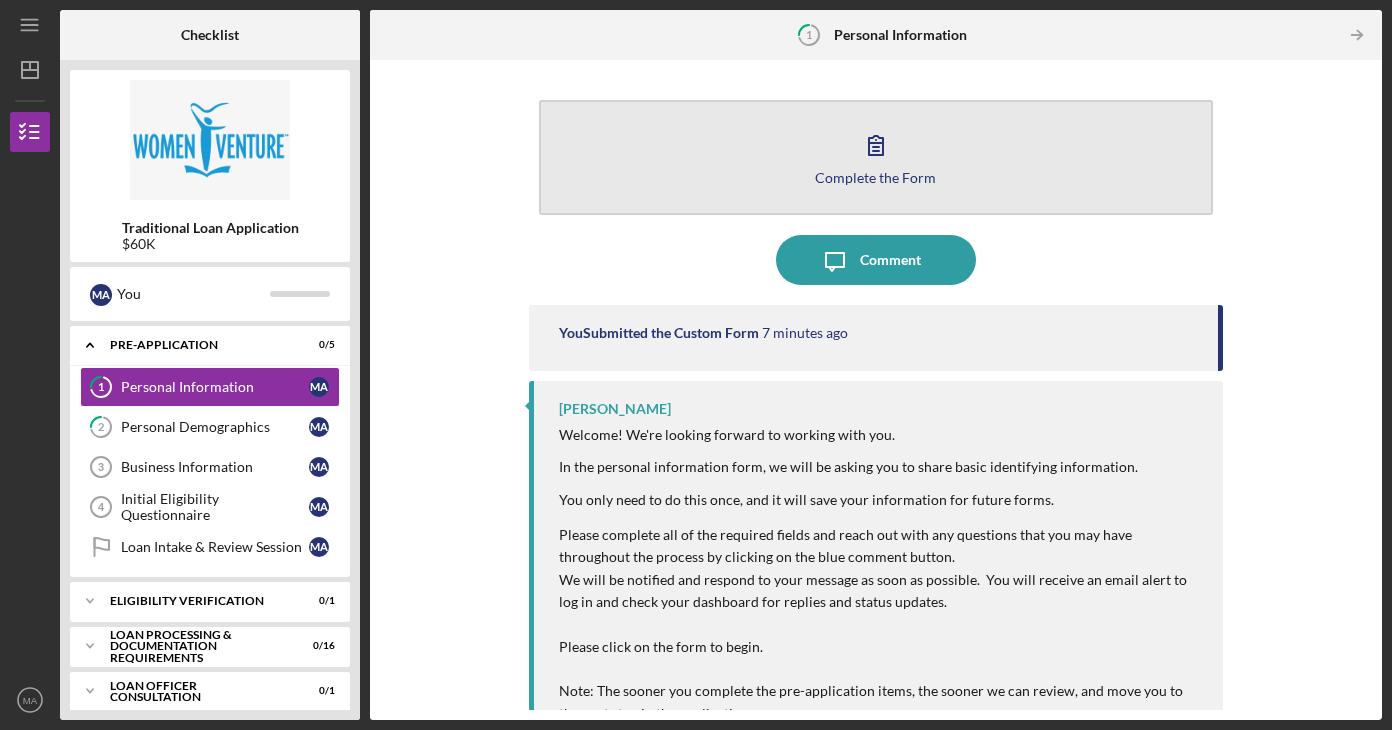 click on "Complete the Form Form" at bounding box center (876, 157) 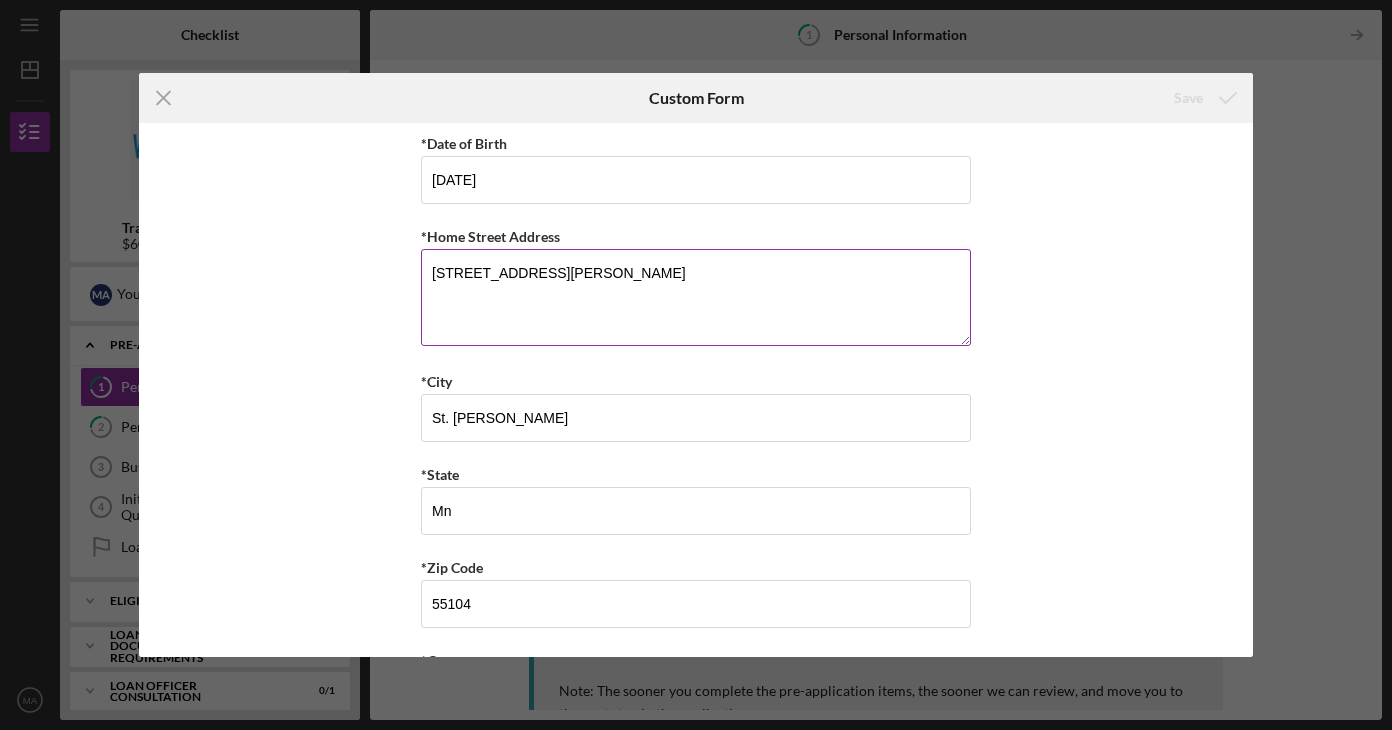 scroll, scrollTop: 0, scrollLeft: 0, axis: both 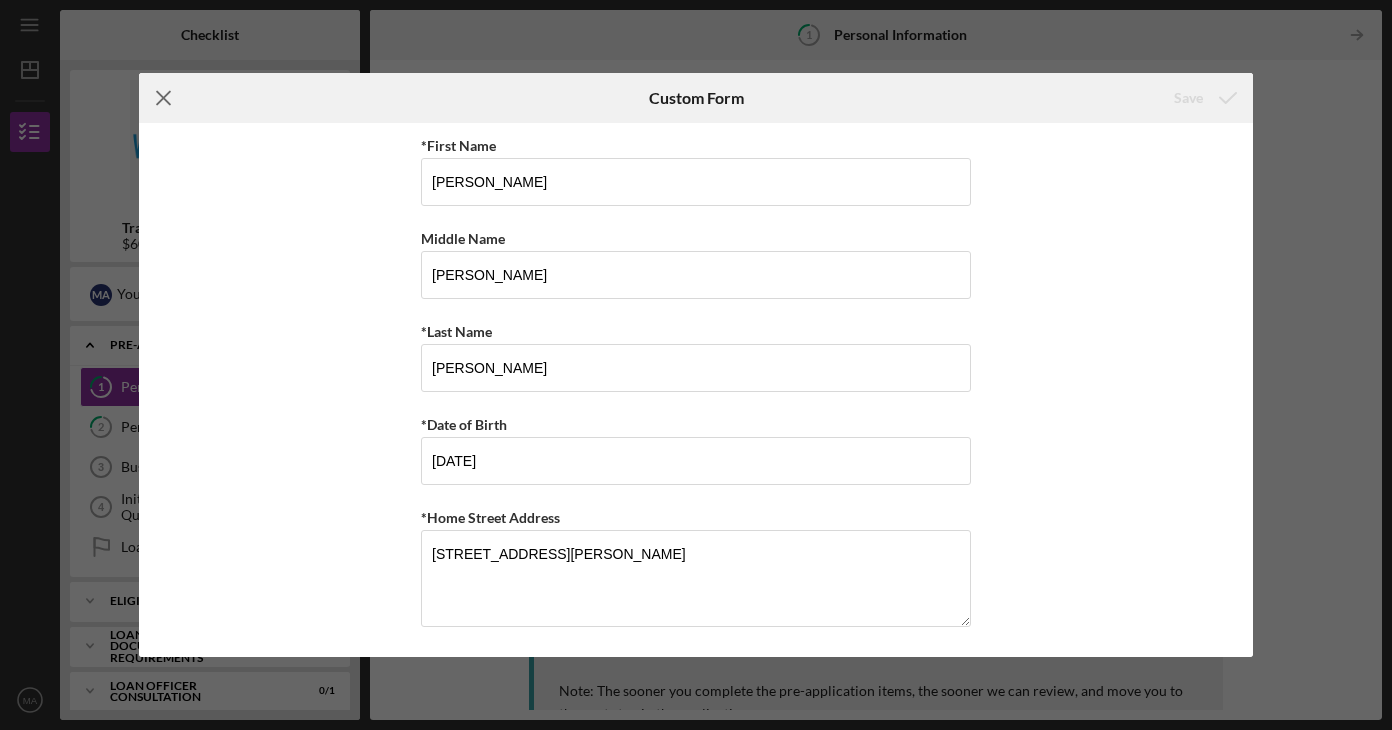 click 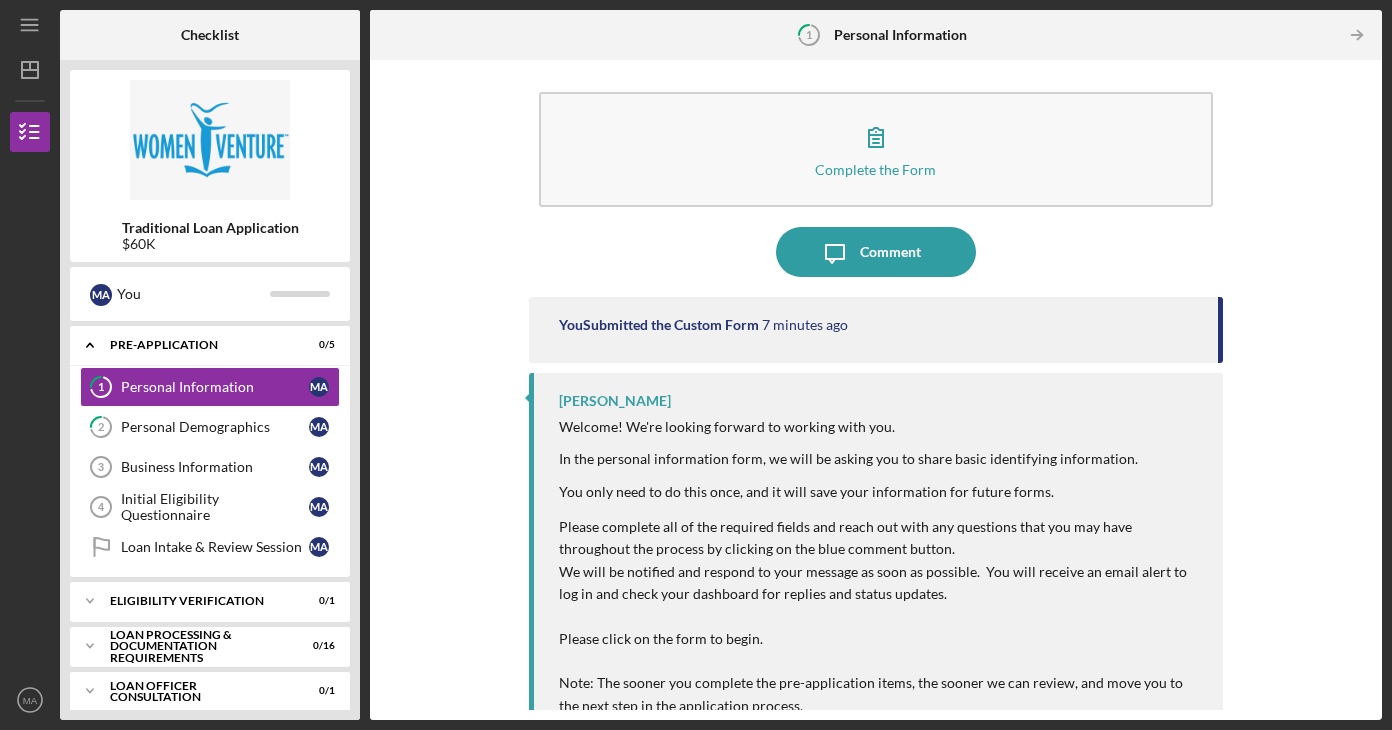 scroll, scrollTop: 0, scrollLeft: 0, axis: both 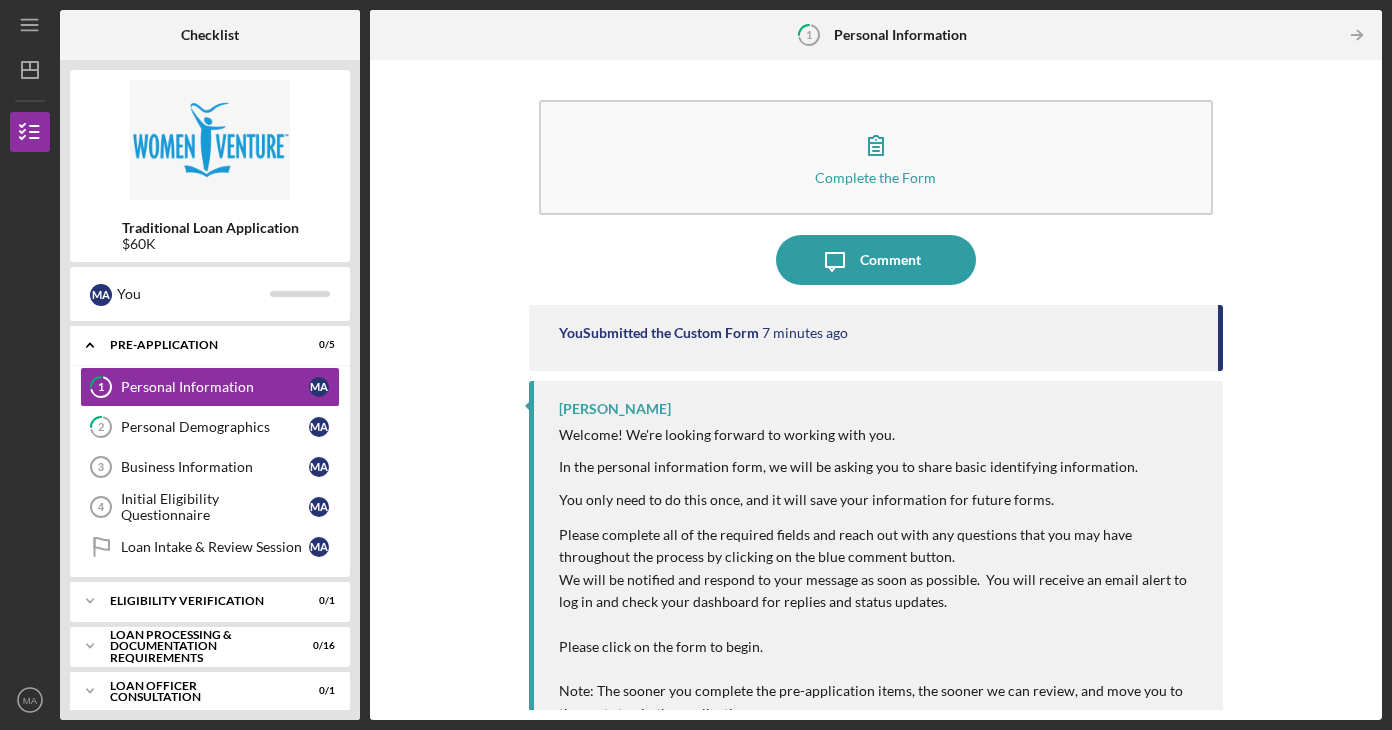 click on "Icon/Table Pagination Arrow" 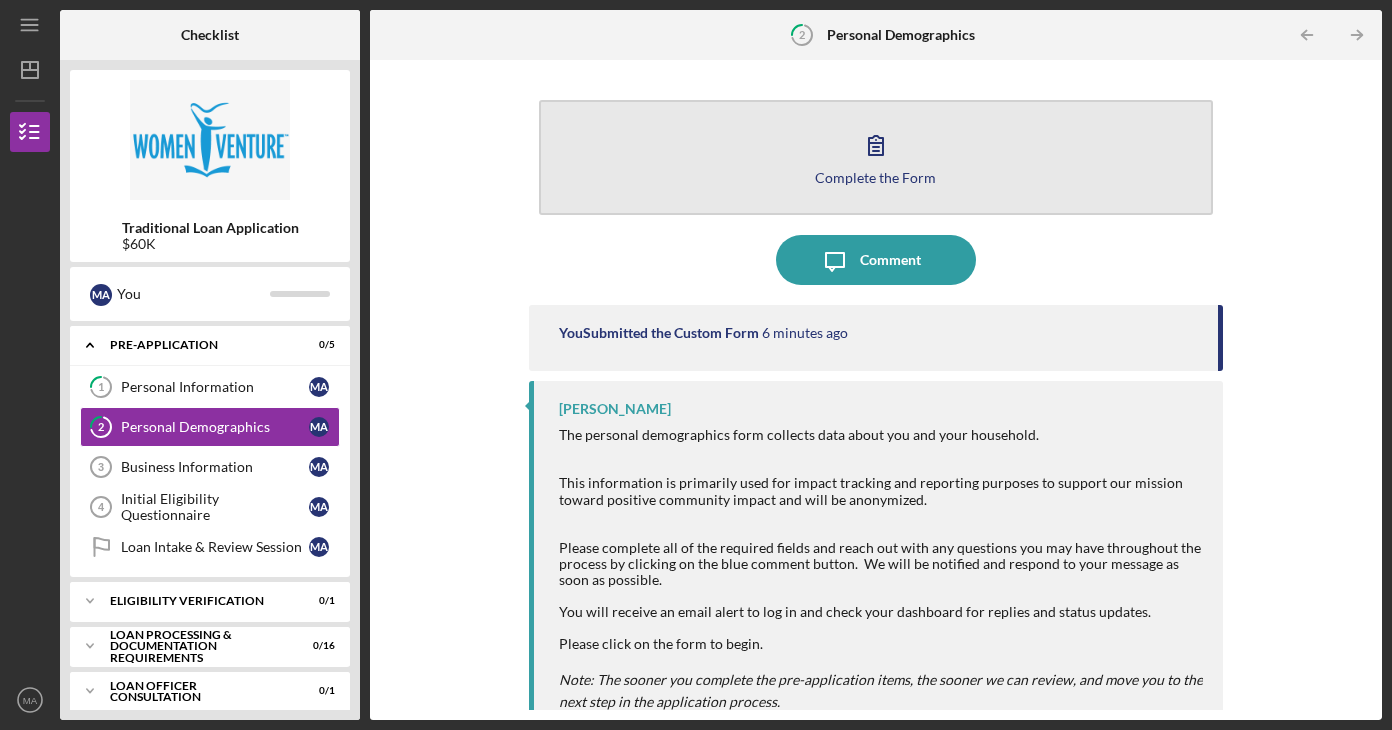 click on "Complete the Form Form" at bounding box center (876, 157) 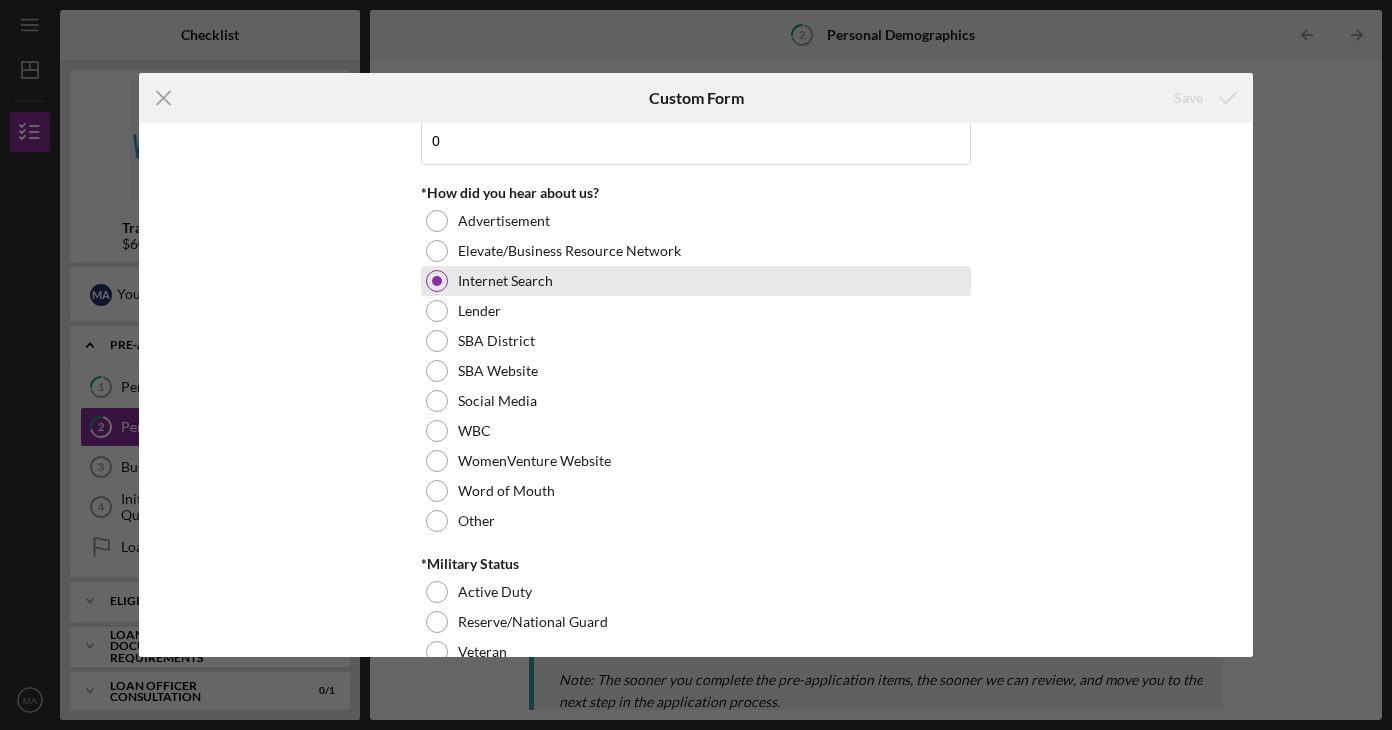 scroll, scrollTop: 2048, scrollLeft: 0, axis: vertical 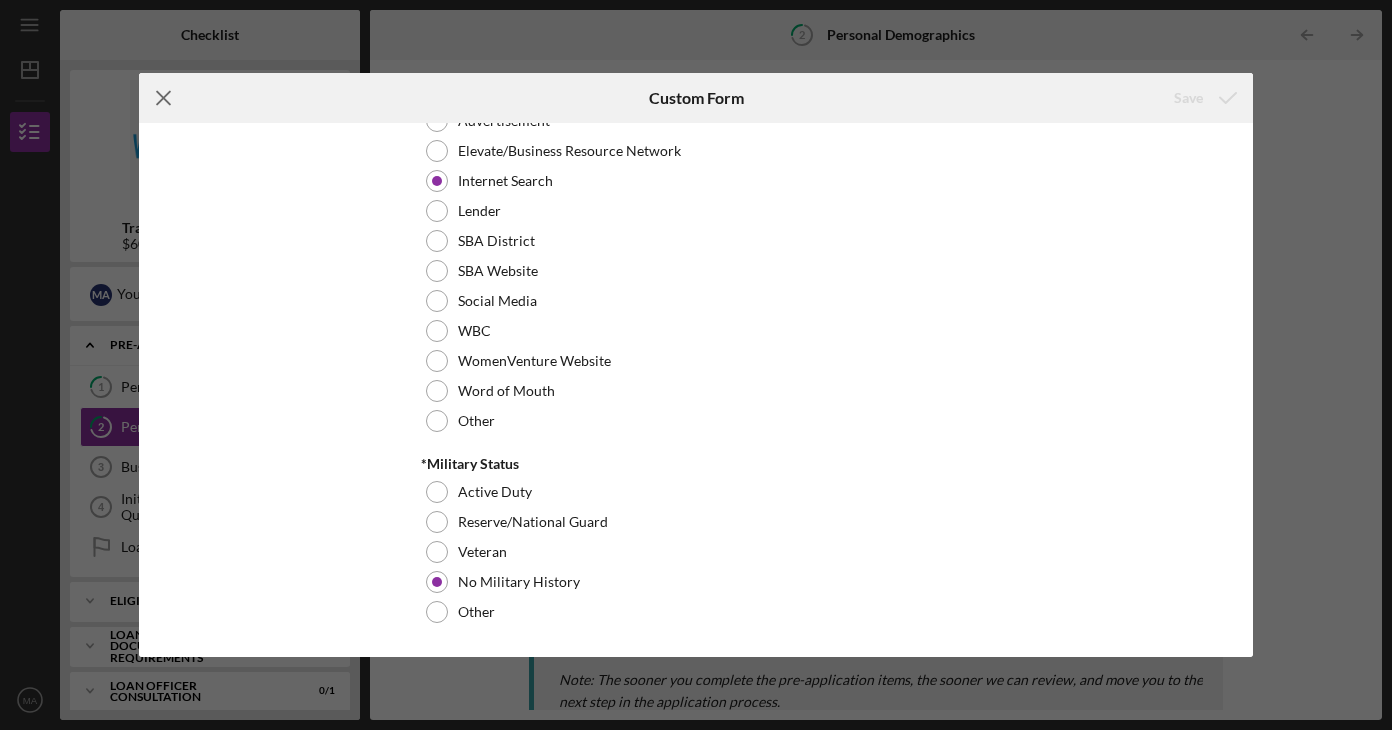 click on "Icon/Menu Close" 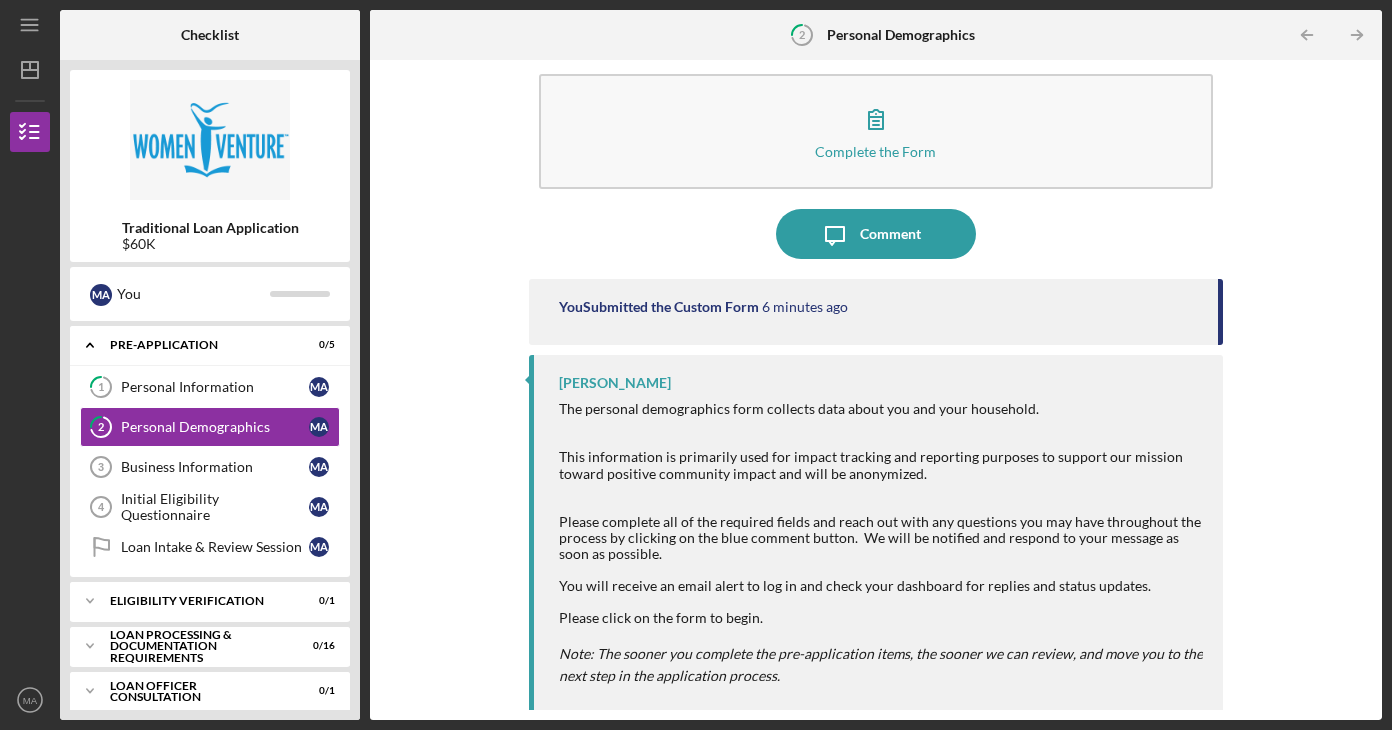 scroll, scrollTop: 39, scrollLeft: 0, axis: vertical 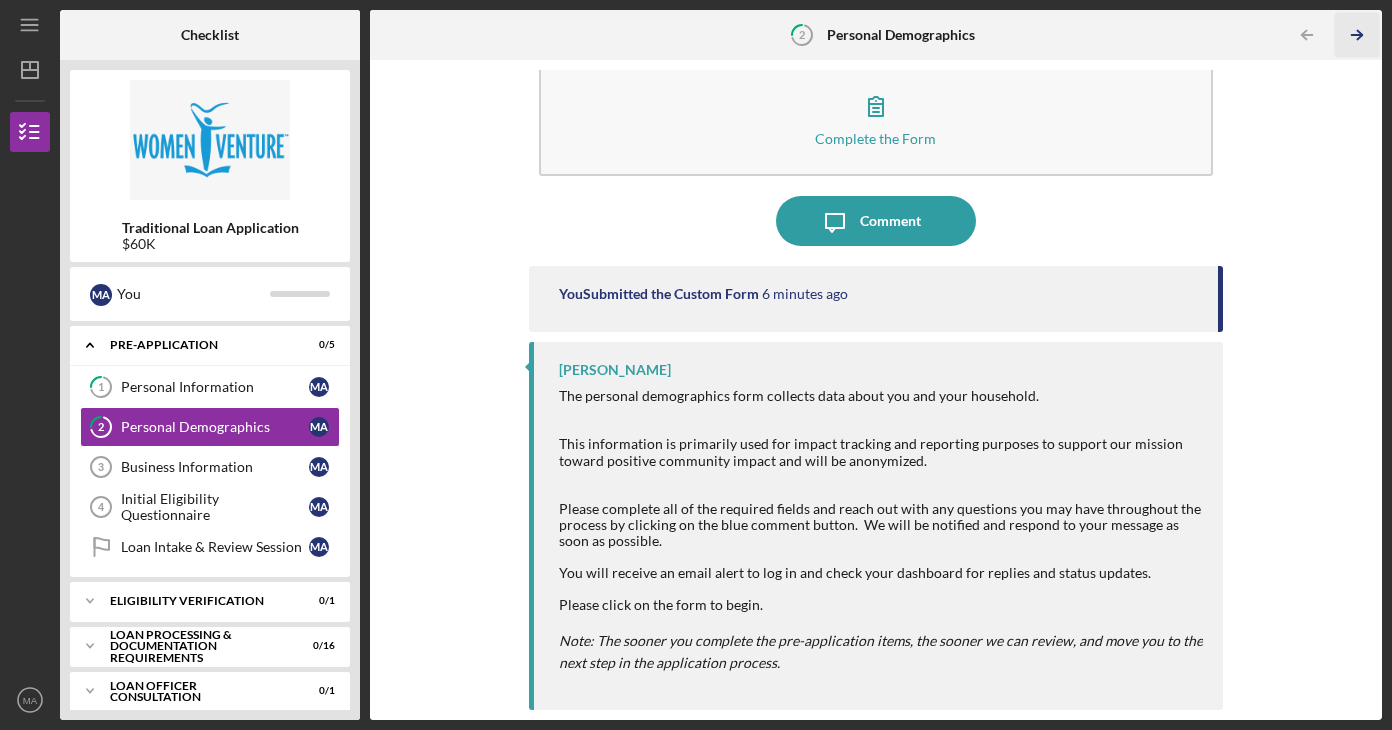 click on "Icon/Table Pagination Arrow" 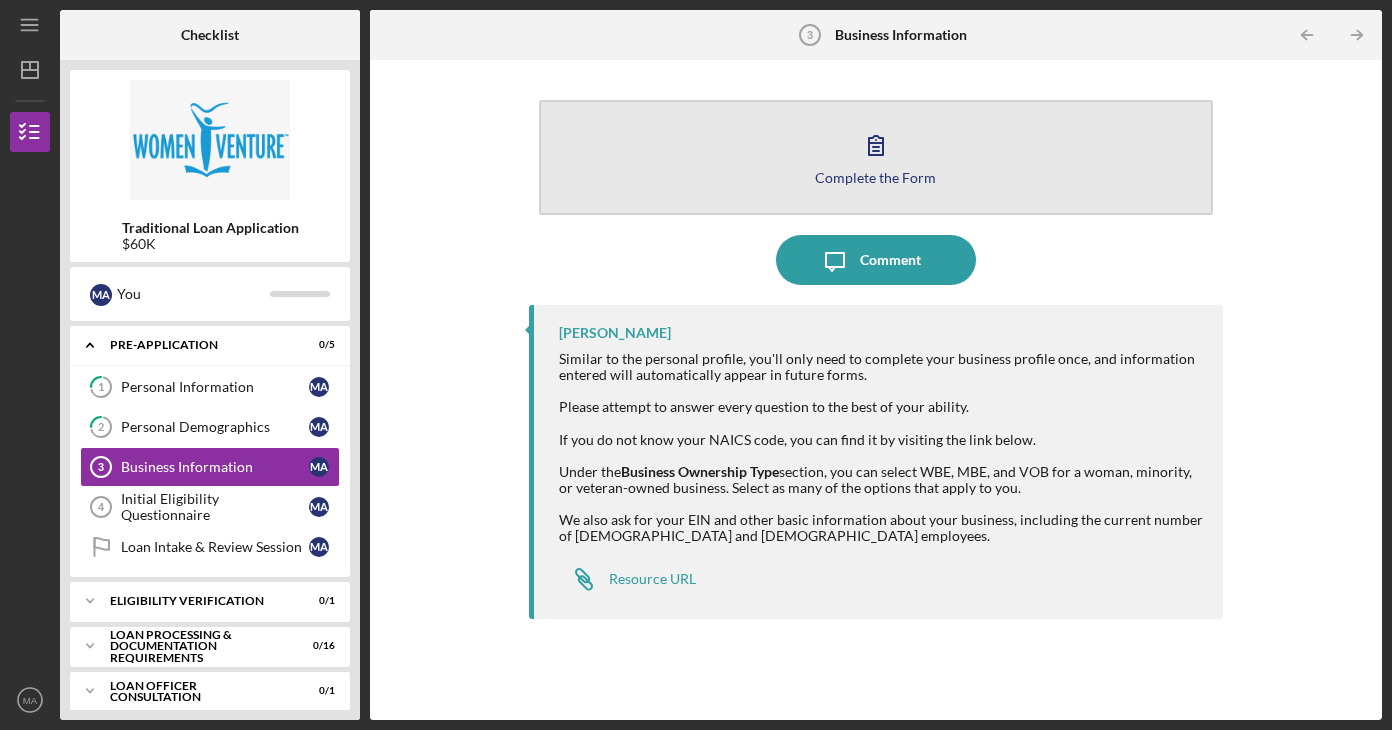click on "Complete the Form Form" at bounding box center [876, 157] 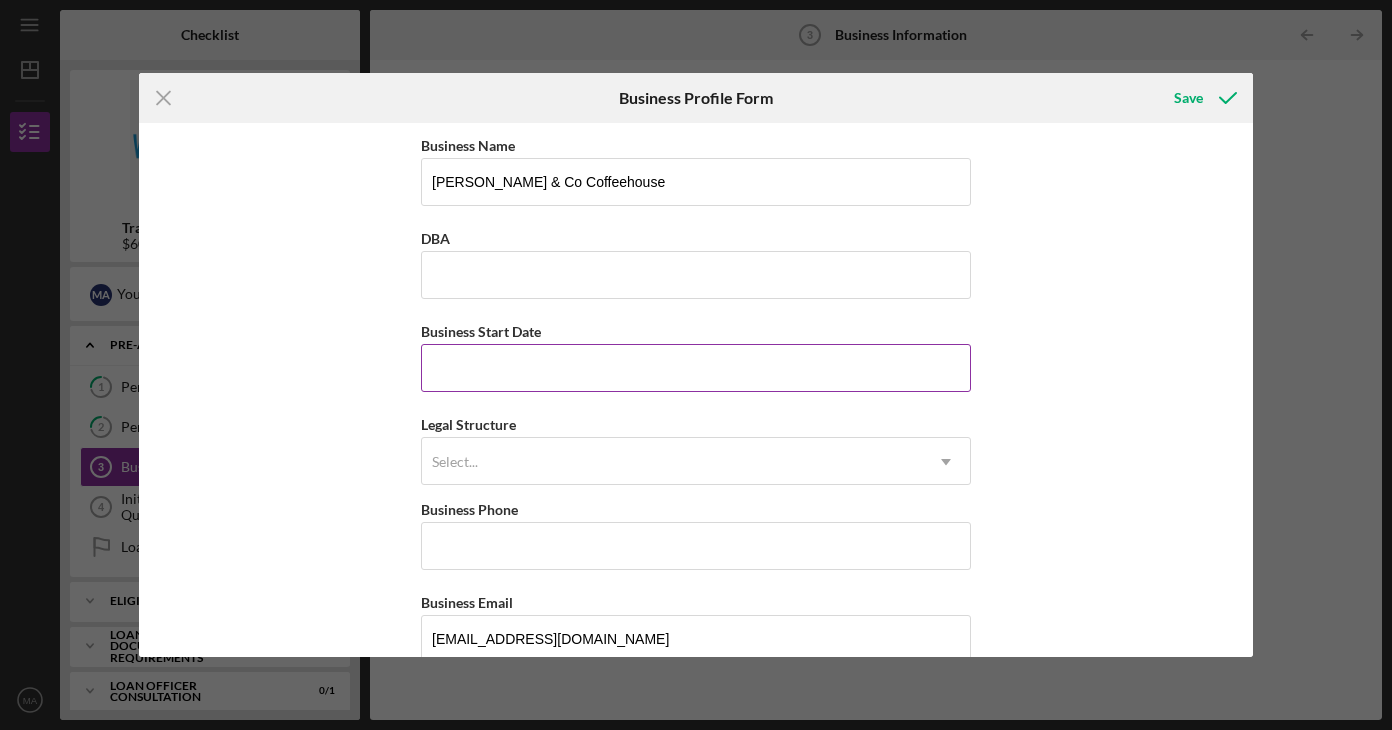 click on "Business Start Date" at bounding box center (696, 368) 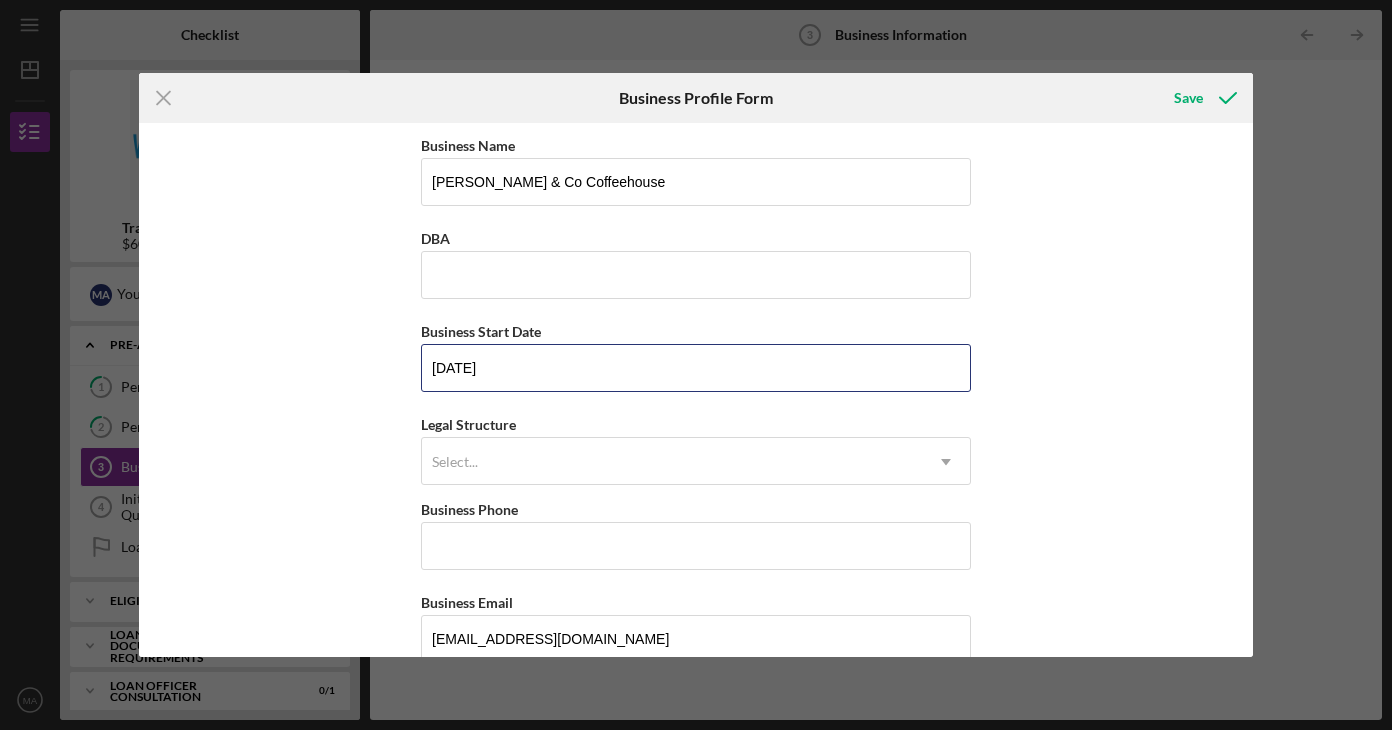 type on "[DATE]" 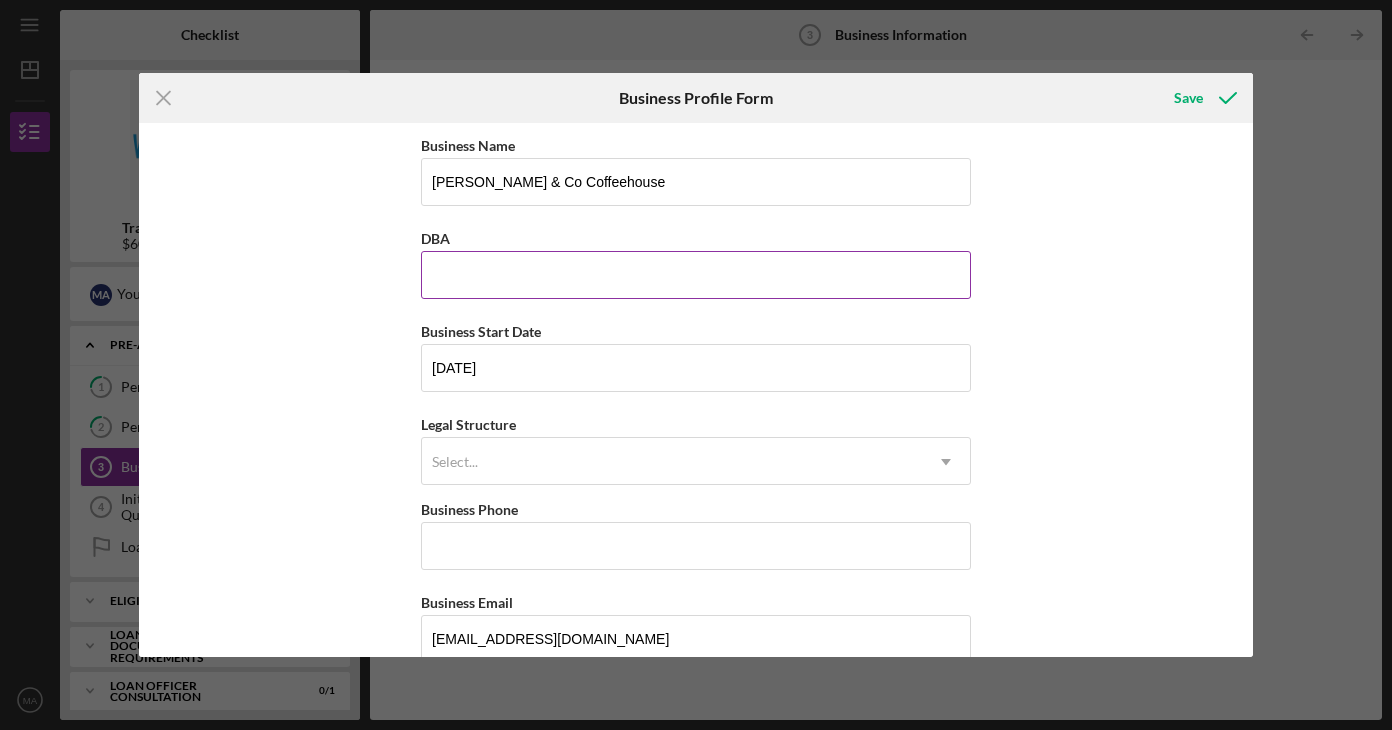 click on "DBA" at bounding box center [696, 275] 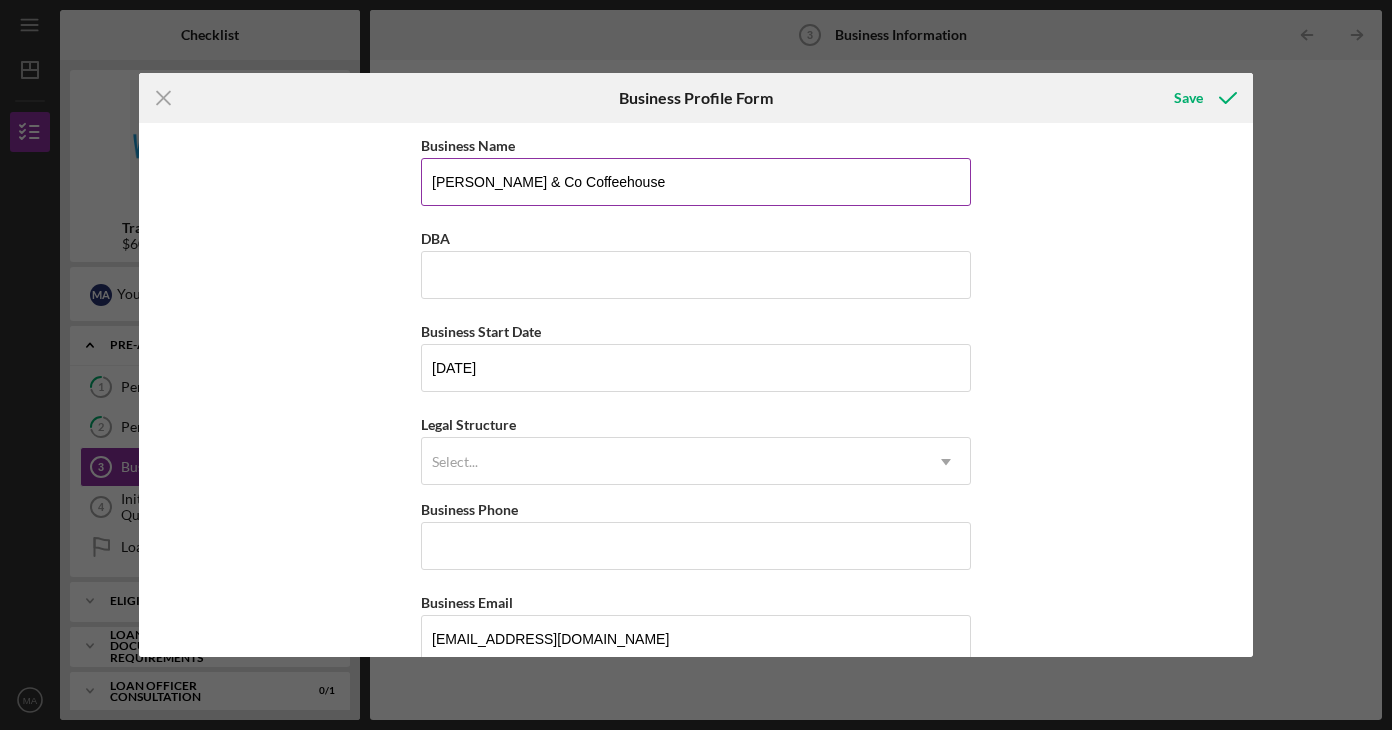 click on "[PERSON_NAME] & Co Coffeehouse" at bounding box center [696, 182] 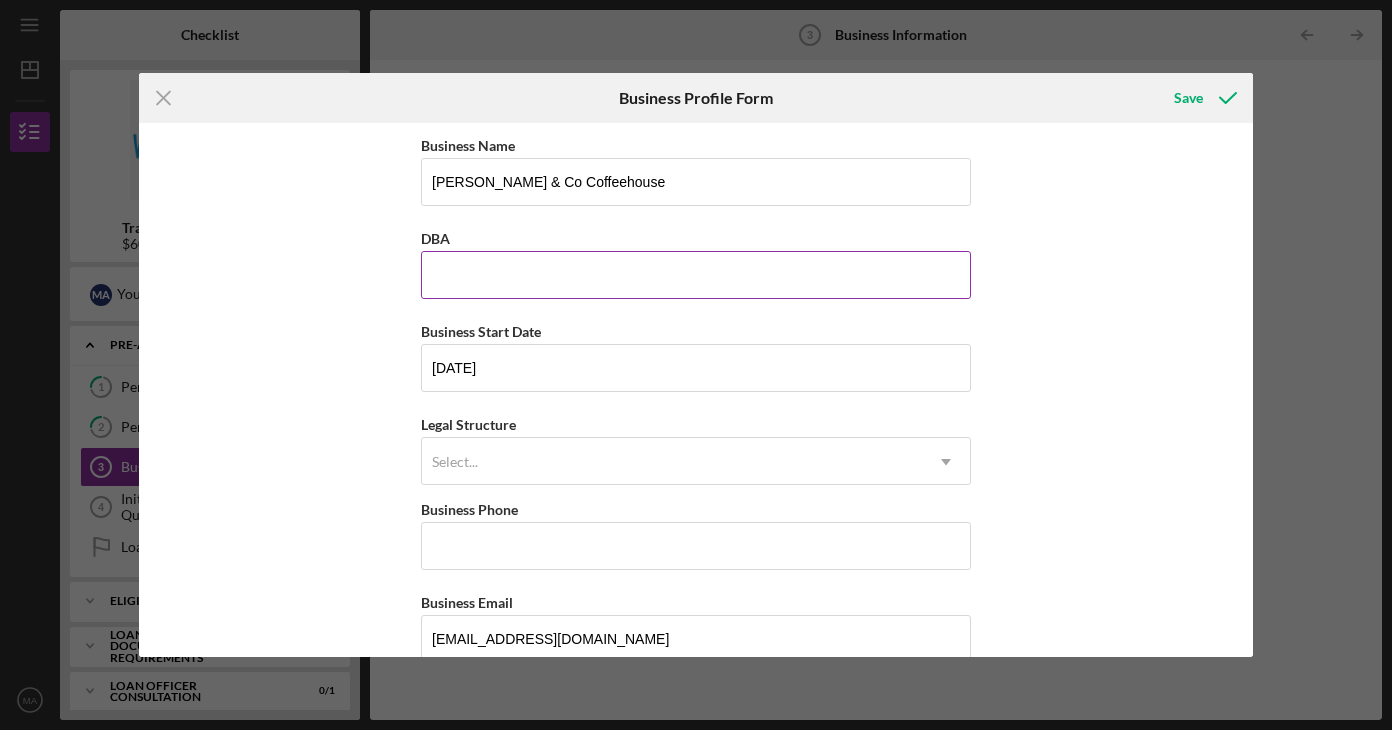 click on "DBA" at bounding box center (696, 275) 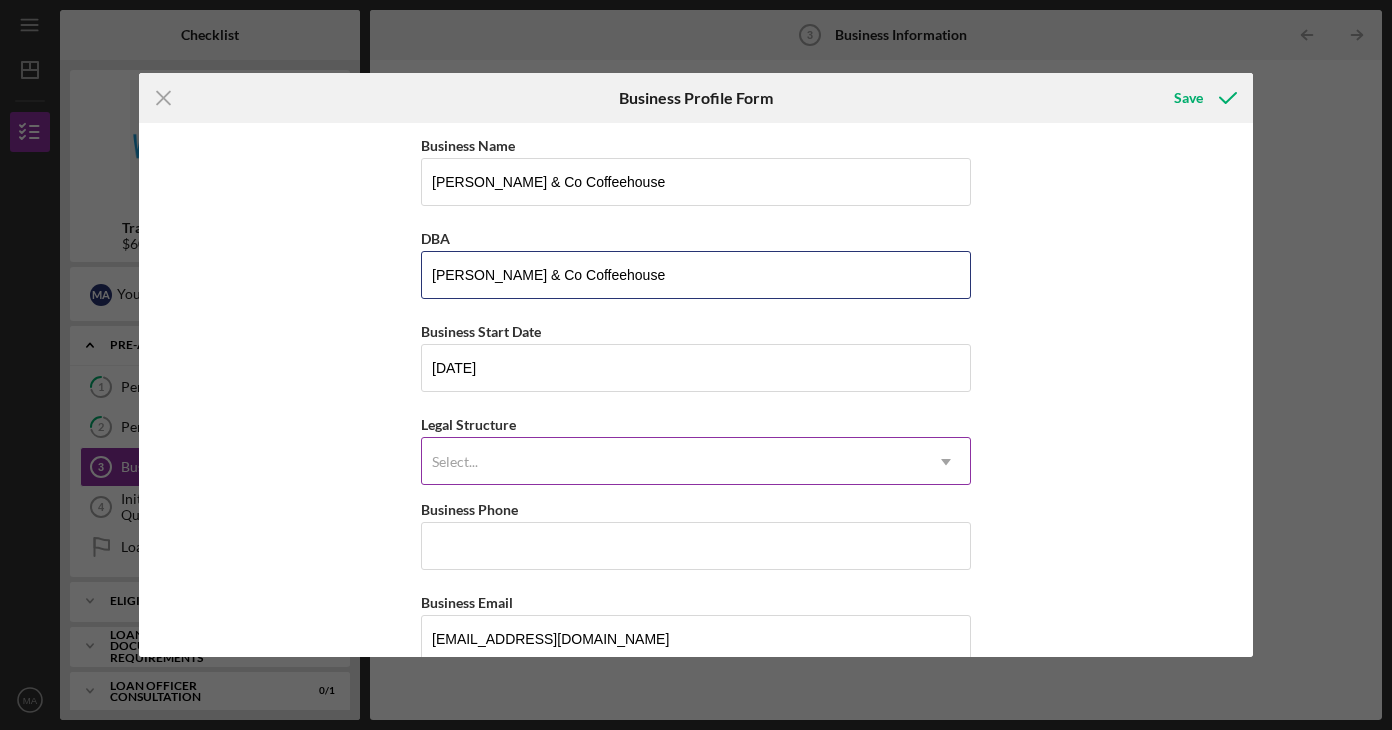 type on "[PERSON_NAME] & Co Coffeehouse" 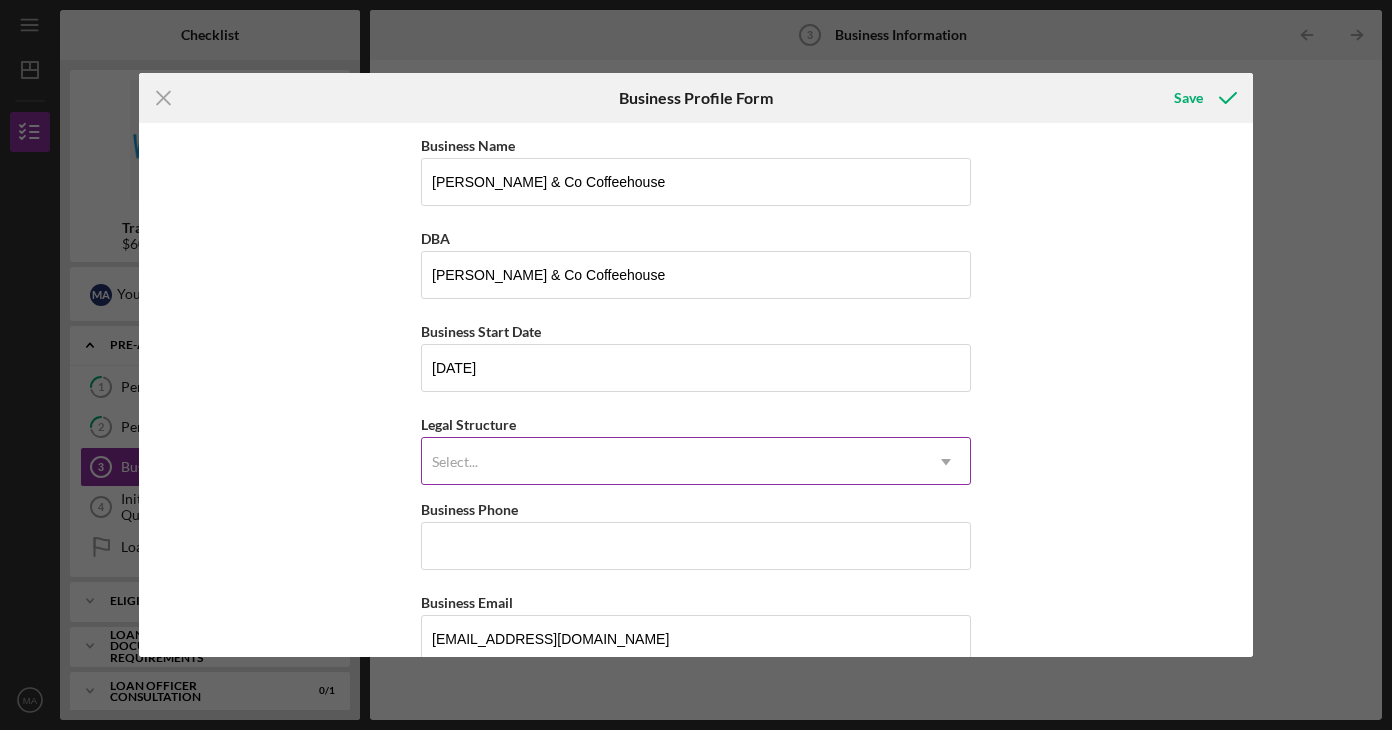 click on "Select..." at bounding box center [672, 462] 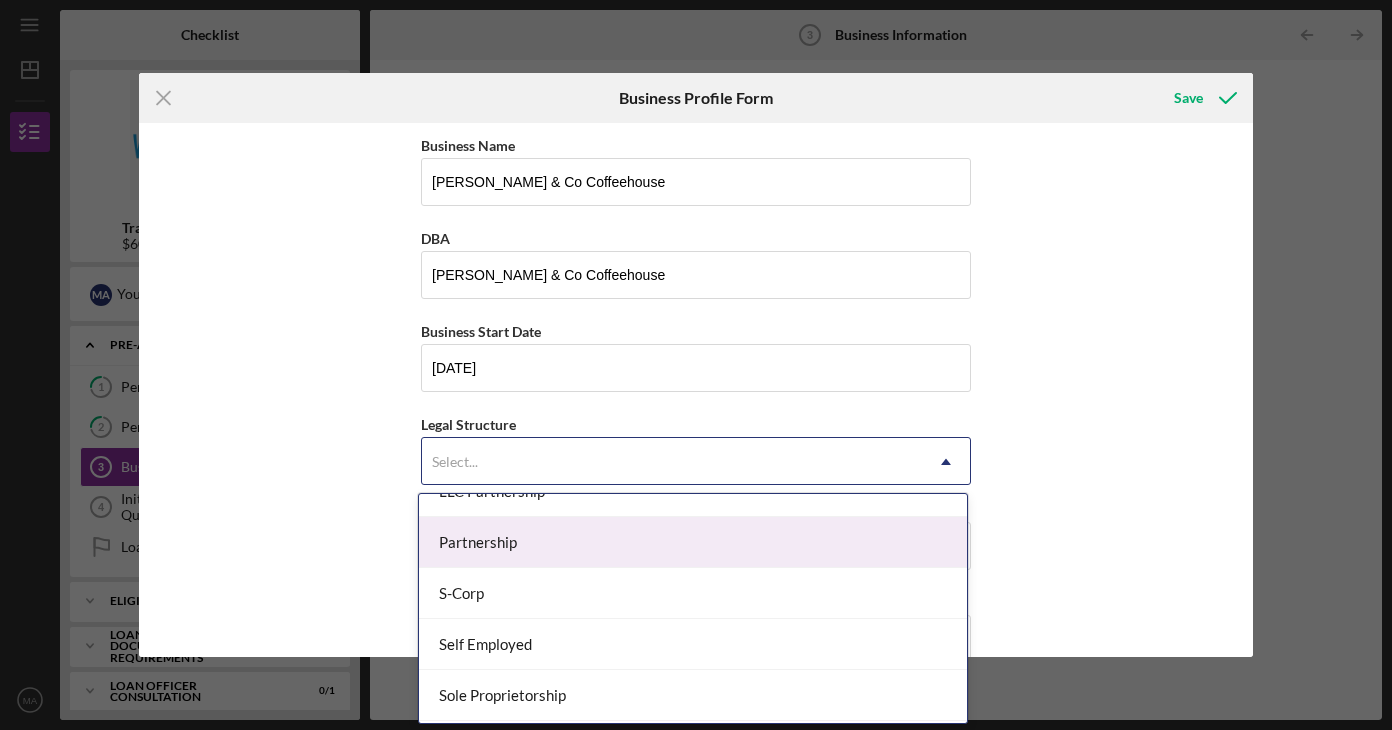 scroll, scrollTop: 336, scrollLeft: 0, axis: vertical 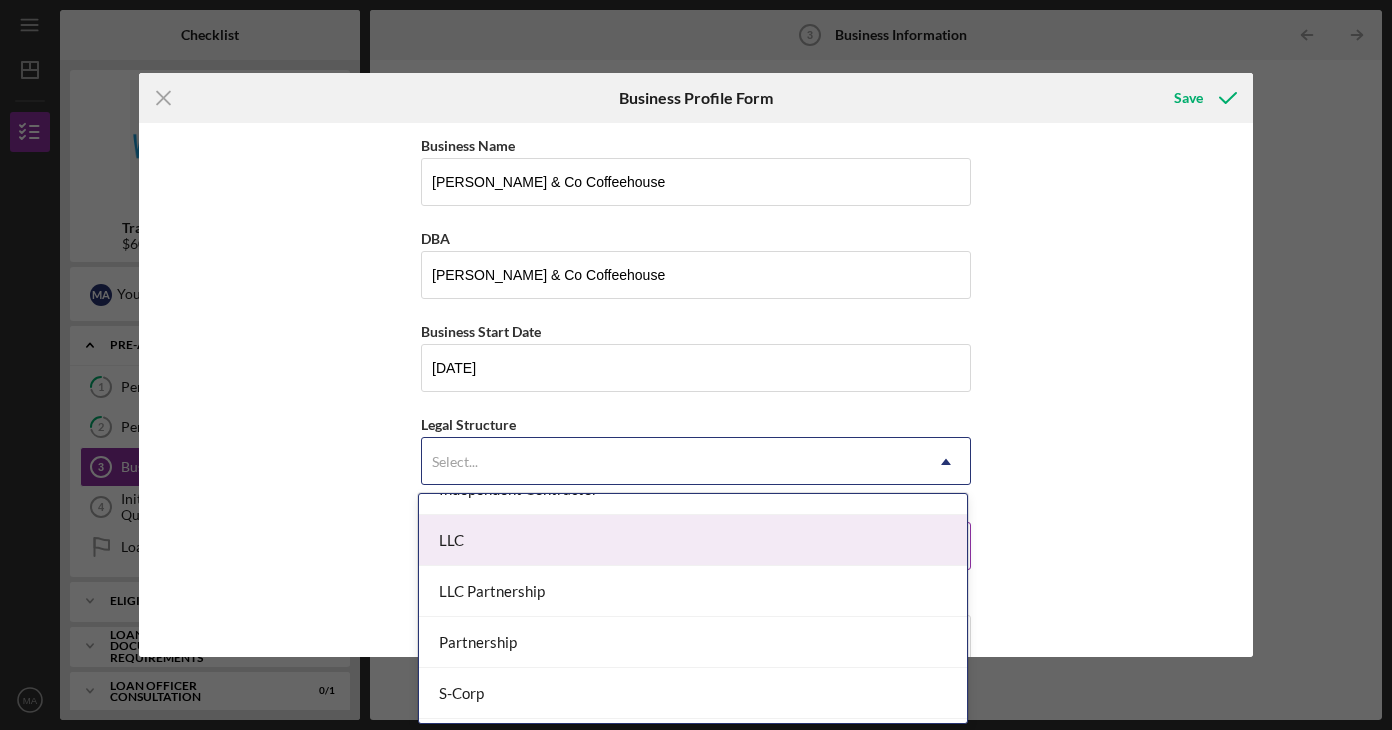 click on "LLC" at bounding box center (693, 540) 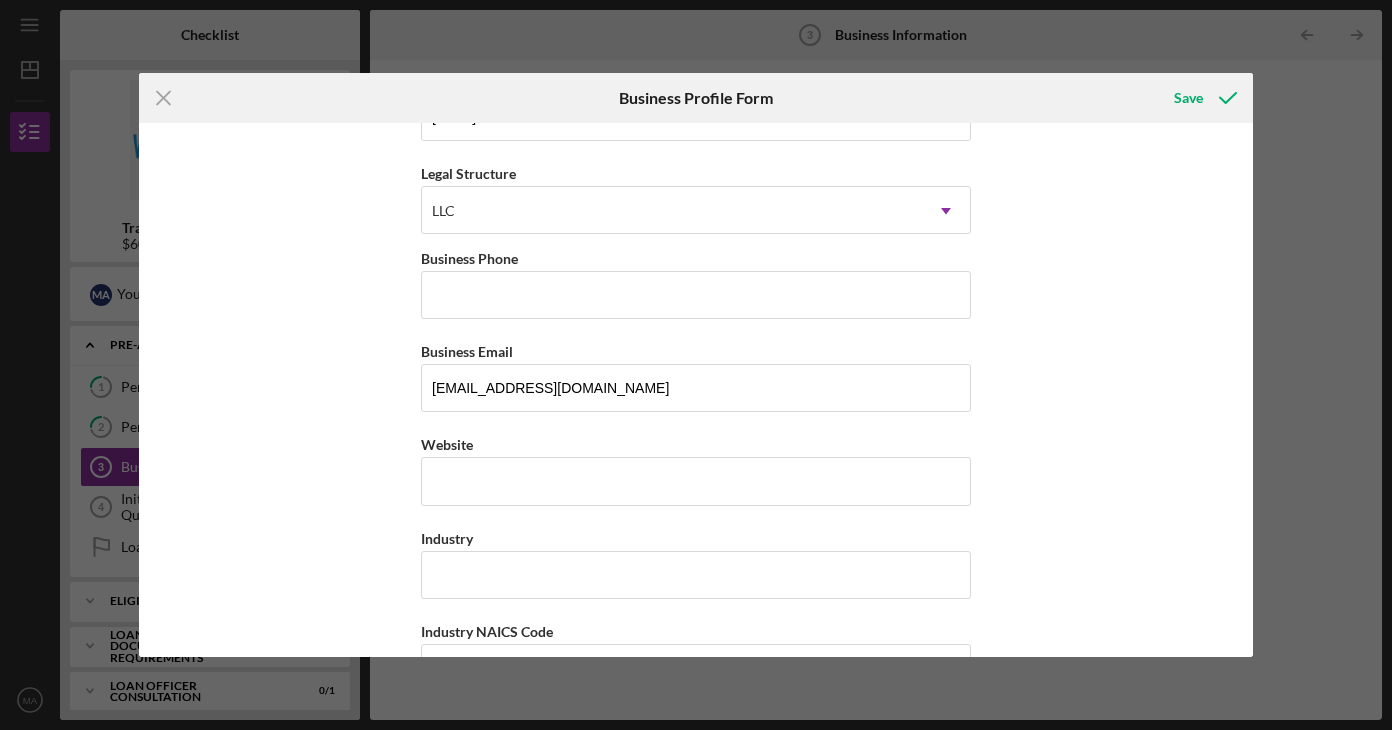 scroll, scrollTop: 300, scrollLeft: 0, axis: vertical 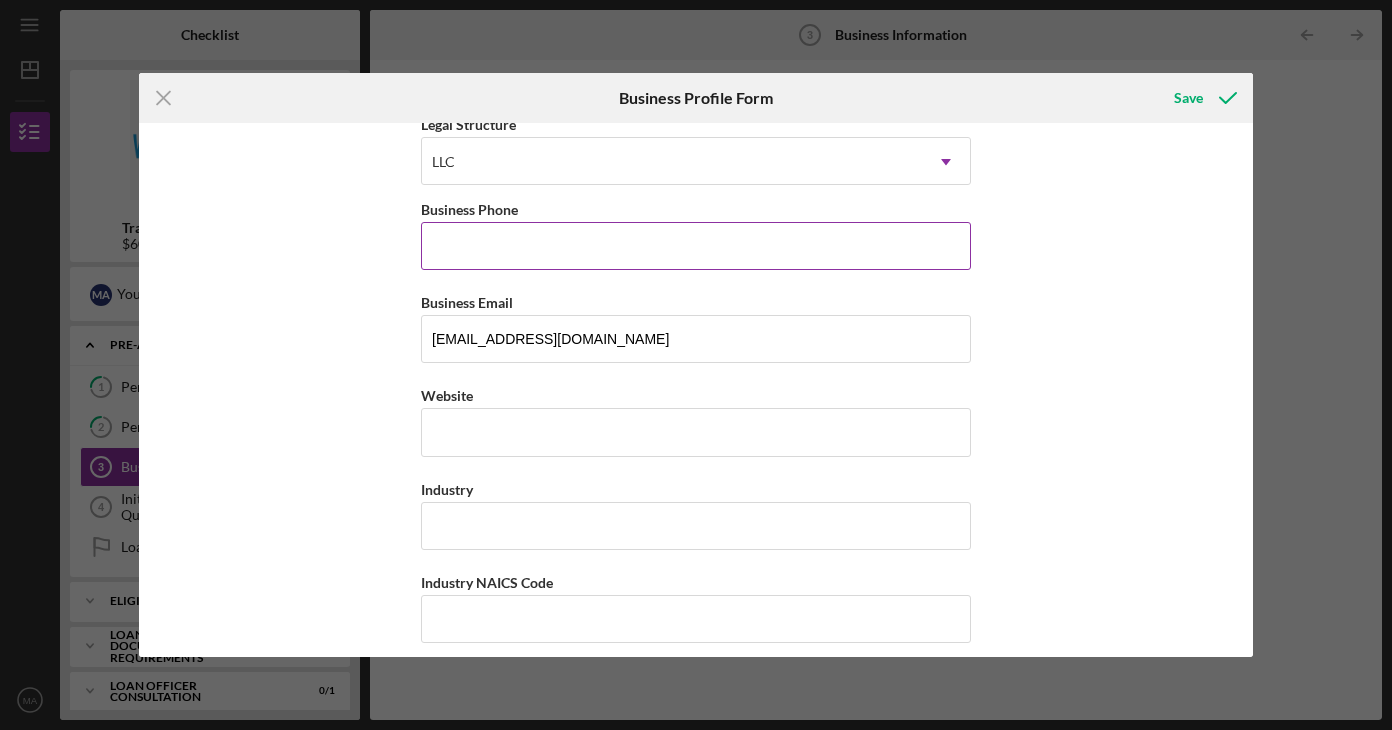 click on "Business Phone" at bounding box center (696, 246) 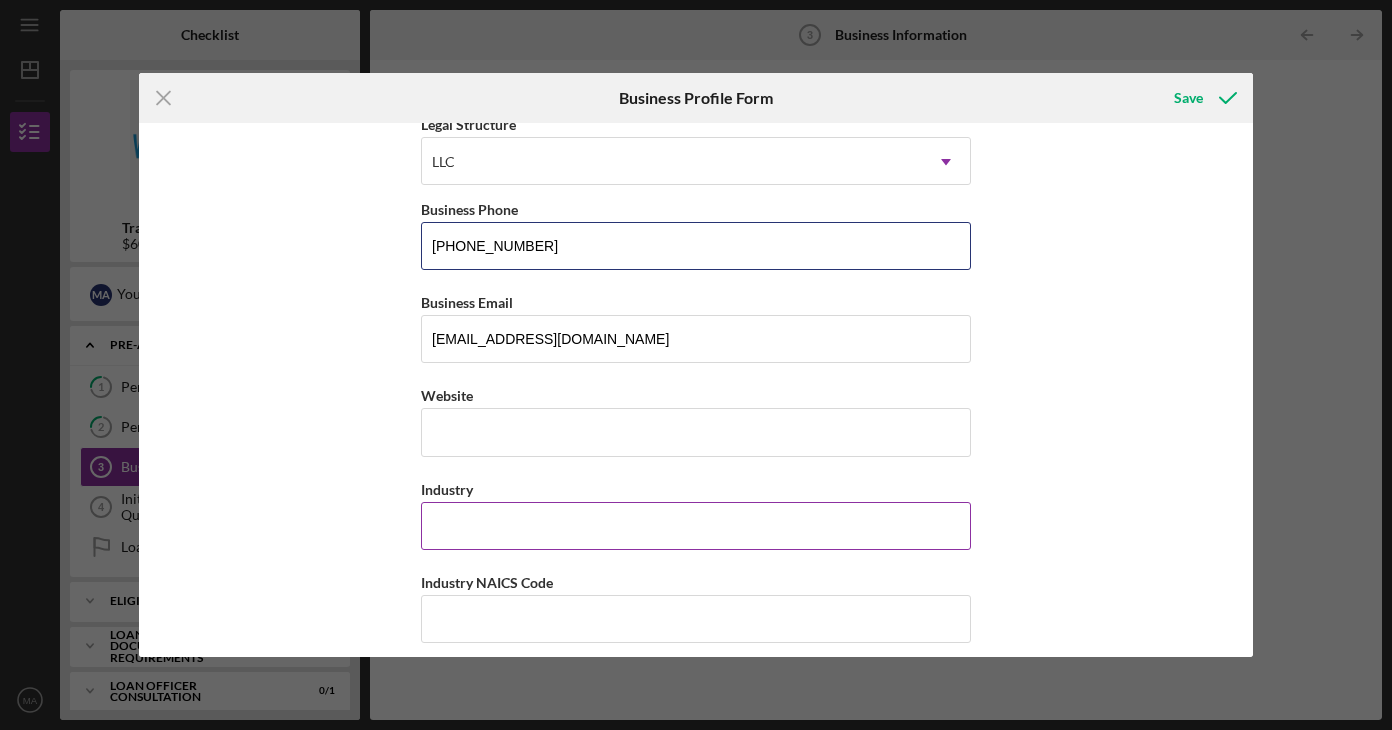 type on "[PHONE_NUMBER]" 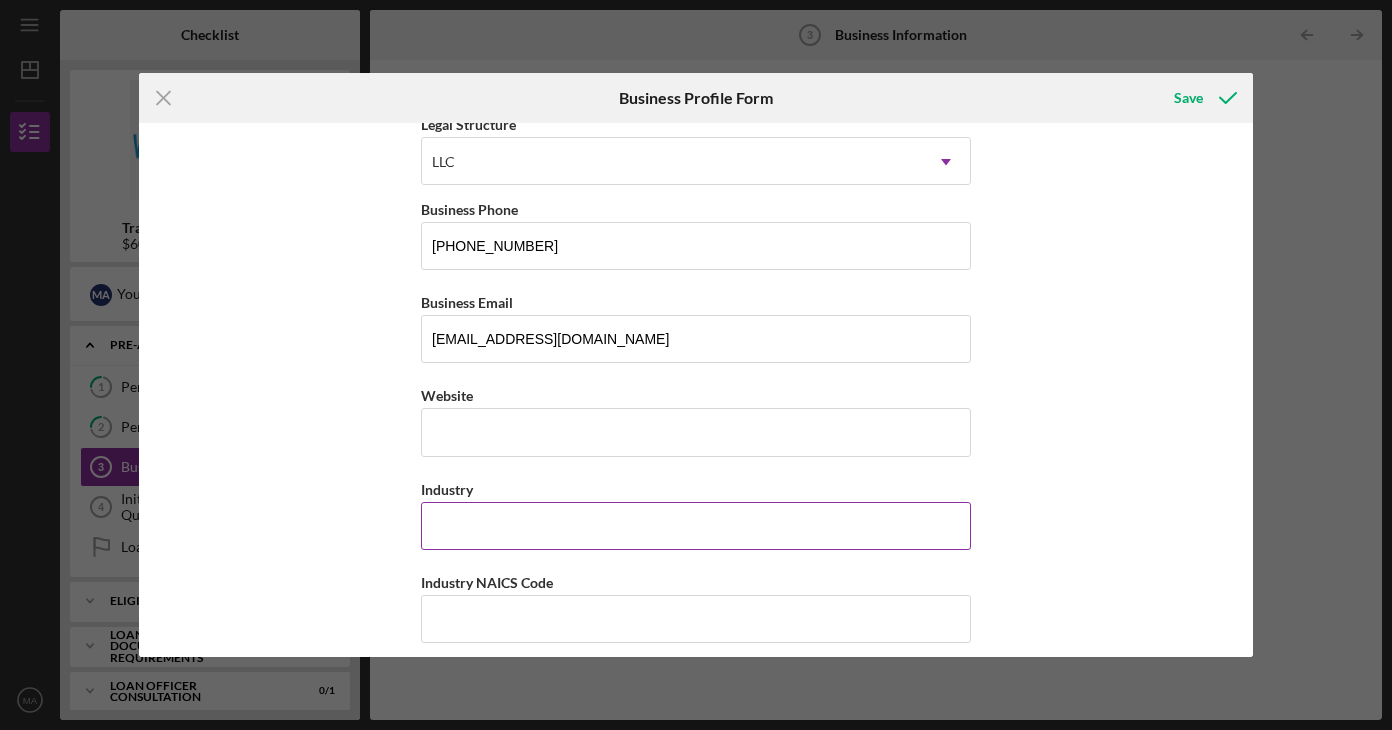 click on "Industry" at bounding box center (696, 526) 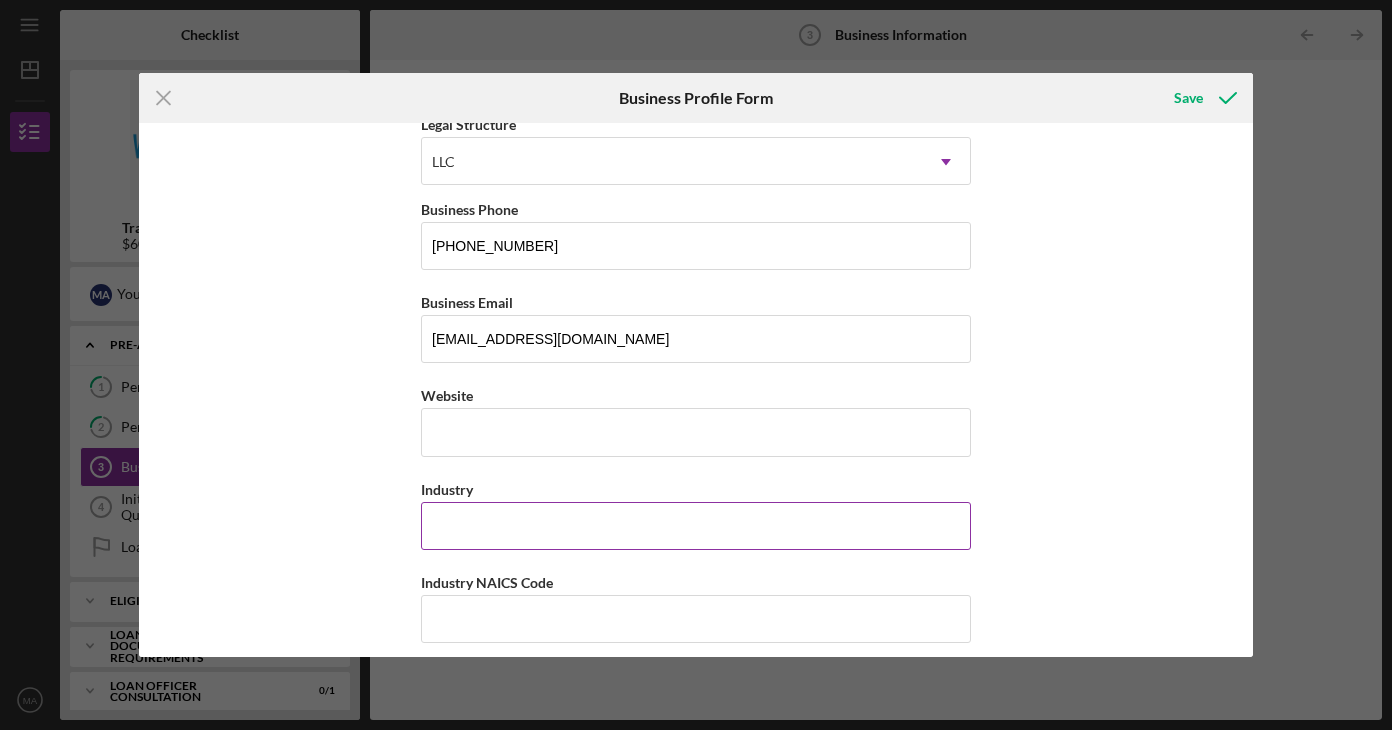click on "Industry" at bounding box center (696, 526) 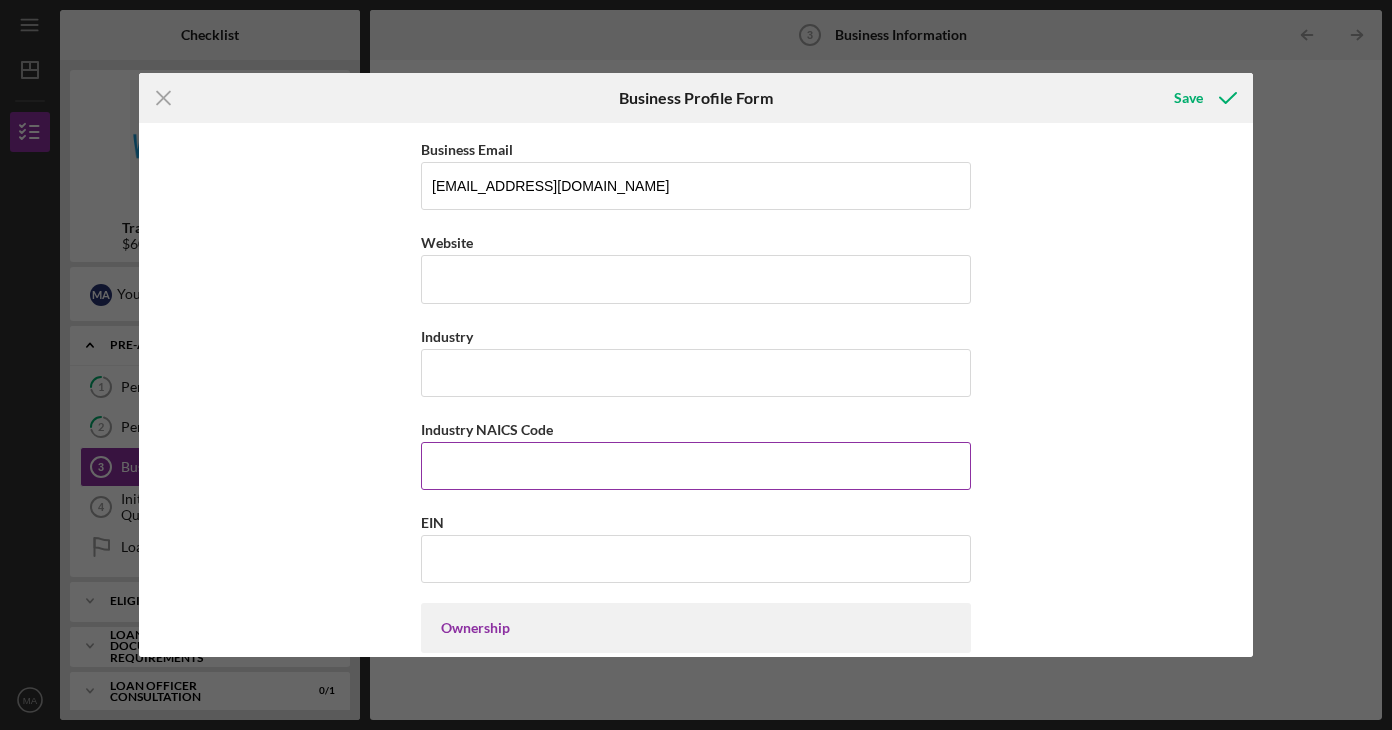 scroll, scrollTop: 500, scrollLeft: 0, axis: vertical 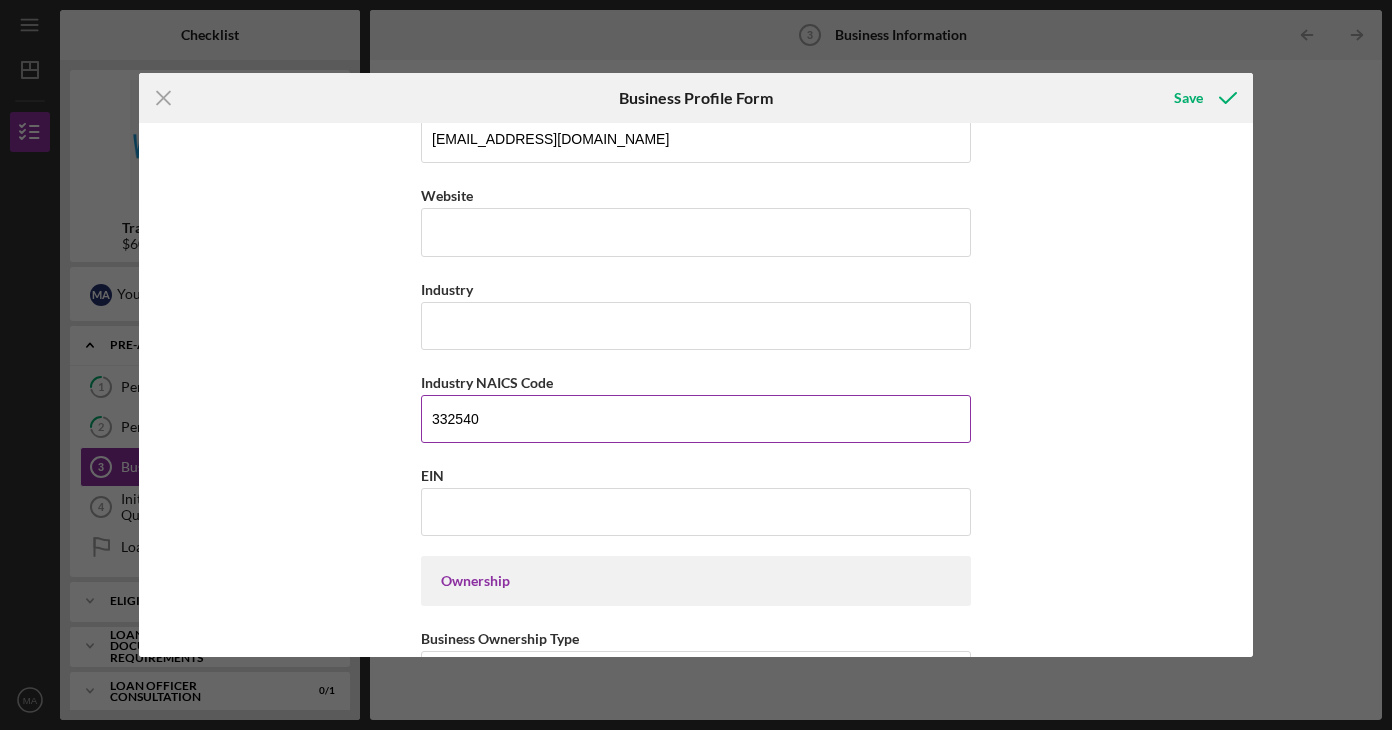 click on "332540" at bounding box center [696, 419] 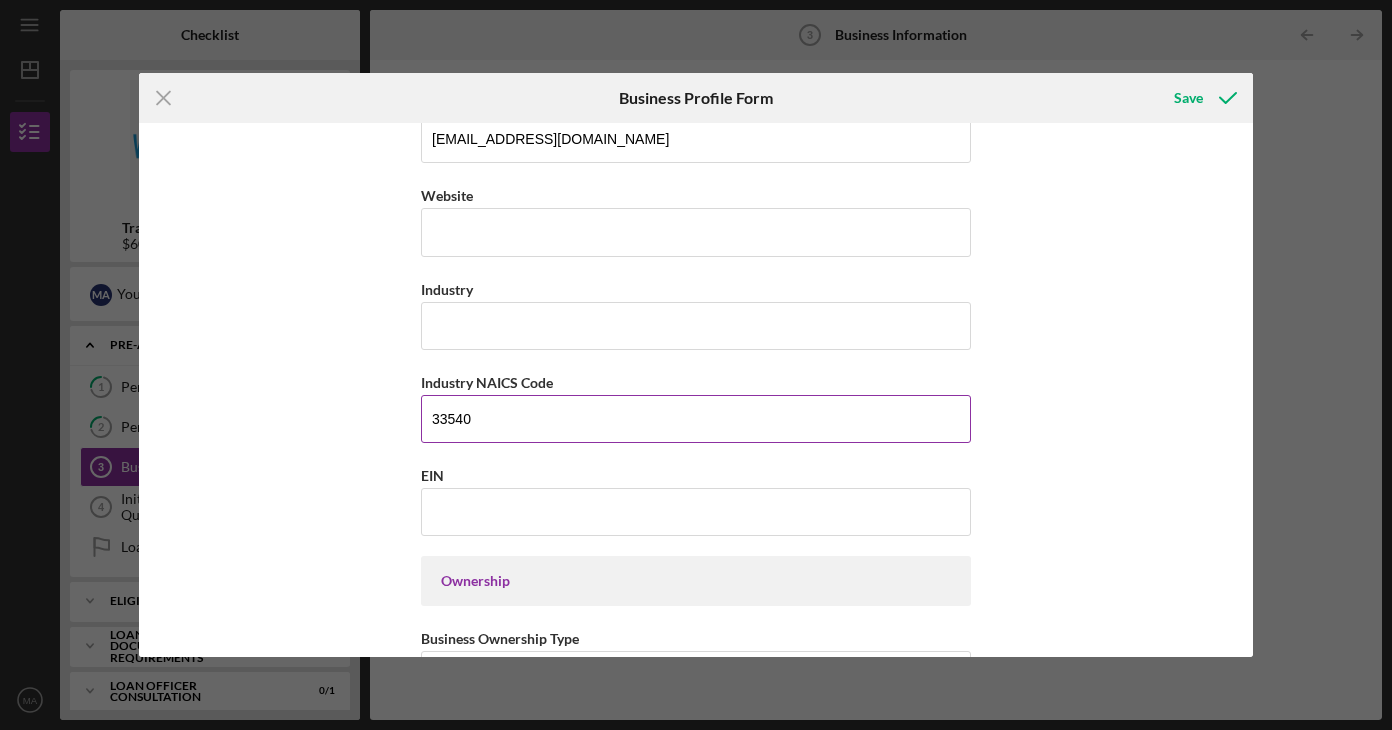 click on "33540" at bounding box center [696, 419] 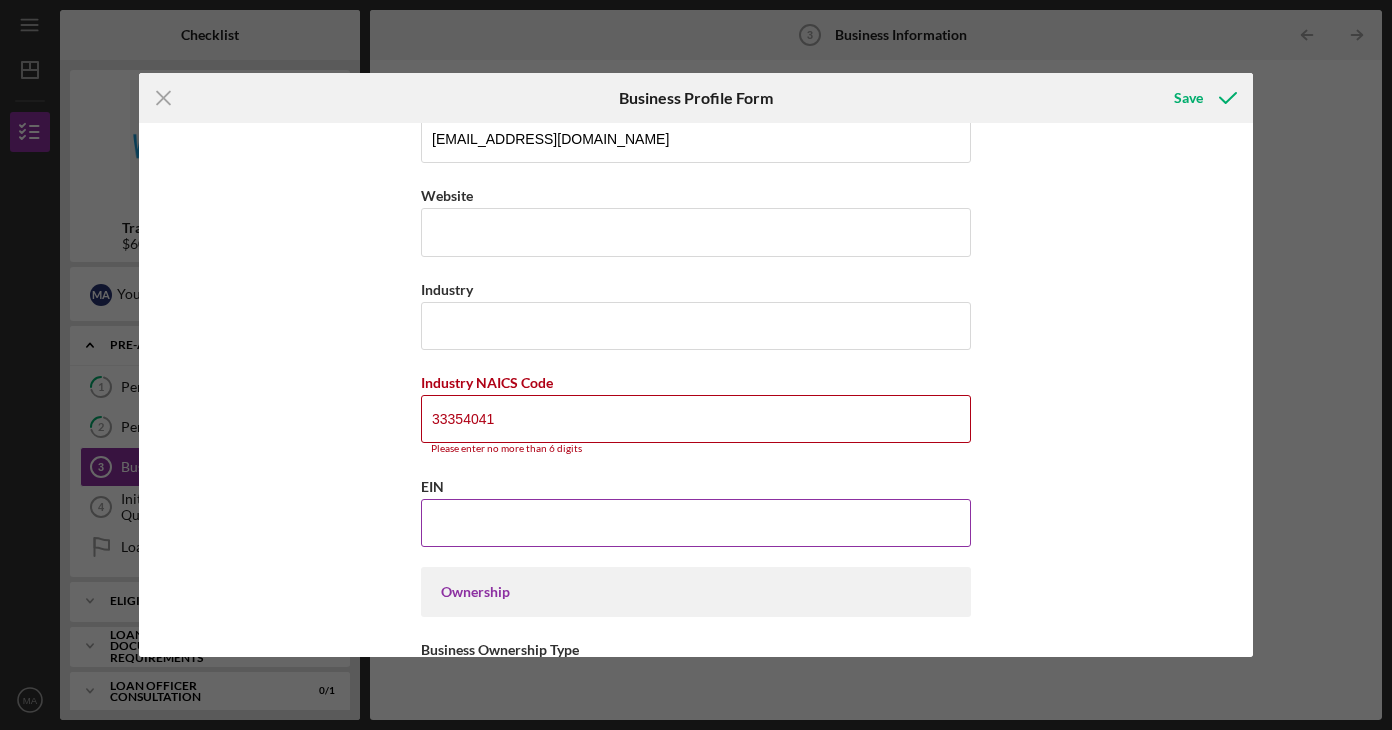 type on "33354041" 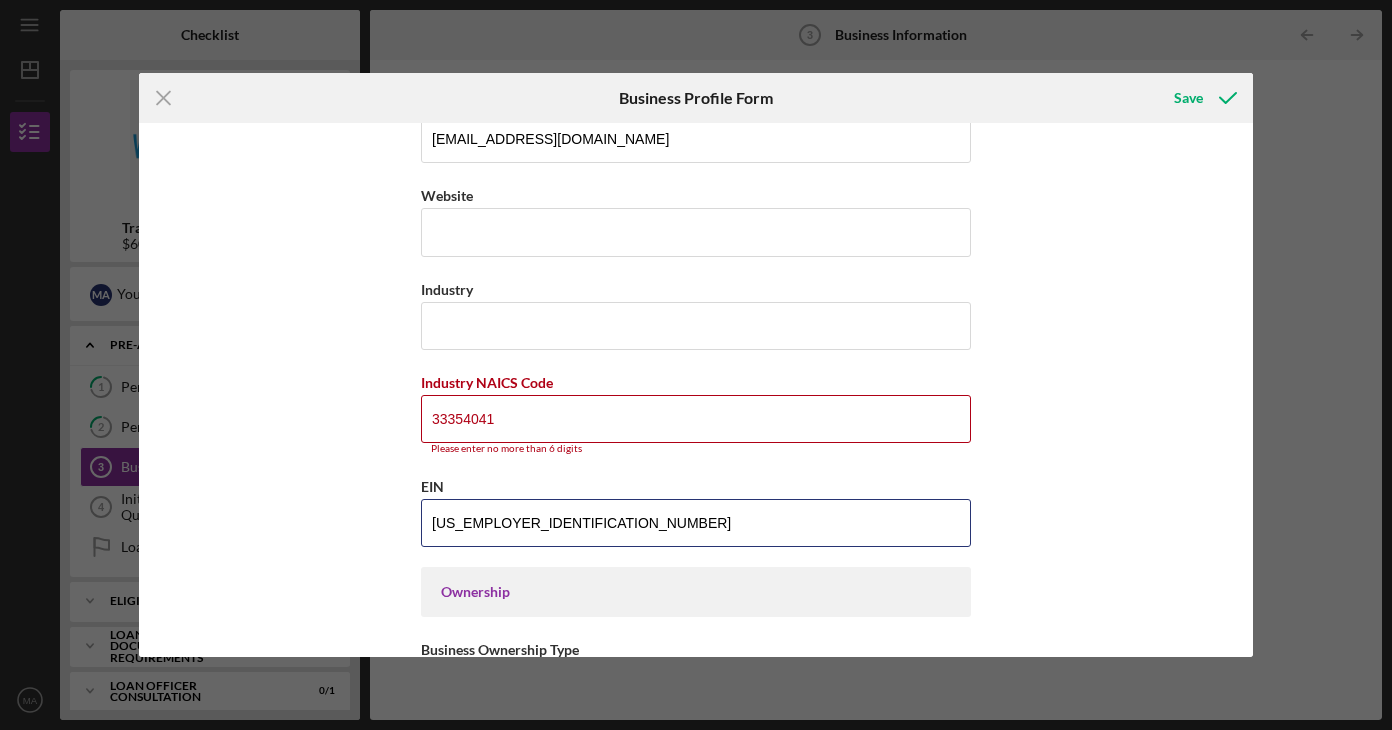 type on "[US_EMPLOYER_IDENTIFICATION_NUMBER]" 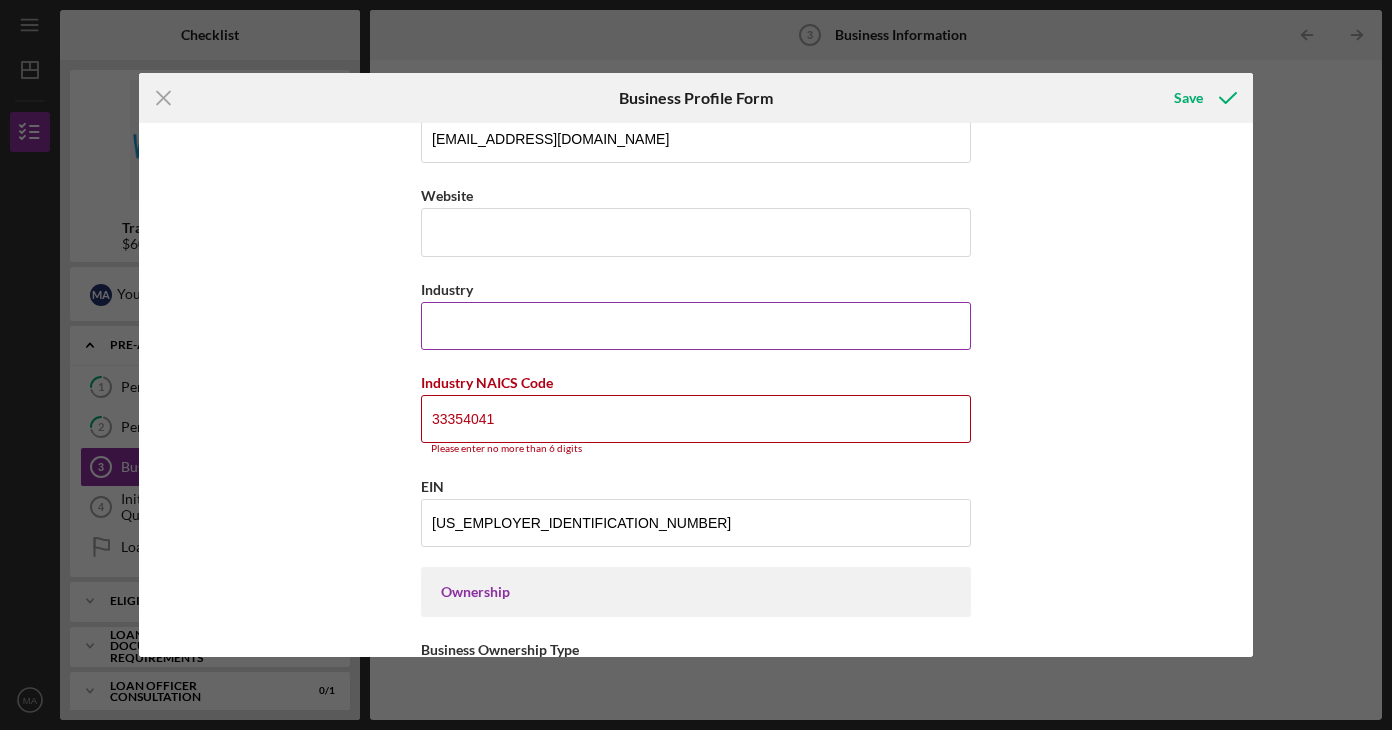 click on "Industry" at bounding box center [696, 326] 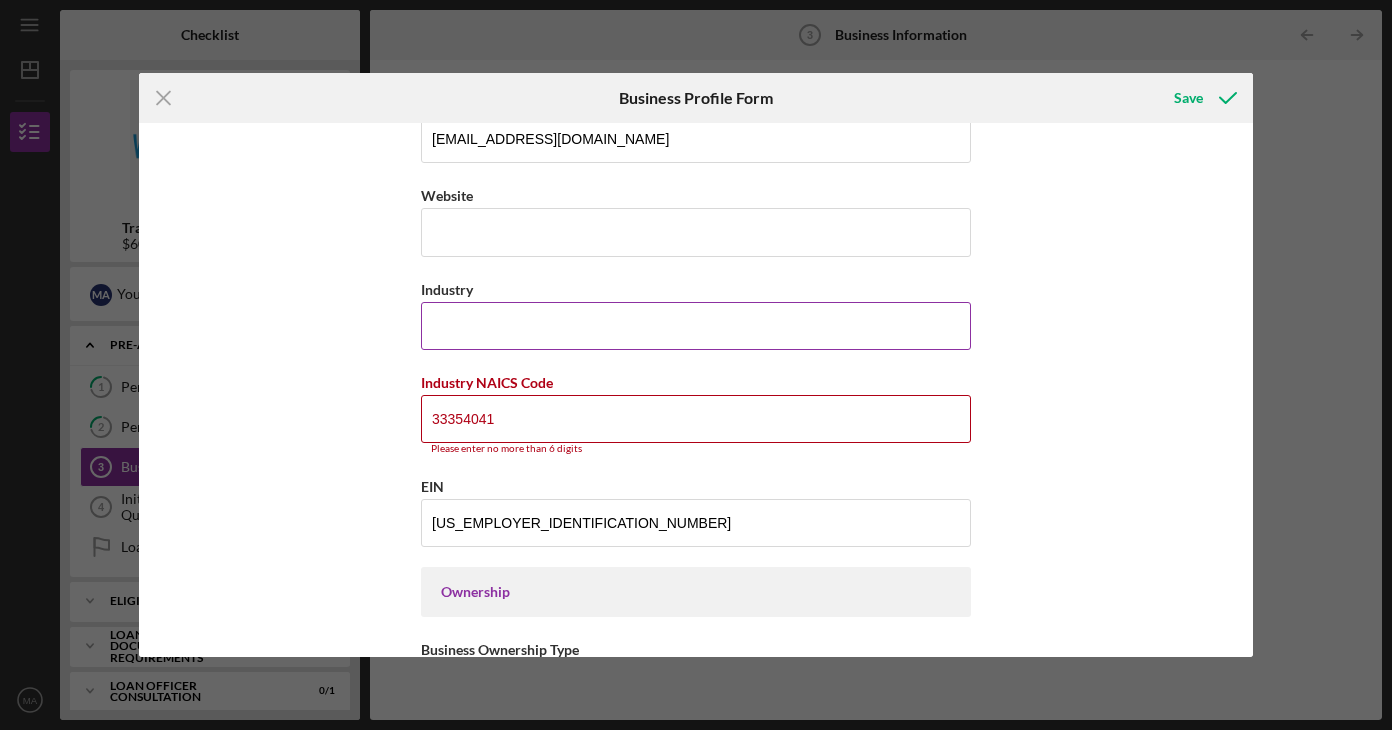 paste on "Specialty Coffee Services / Mobile Food Services" 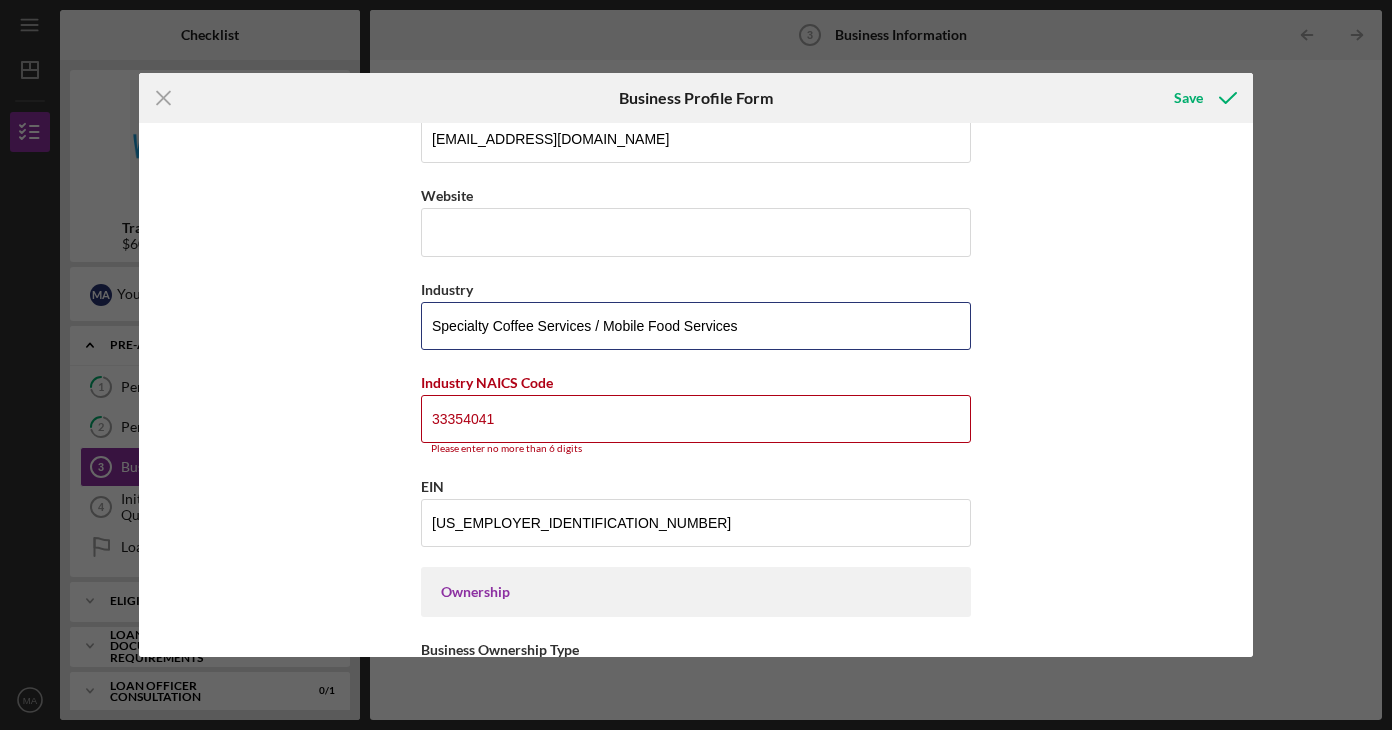 type on "Specialty Coffee Services / Mobile Food Services" 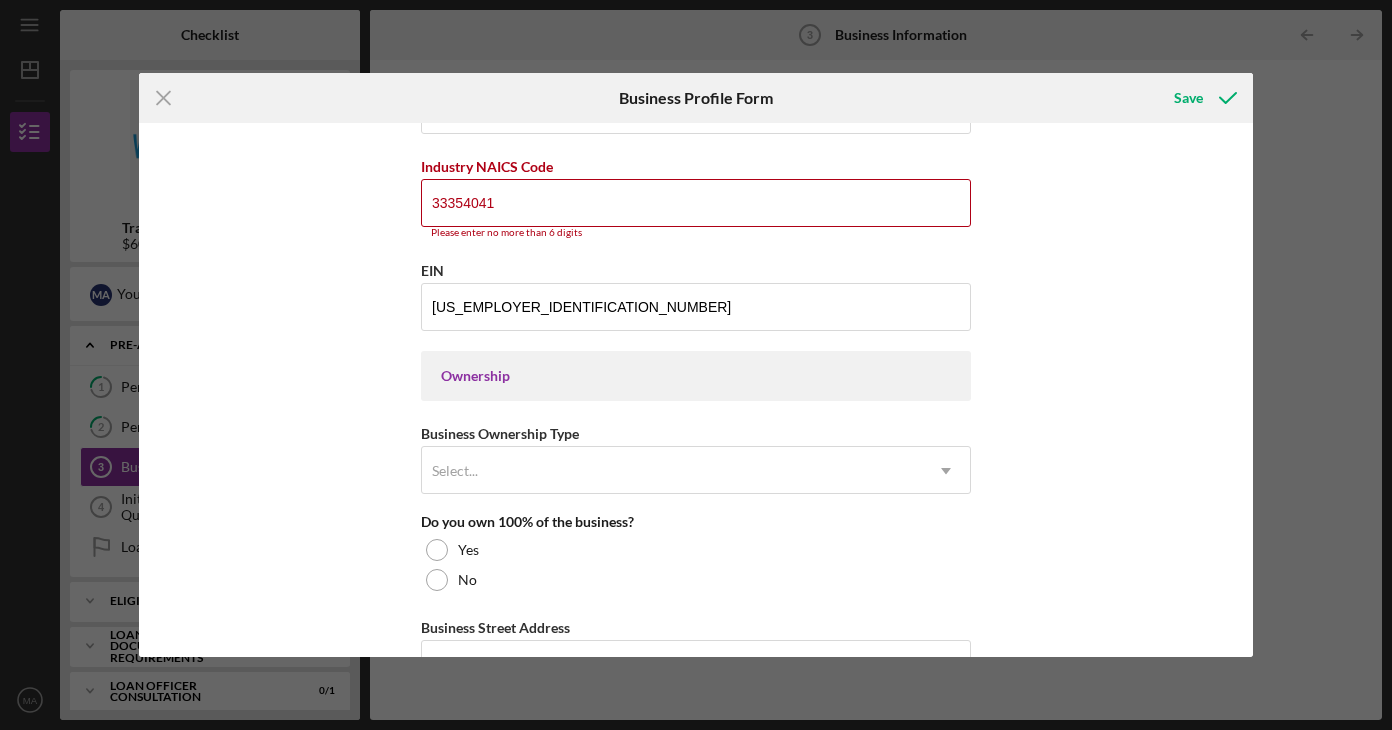 scroll, scrollTop: 700, scrollLeft: 0, axis: vertical 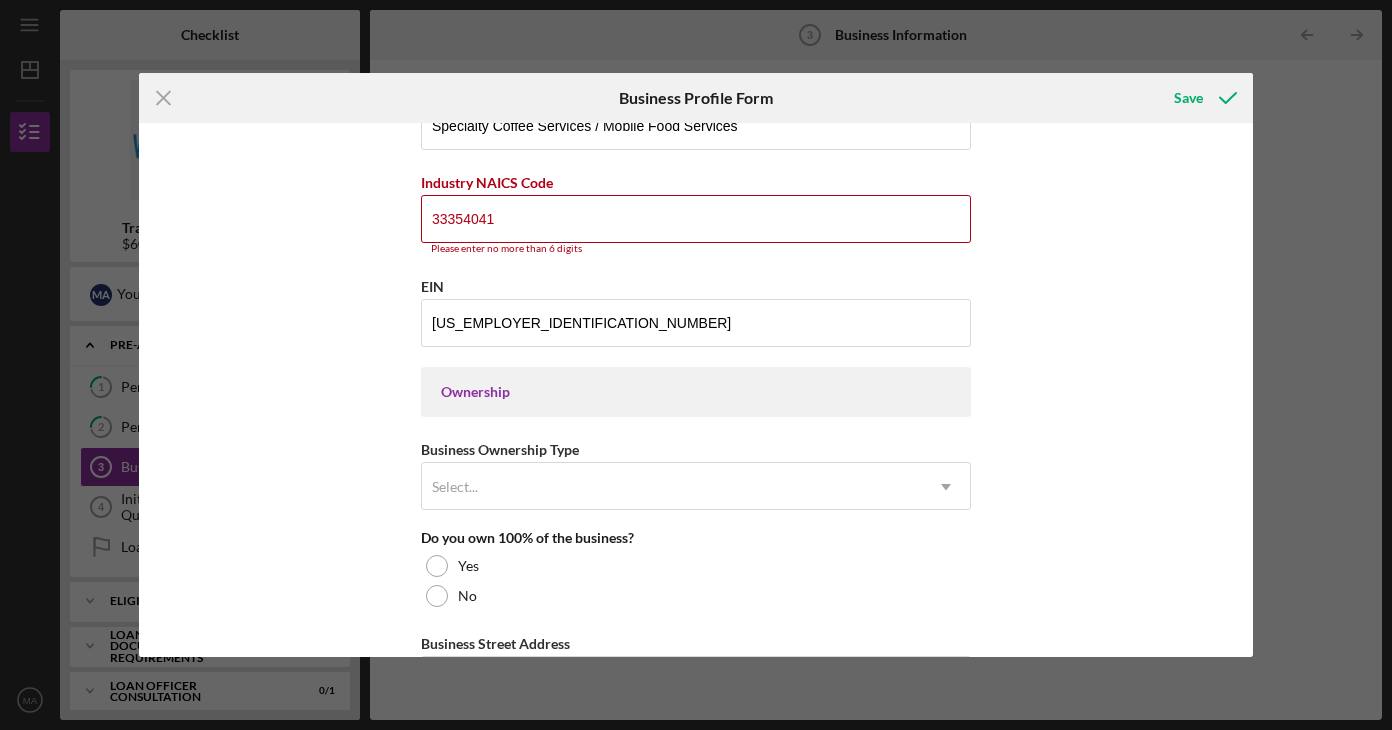 click on "Ownership" at bounding box center (696, 392) 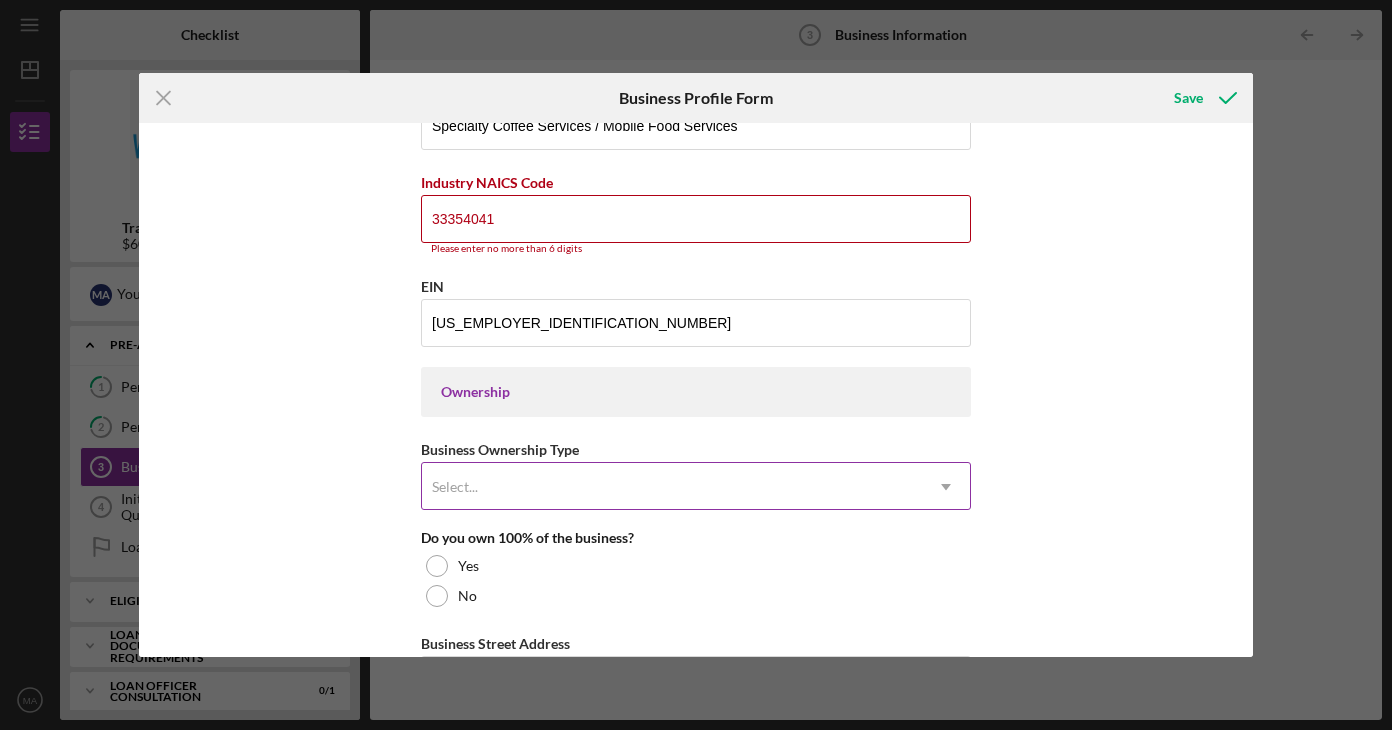 click on "Select..." at bounding box center [672, 487] 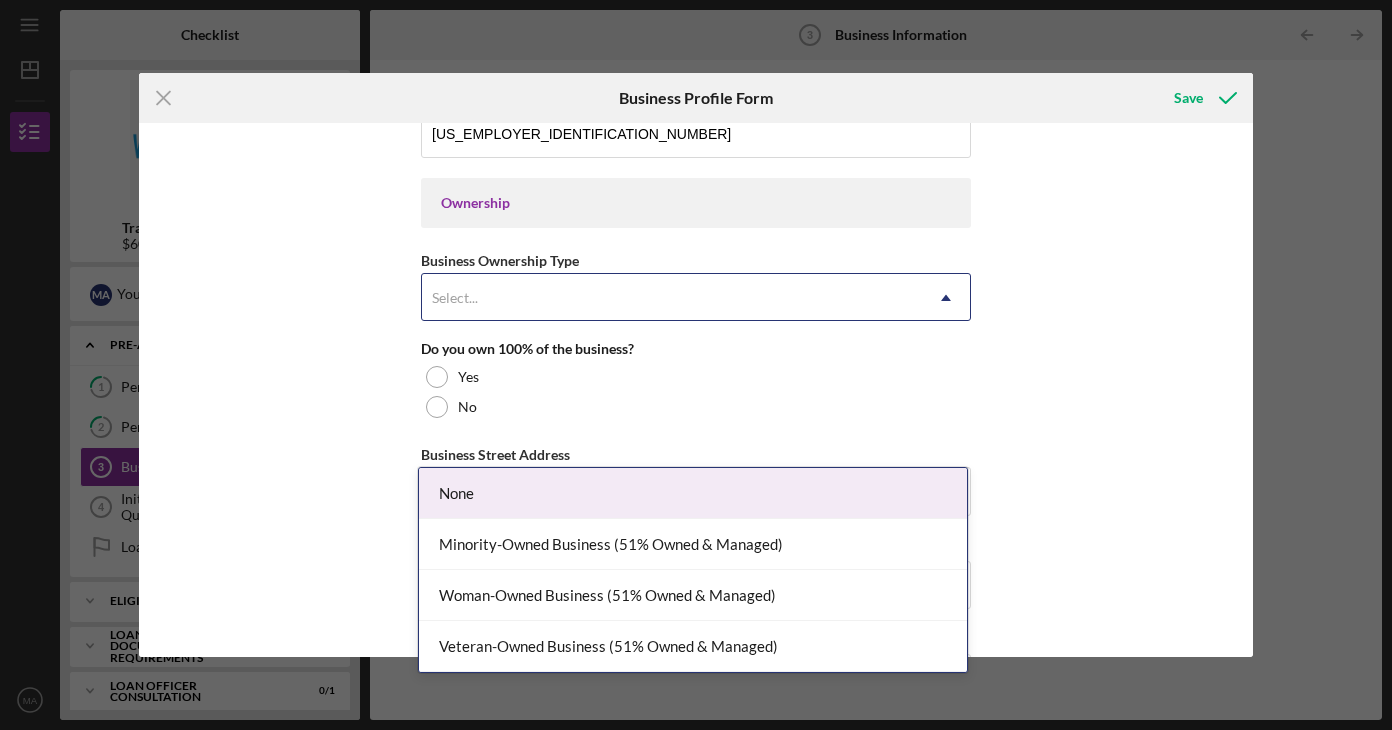 scroll, scrollTop: 900, scrollLeft: 0, axis: vertical 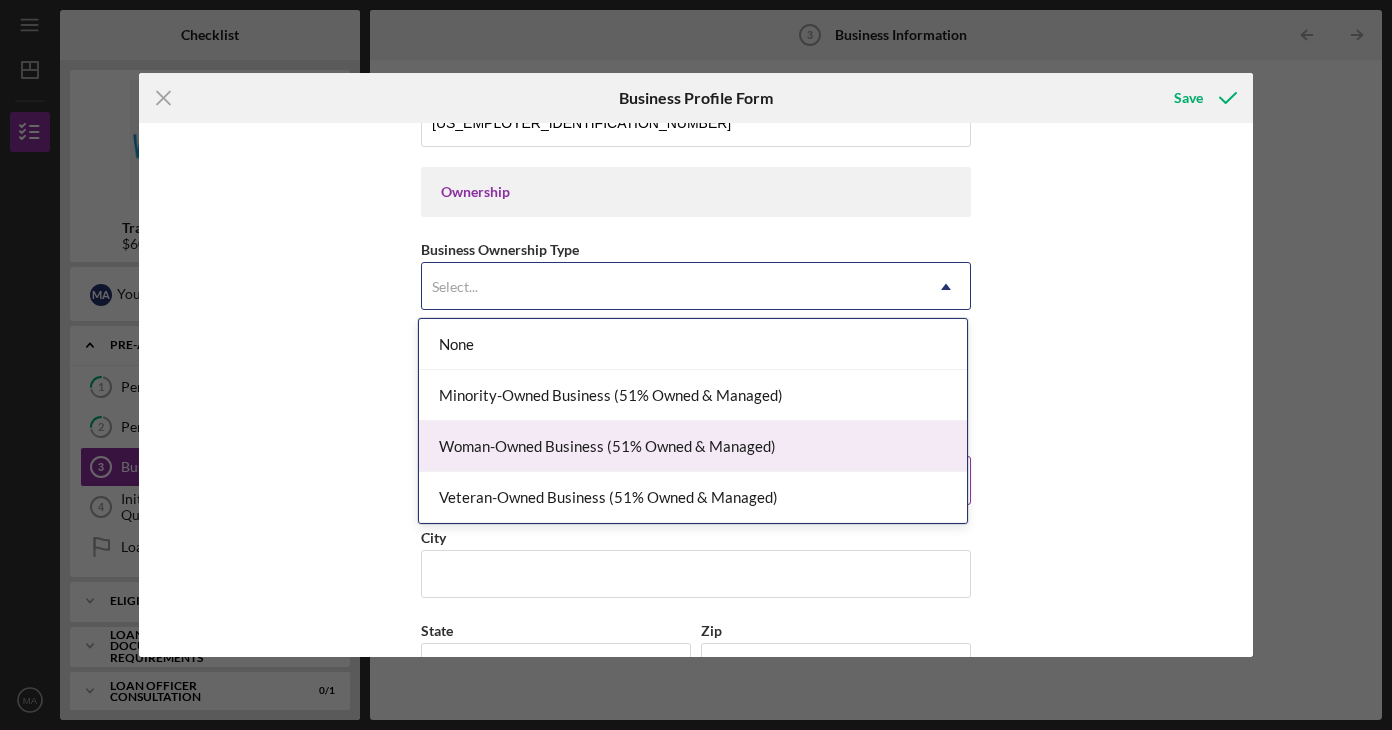 click on "Woman-Owned Business (51% Owned & Managed)" at bounding box center (693, 446) 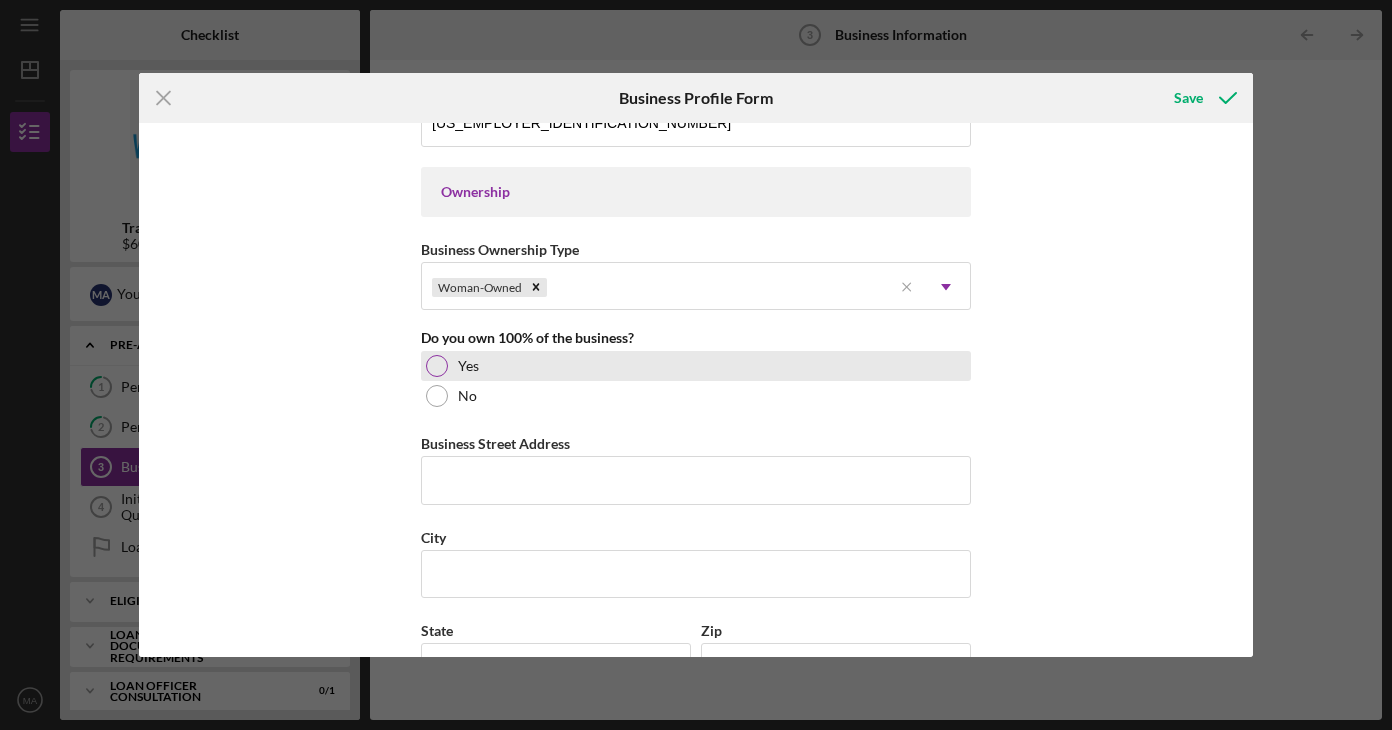 click on "Yes" at bounding box center (696, 366) 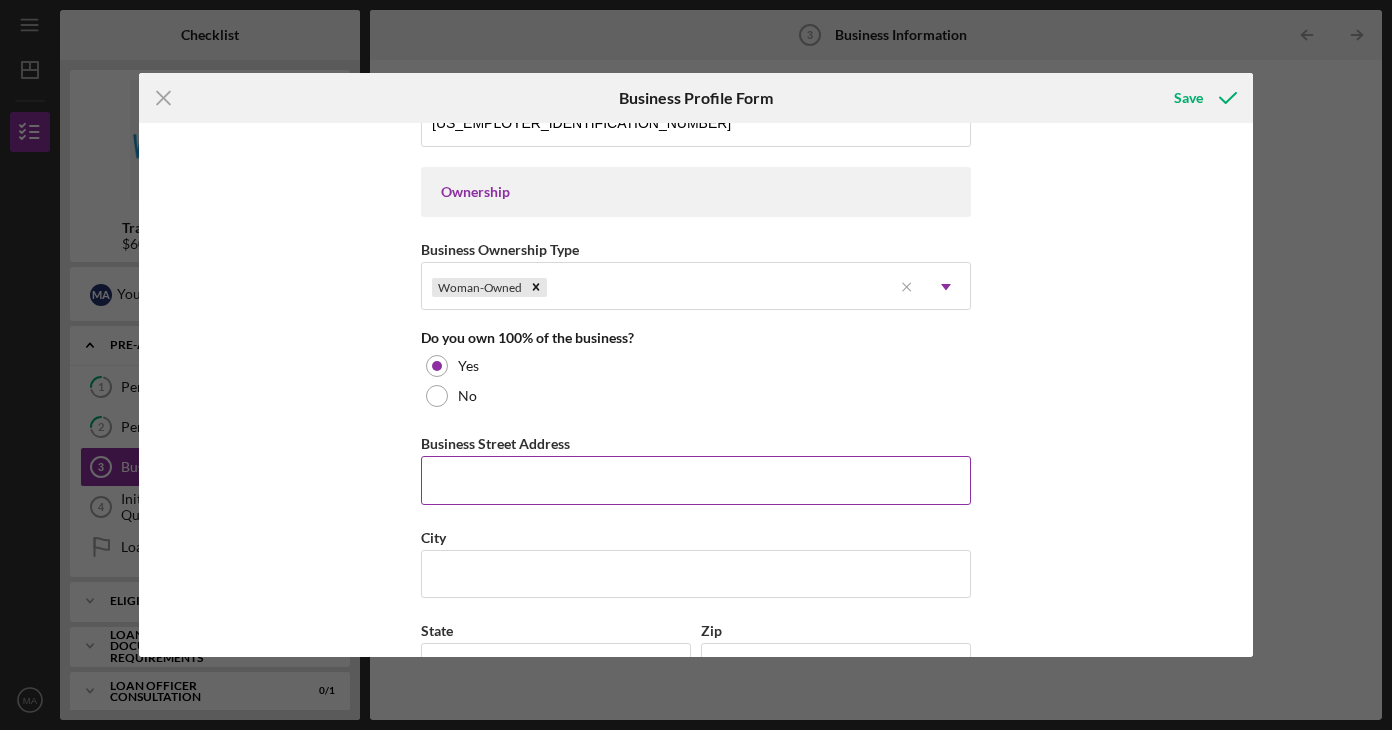 click on "Business Street Address" at bounding box center (696, 480) 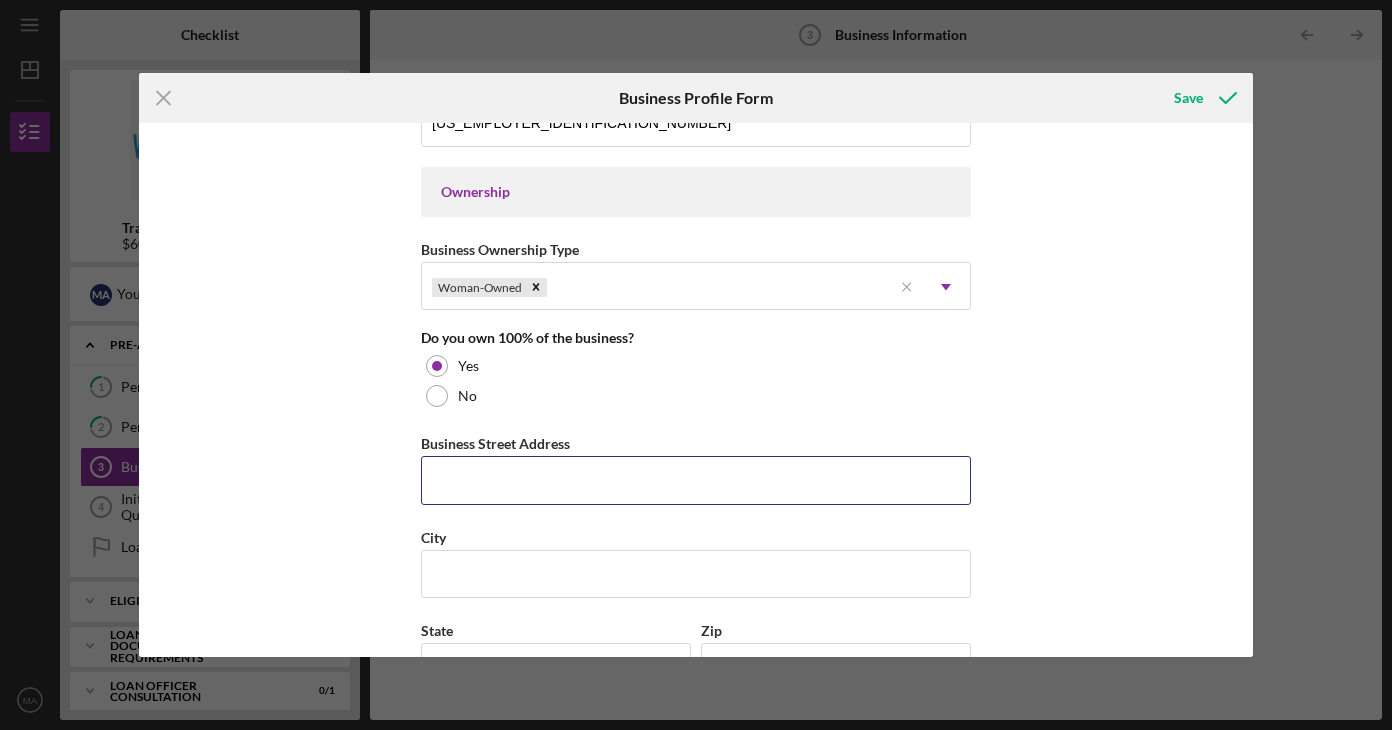 type on "[STREET_ADDRESS]" 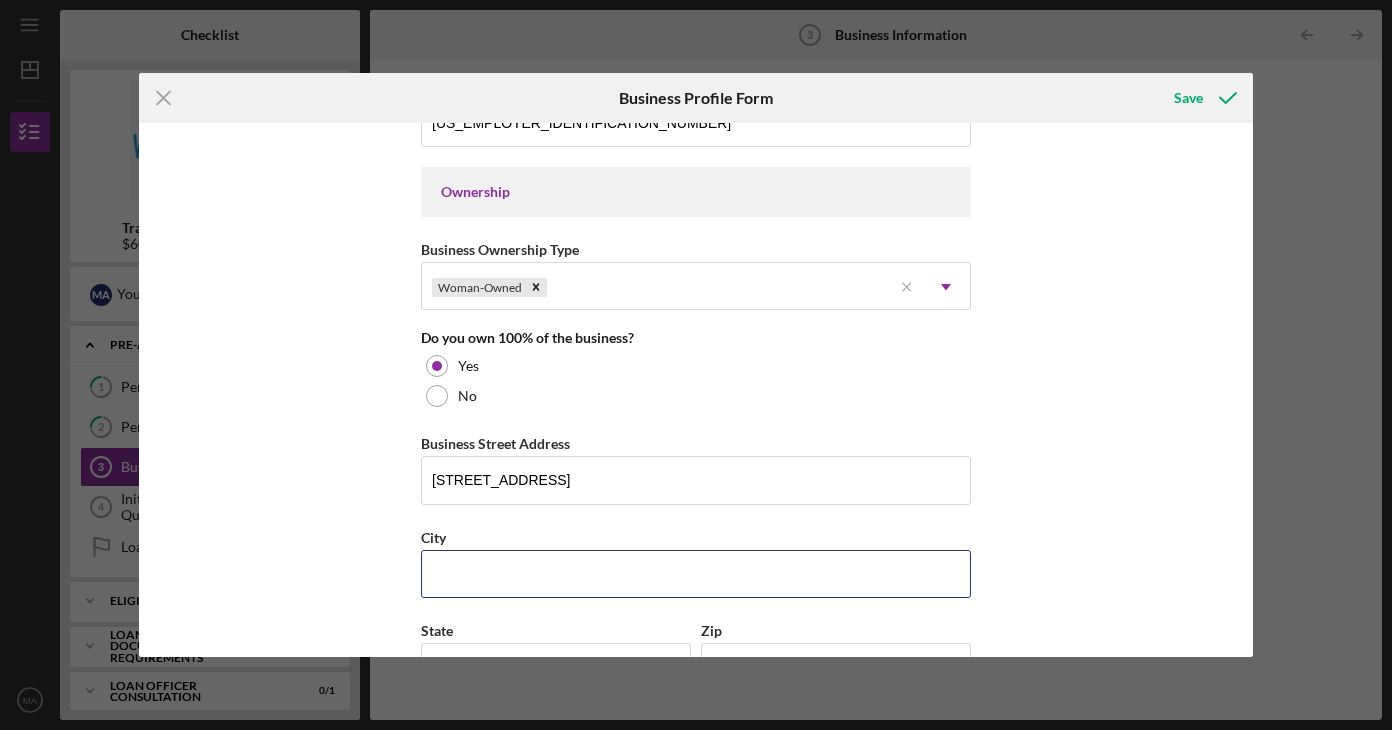 type on "st. [PERSON_NAME]" 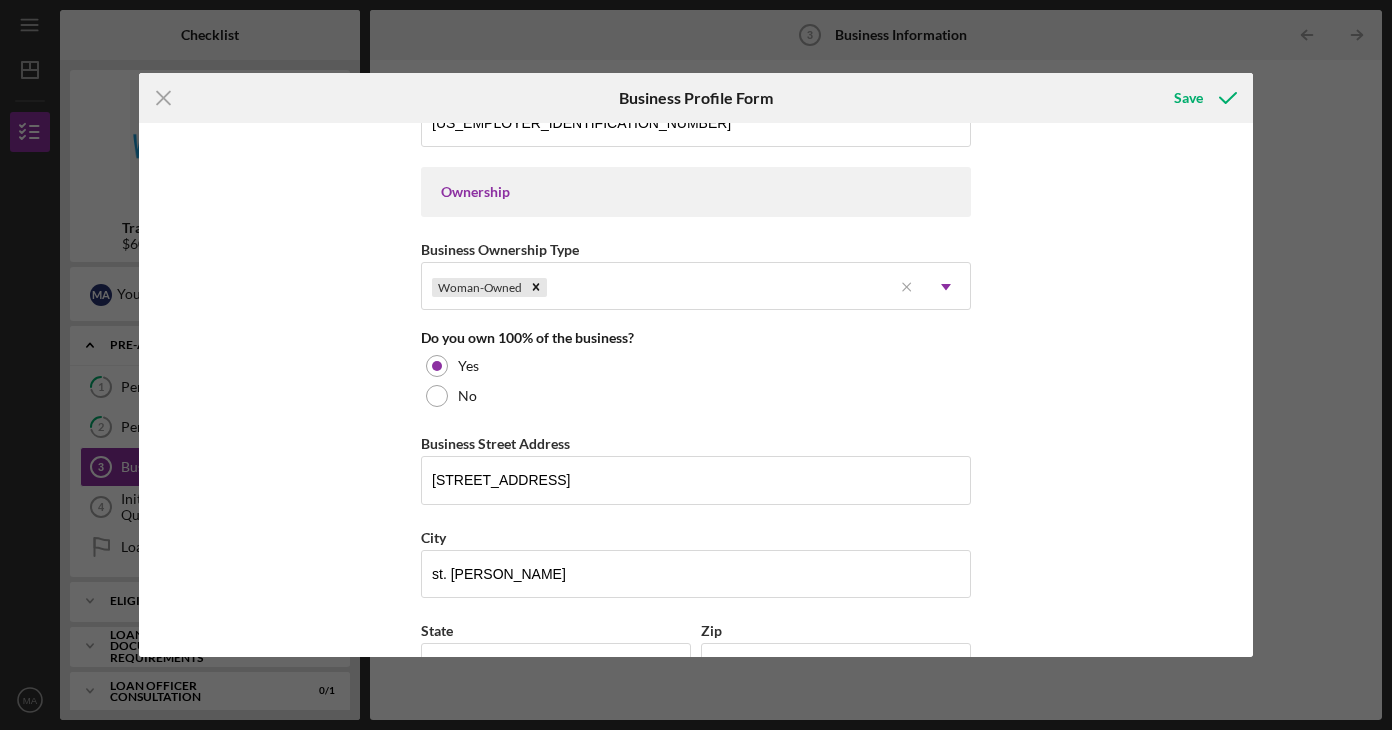 type on "mn" 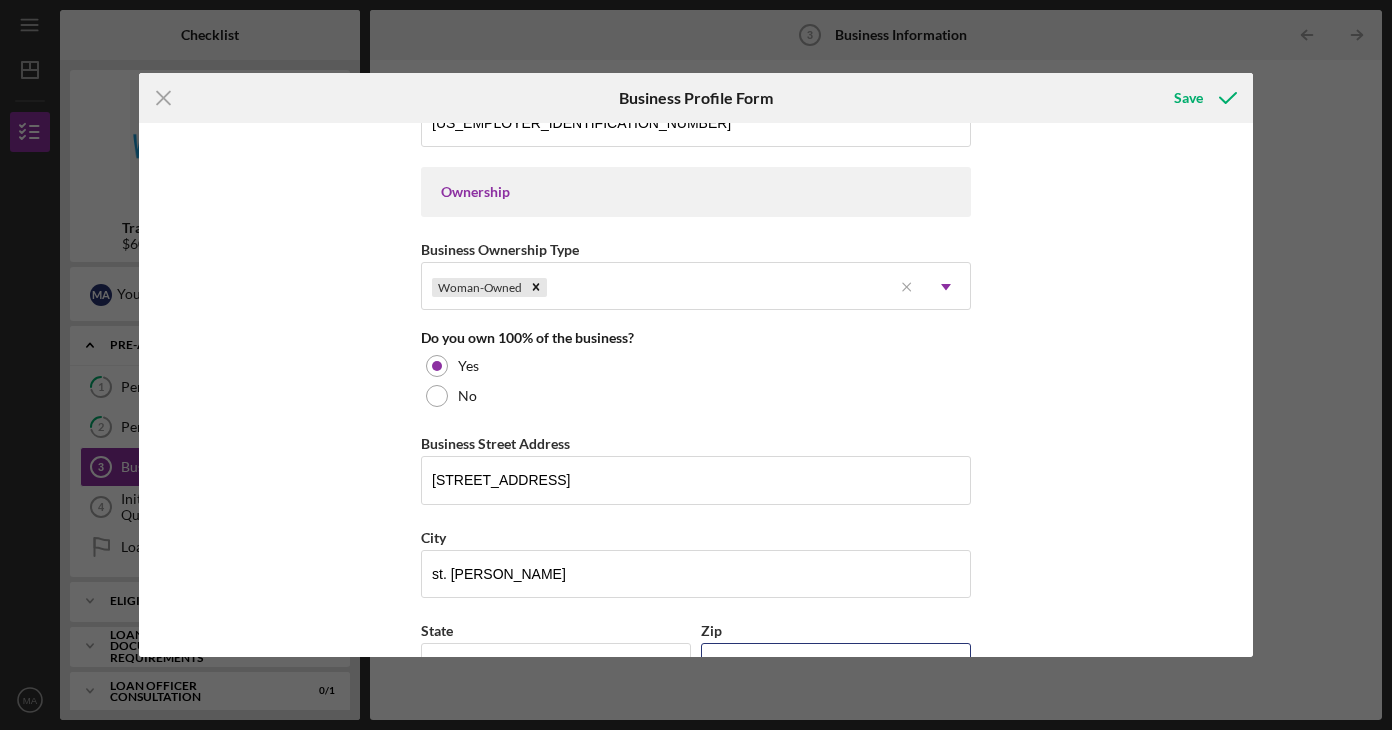 type on "55104" 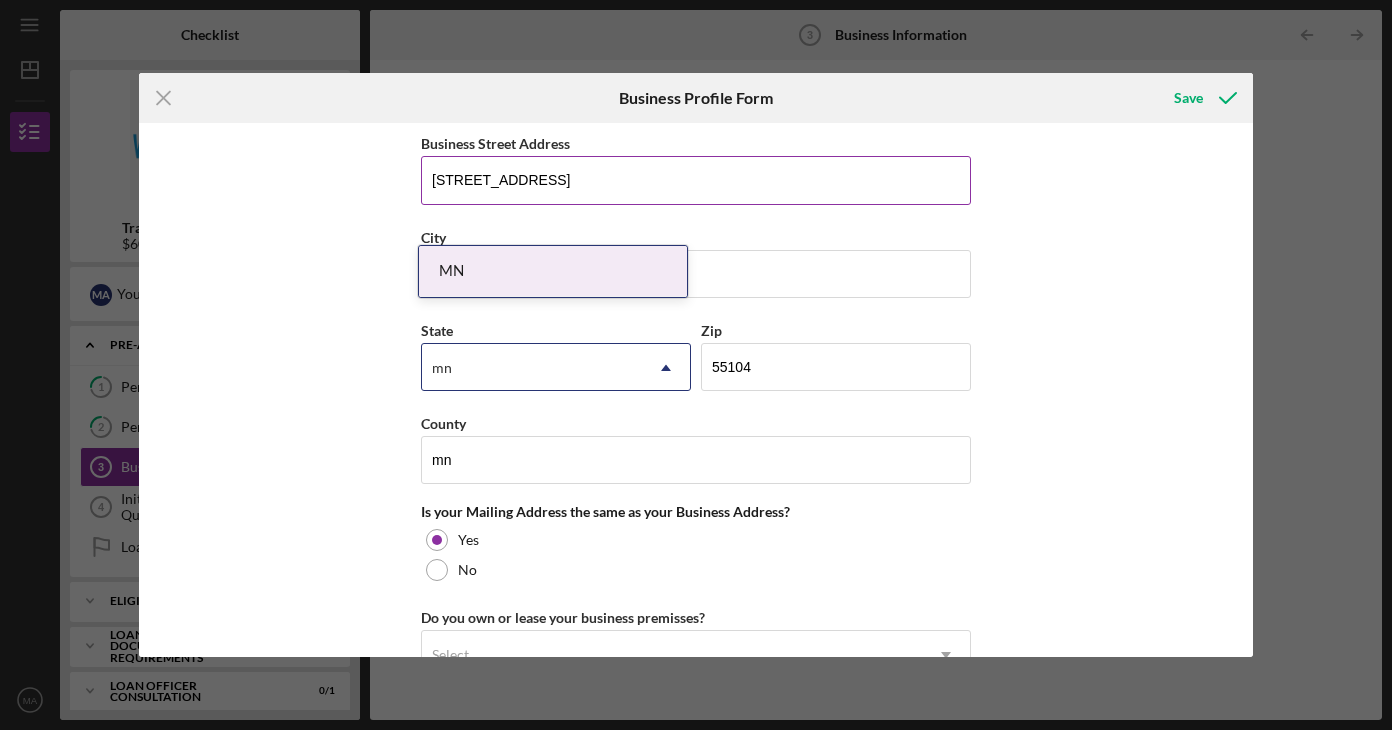 scroll, scrollTop: 1300, scrollLeft: 0, axis: vertical 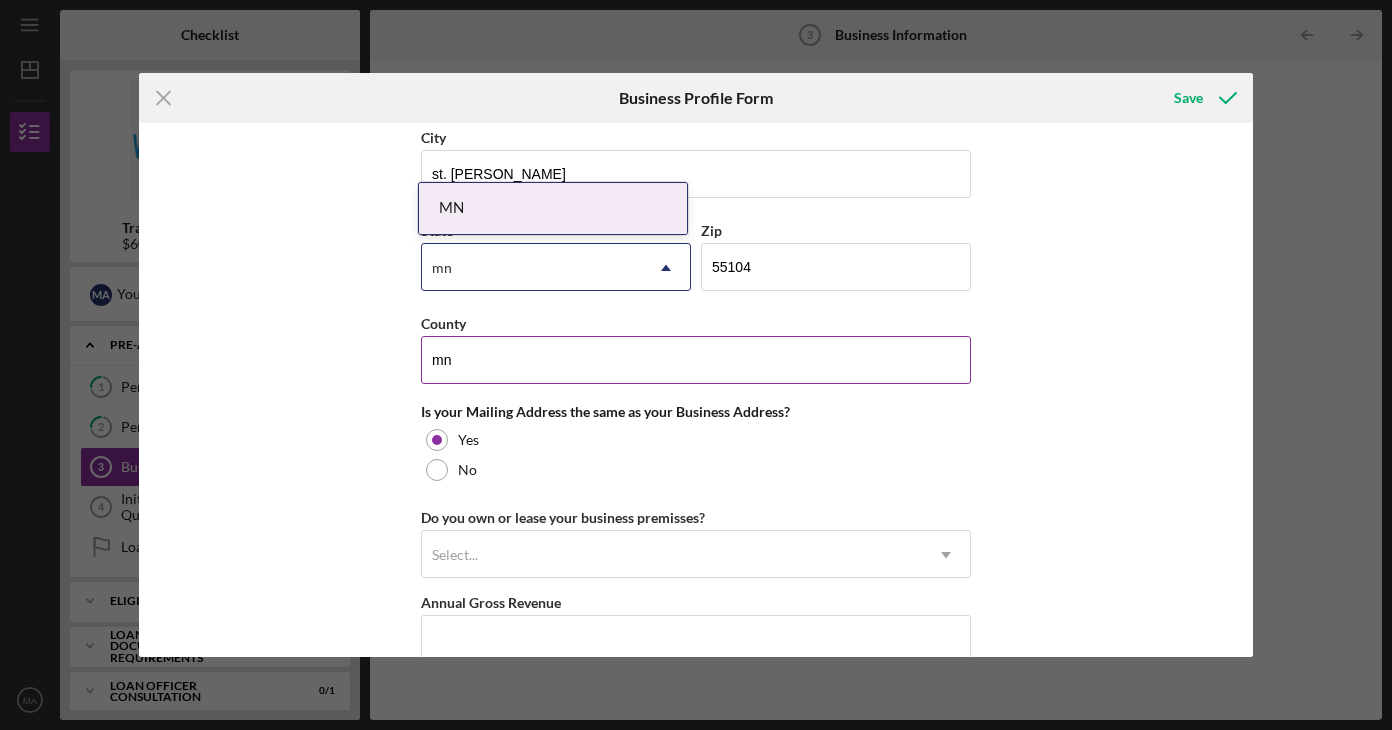 click on "mn" at bounding box center [696, 360] 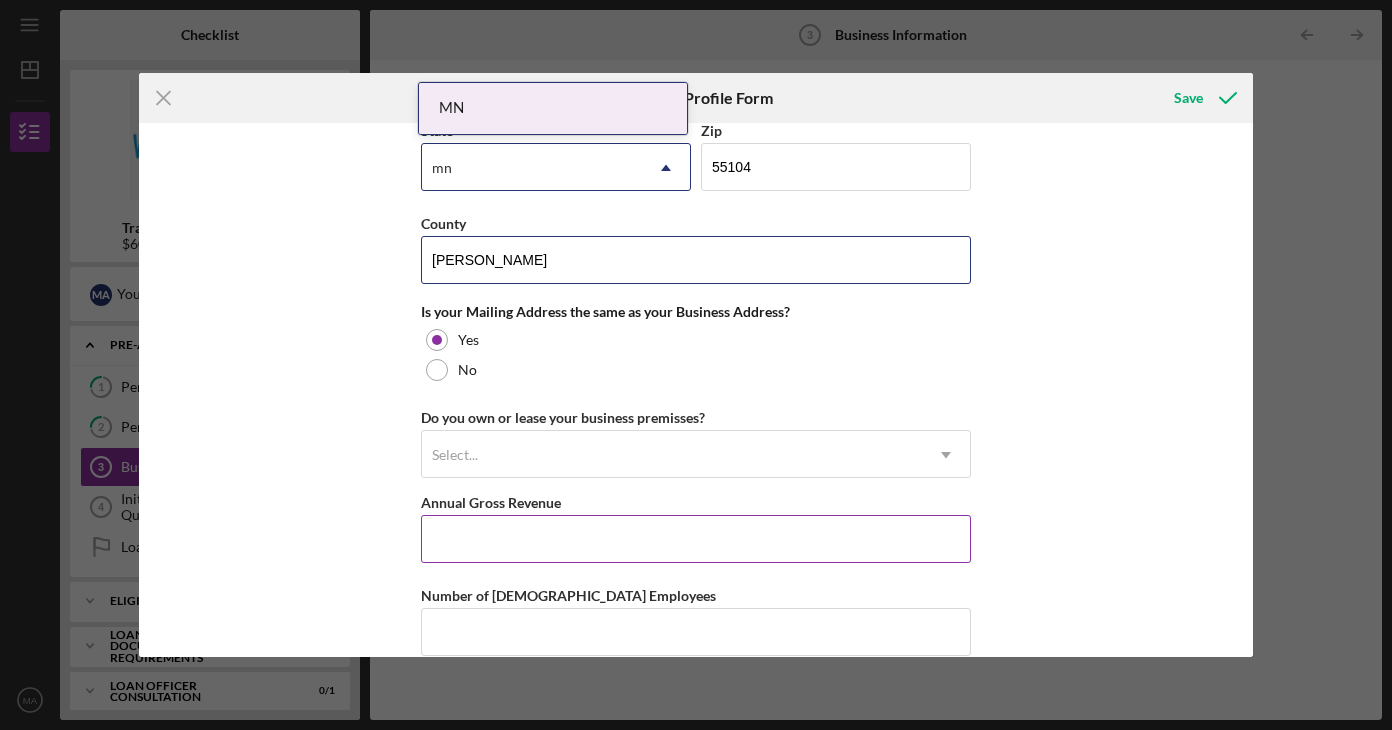 scroll, scrollTop: 1500, scrollLeft: 0, axis: vertical 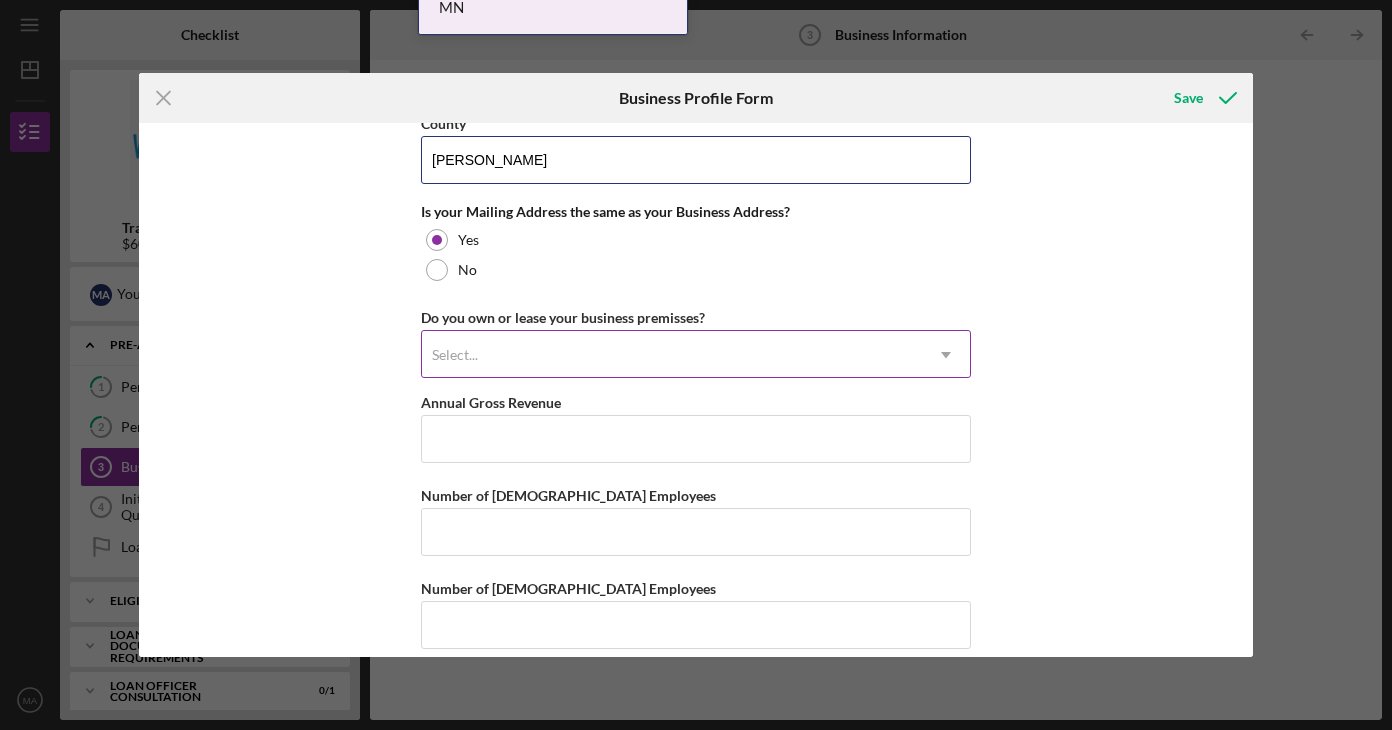 type on "[PERSON_NAME]" 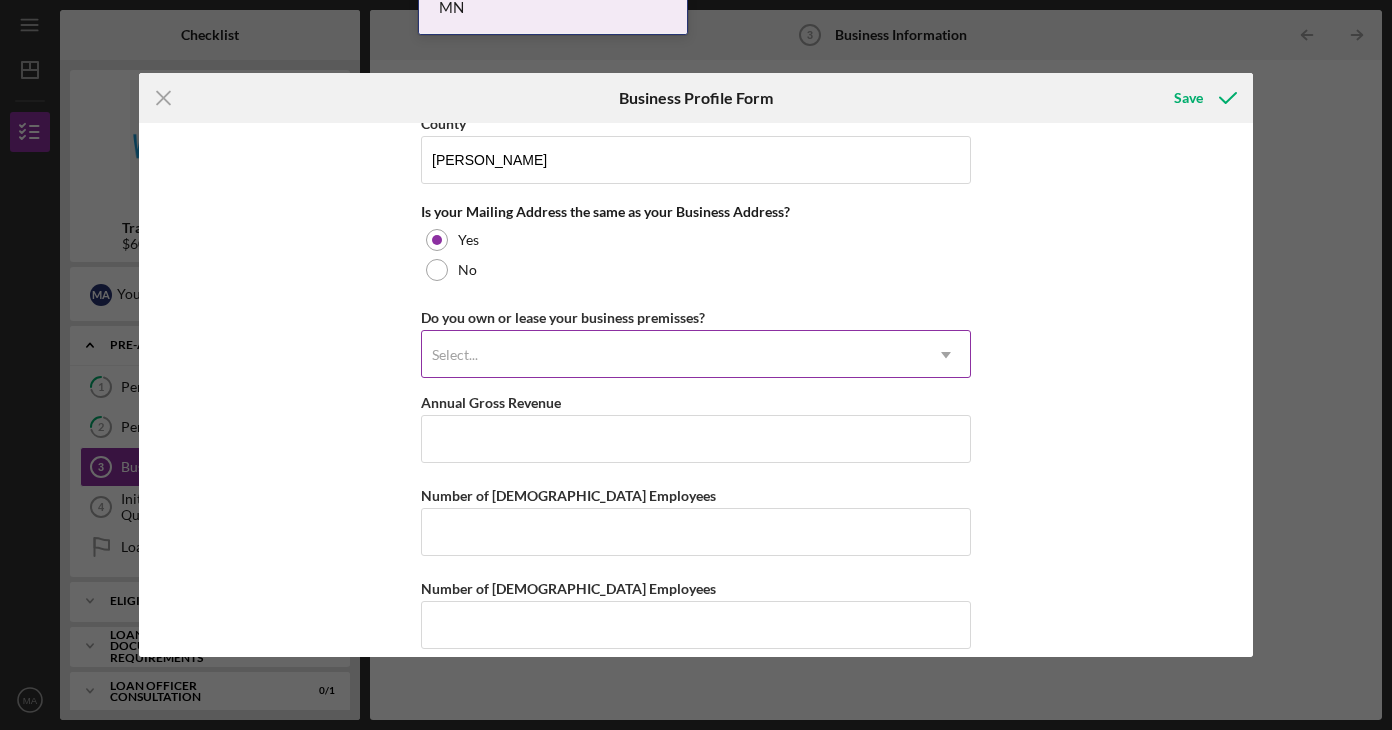 click on "Select..." at bounding box center (672, 355) 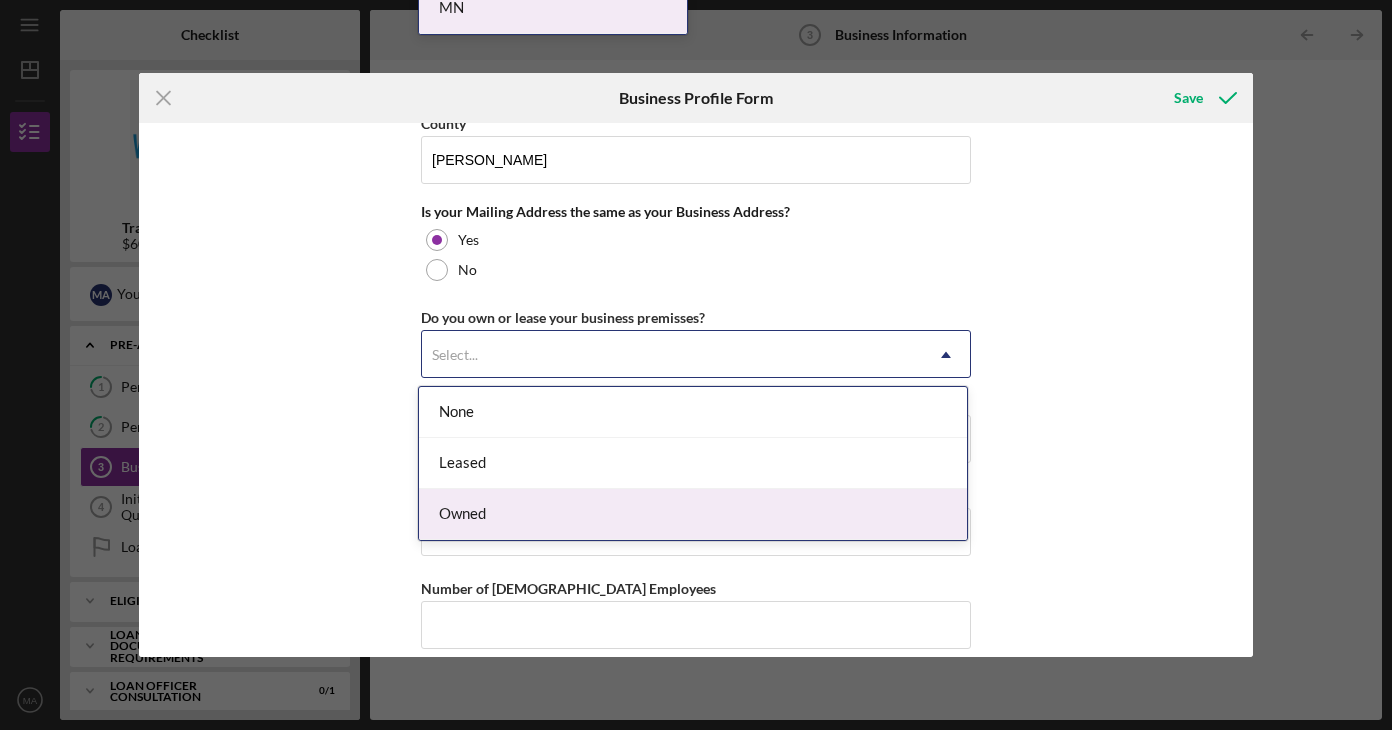 click on "Owned" at bounding box center (693, 514) 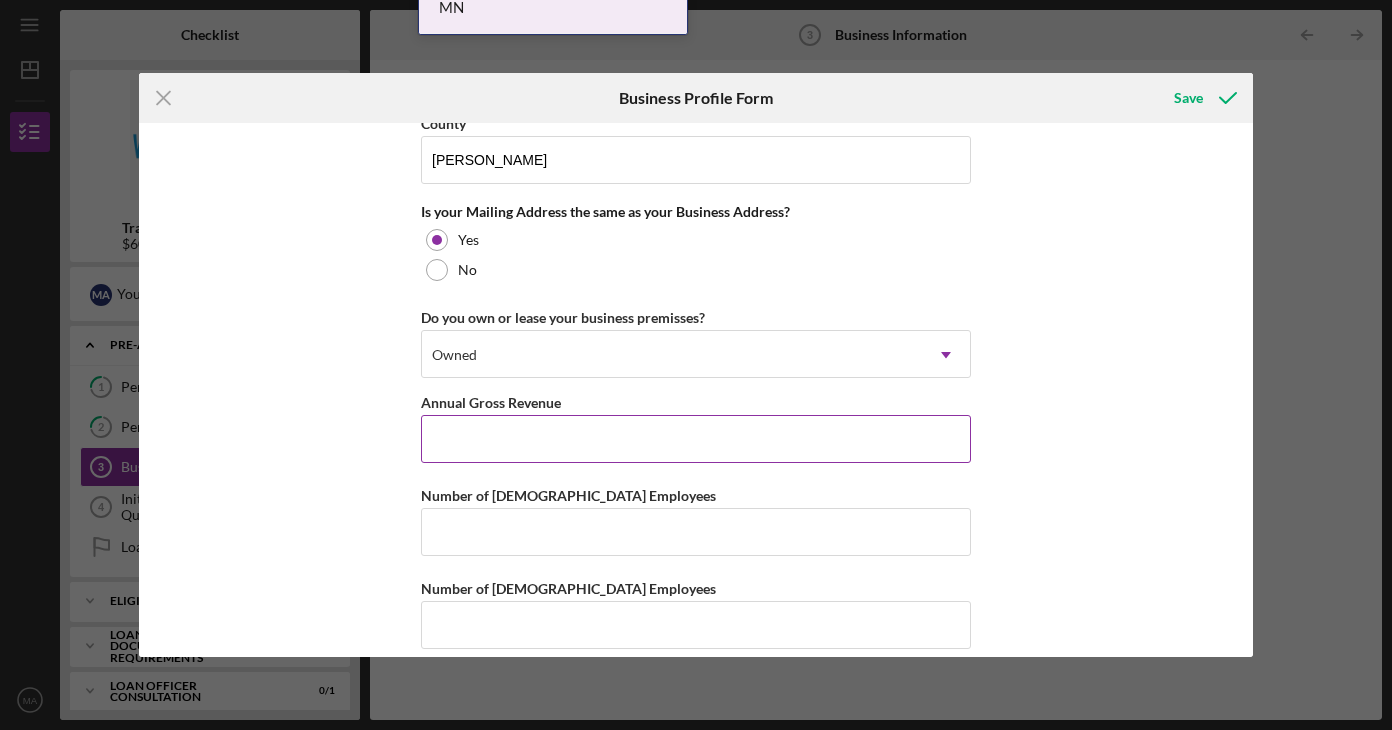 click on "Annual Gross Revenue" at bounding box center [696, 439] 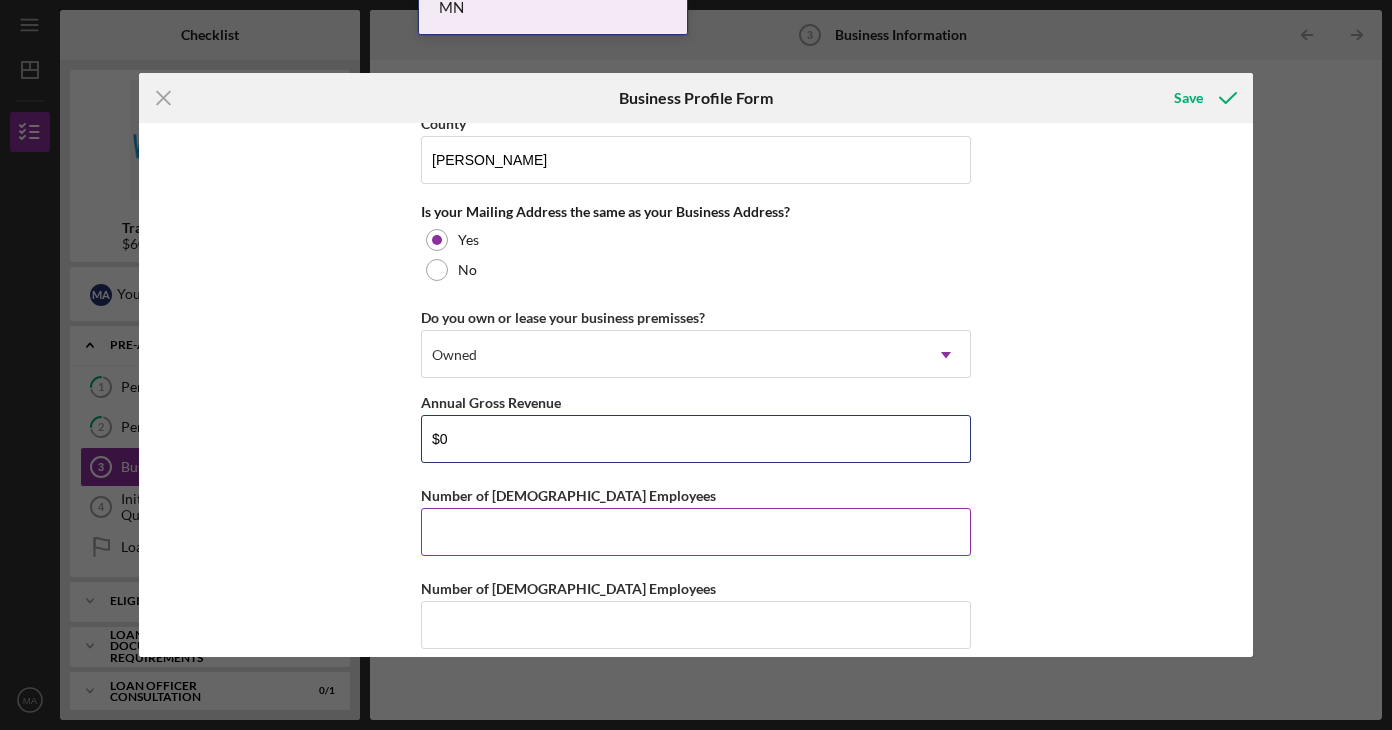type on "$0" 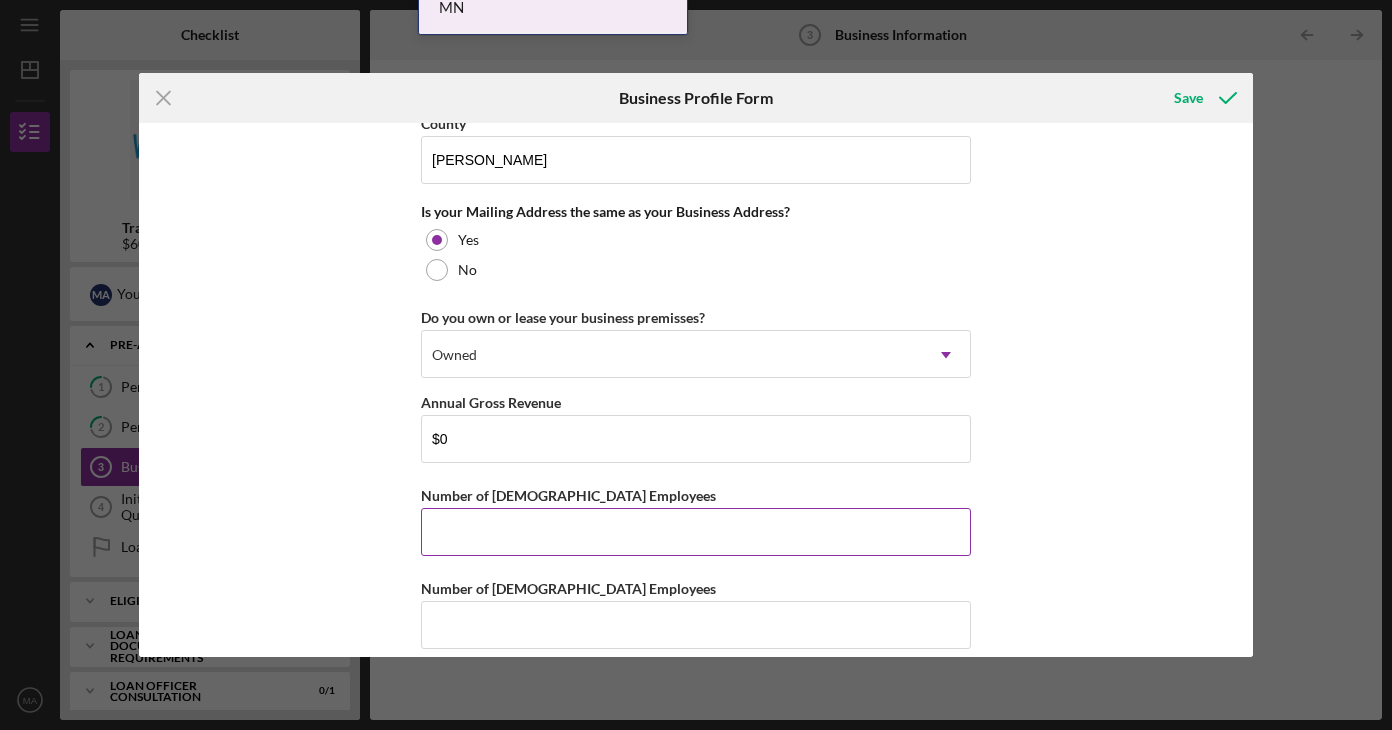 click on "Number of [DEMOGRAPHIC_DATA] Employees" at bounding box center (696, 532) 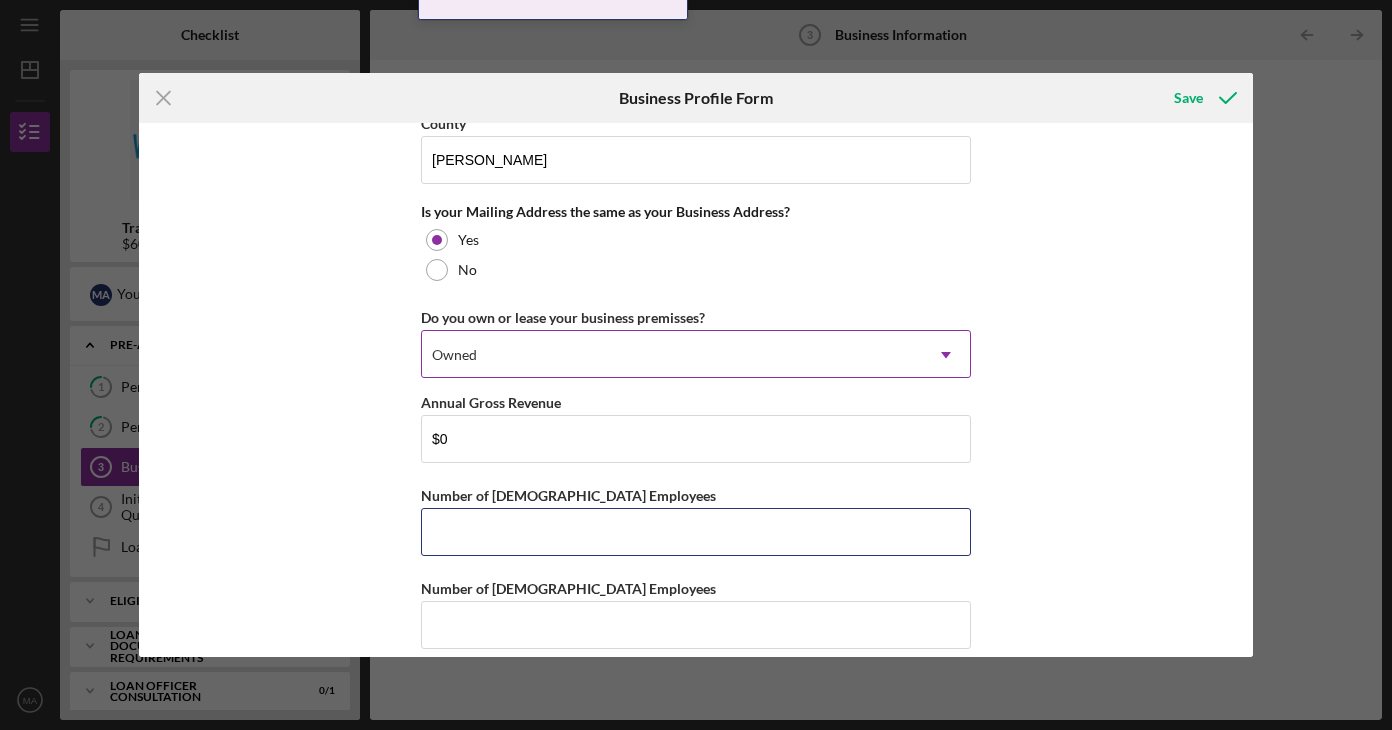 scroll, scrollTop: 1522, scrollLeft: 0, axis: vertical 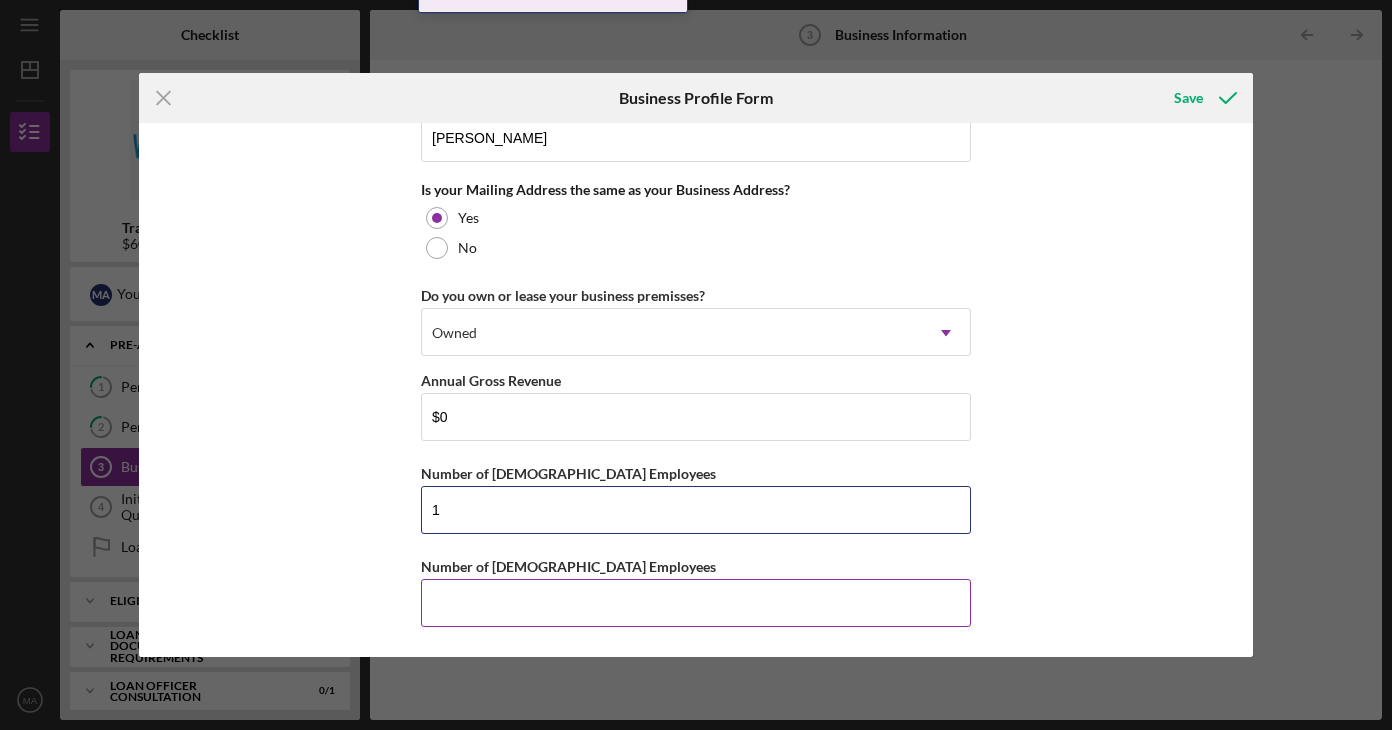 type on "1" 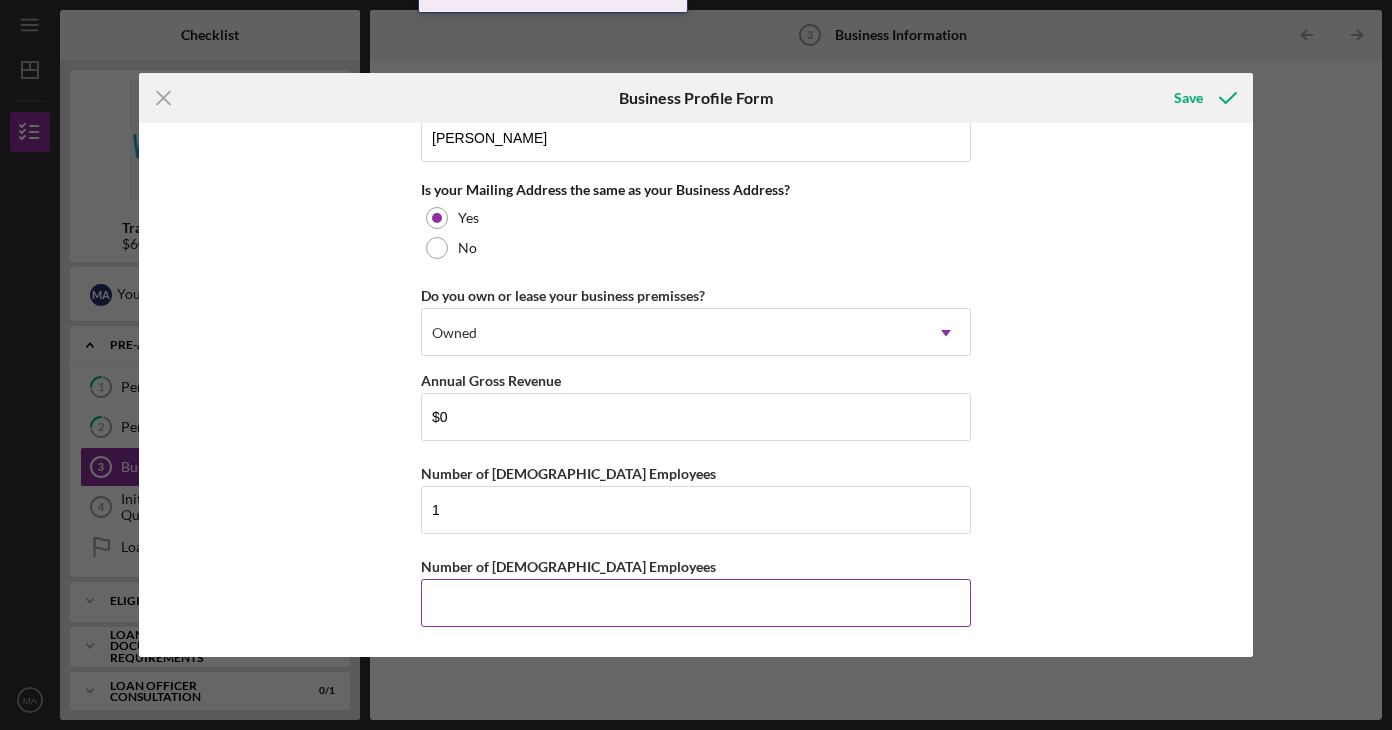 click on "Number of [DEMOGRAPHIC_DATA] Employees" at bounding box center [696, 603] 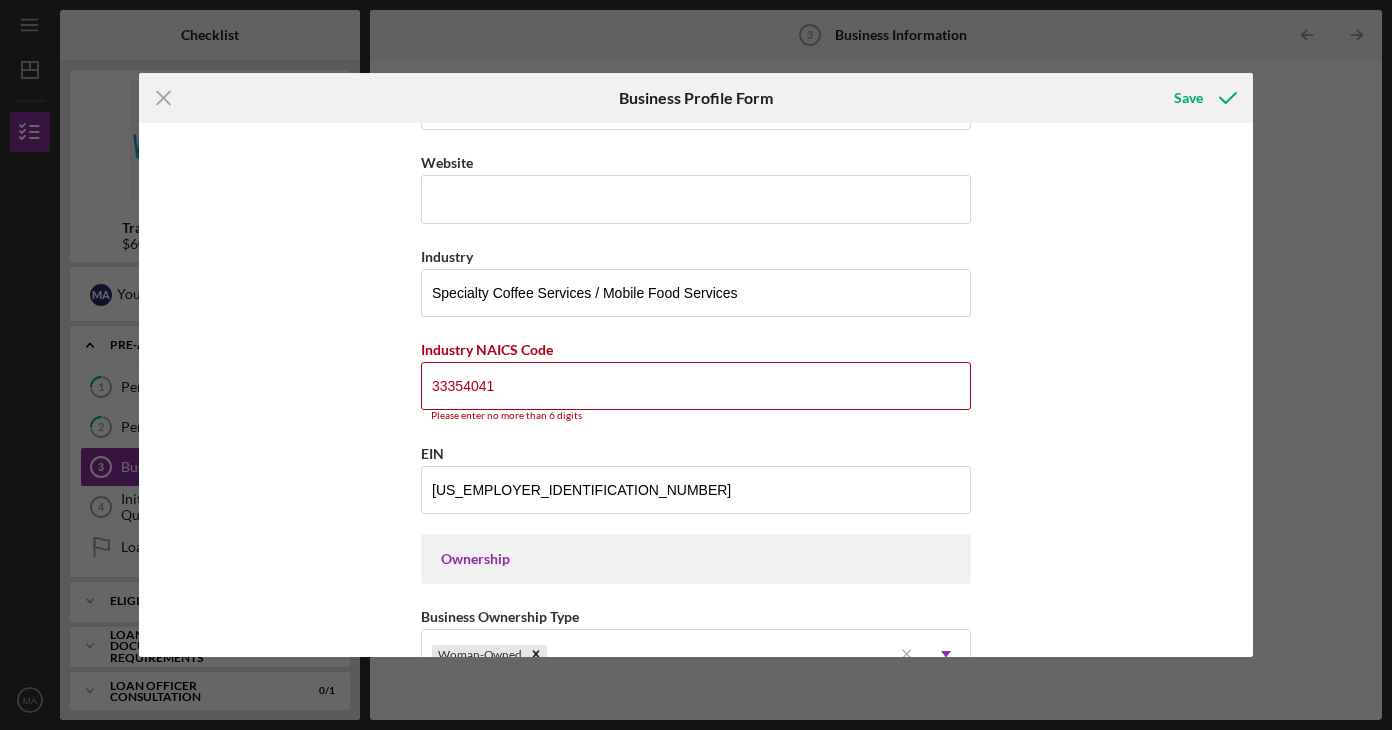 scroll, scrollTop: 522, scrollLeft: 0, axis: vertical 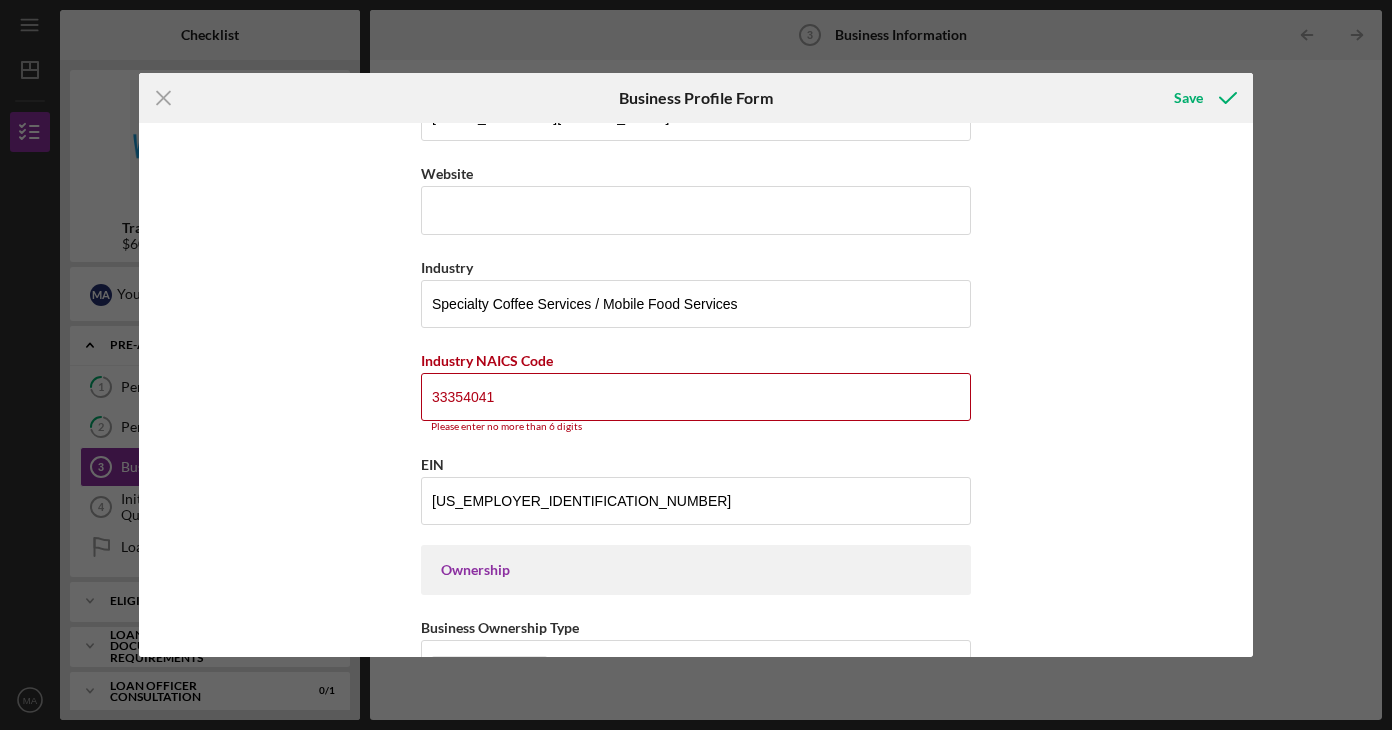 type on "0" 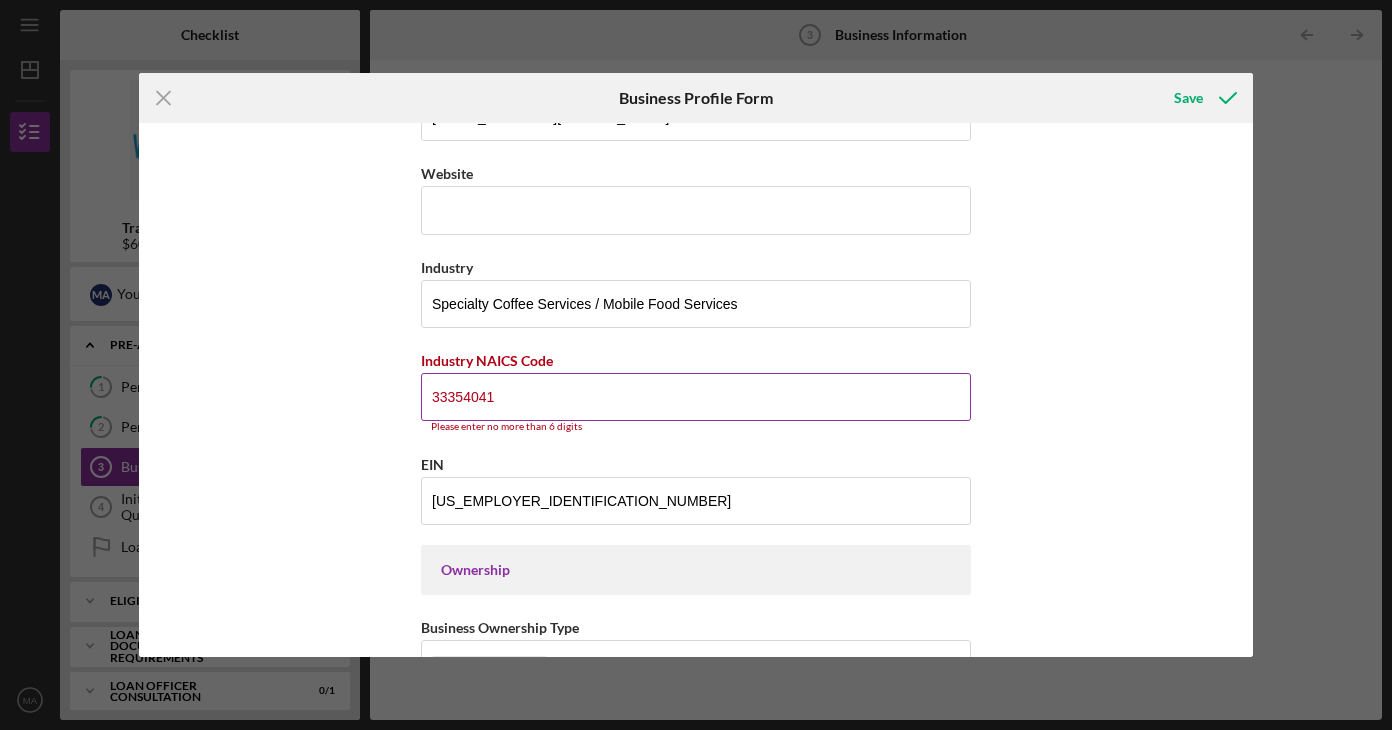 click on "33354041" at bounding box center [696, 397] 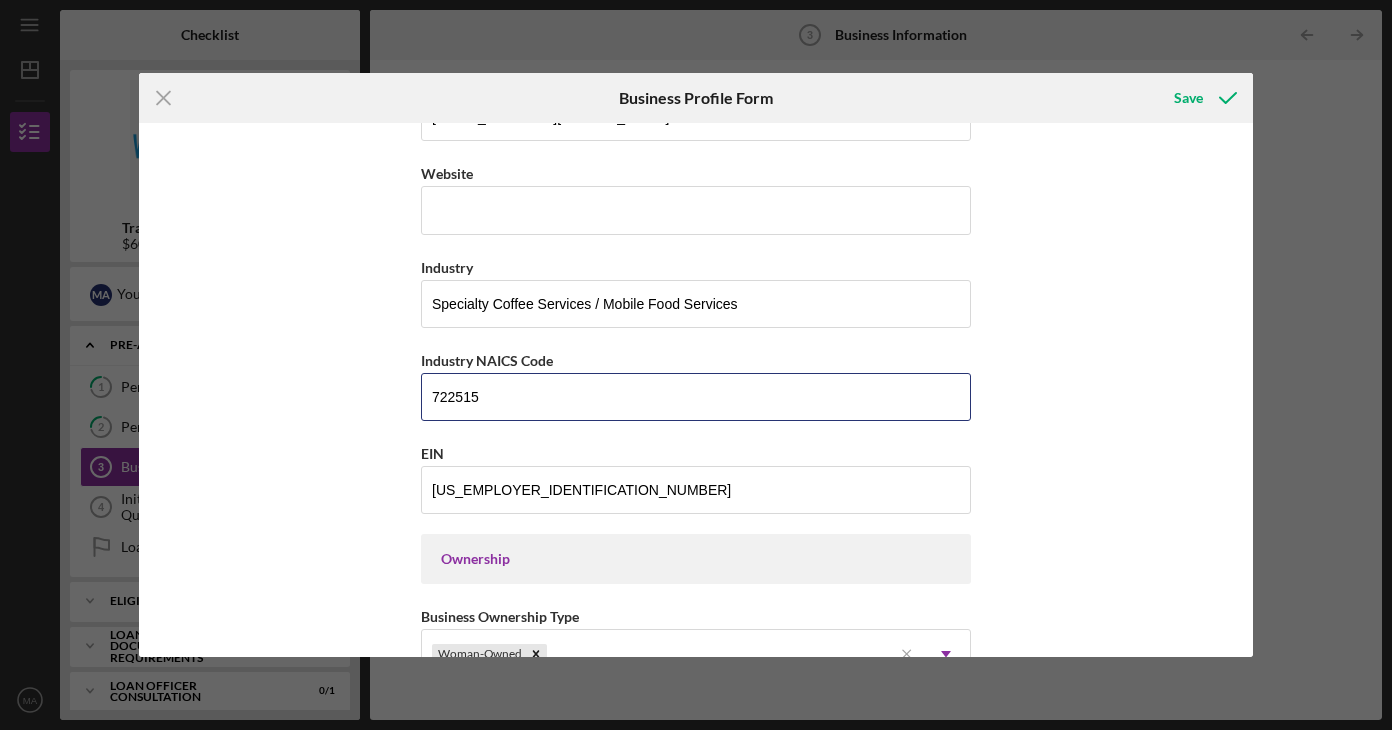 type on "722515" 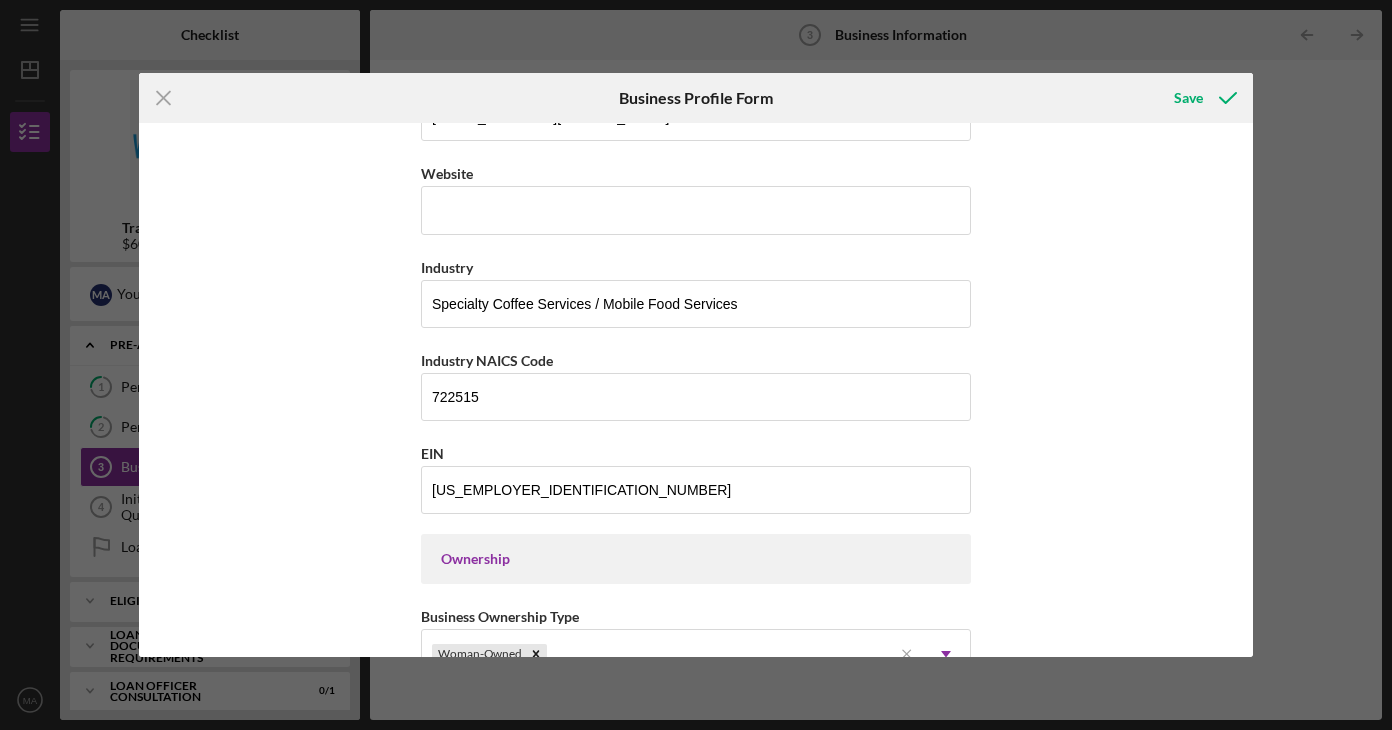click on "Business Name [PERSON_NAME] & Co Coffeehouse DBA [PERSON_NAME] & Co Coffeehouse Business Start Date [DATE] Legal Structure LLC Icon/Dropdown Arrow Business Phone [PHONE_NUMBER] Business Email [EMAIL_ADDRESS][DOMAIN_NAME] Website Industry Specialty Coffee Services / Mobile Food Services Industry NAICS Code 722515 EIN [US_EMPLOYER_IDENTIFICATION_NUMBER] Ownership Business Ownership Type Woman-Owned Icon/Menu Close Icon/Dropdown Arrow Do you own 100% of the business? Yes No Business Street Address [STREET_ADDRESS] [PERSON_NAME] State [US_STATE] Icon/Dropdown Arrow Zip [GEOGRAPHIC_DATA] Is your Mailing Address the same as your Business Address? Yes No Do you own or lease your business premisses? Owned Icon/Dropdown Arrow Annual Gross Revenue $0 Number of [DEMOGRAPHIC_DATA] Employees 1 Number of [DEMOGRAPHIC_DATA] Employees 0" at bounding box center (696, 390) 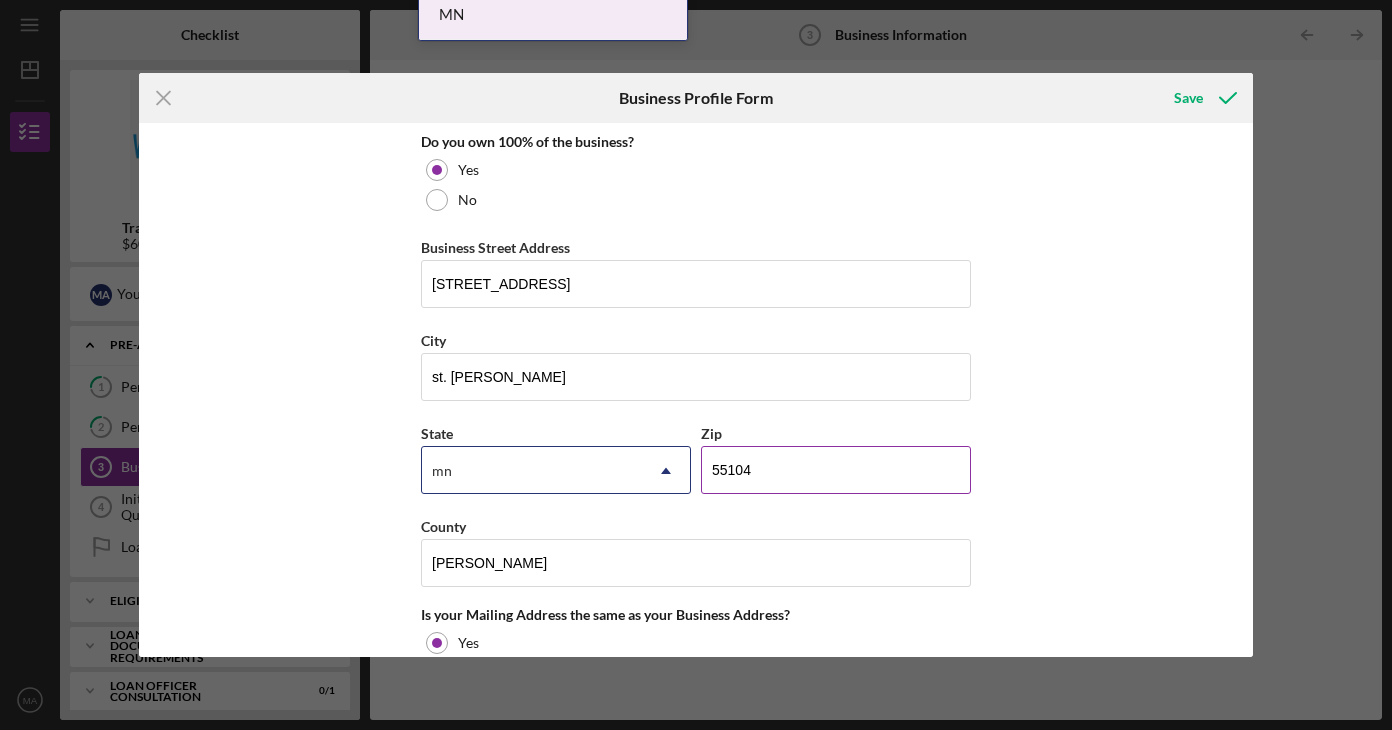 scroll, scrollTop: 1511, scrollLeft: 0, axis: vertical 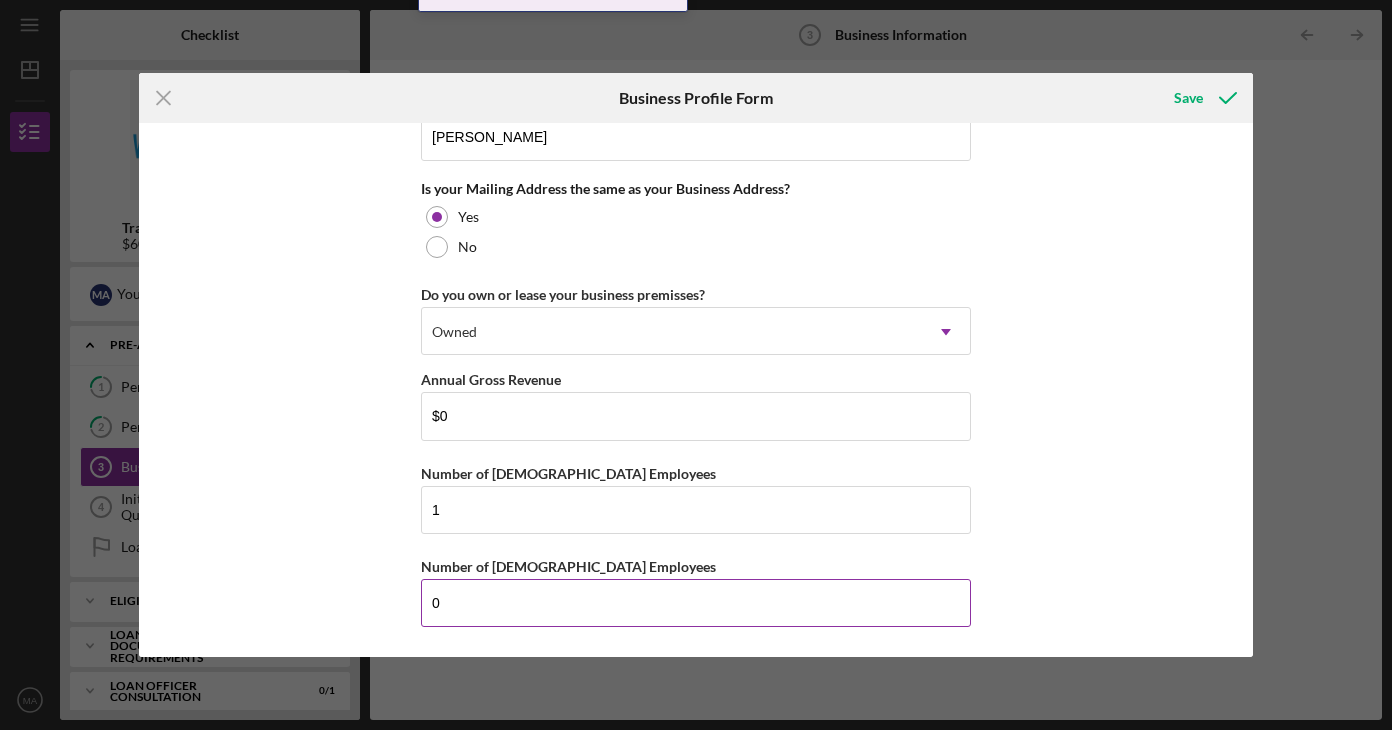 click on "0" at bounding box center (696, 603) 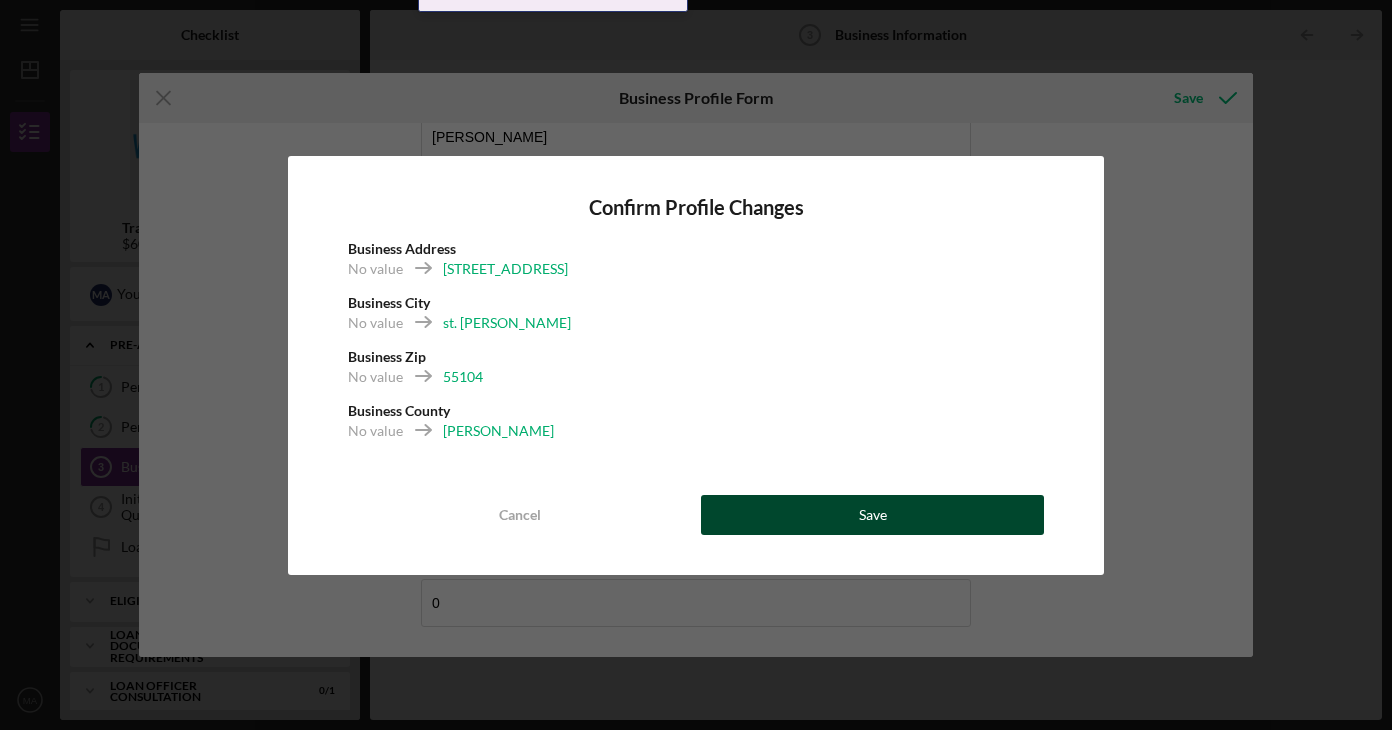 click on "Save" at bounding box center [872, 515] 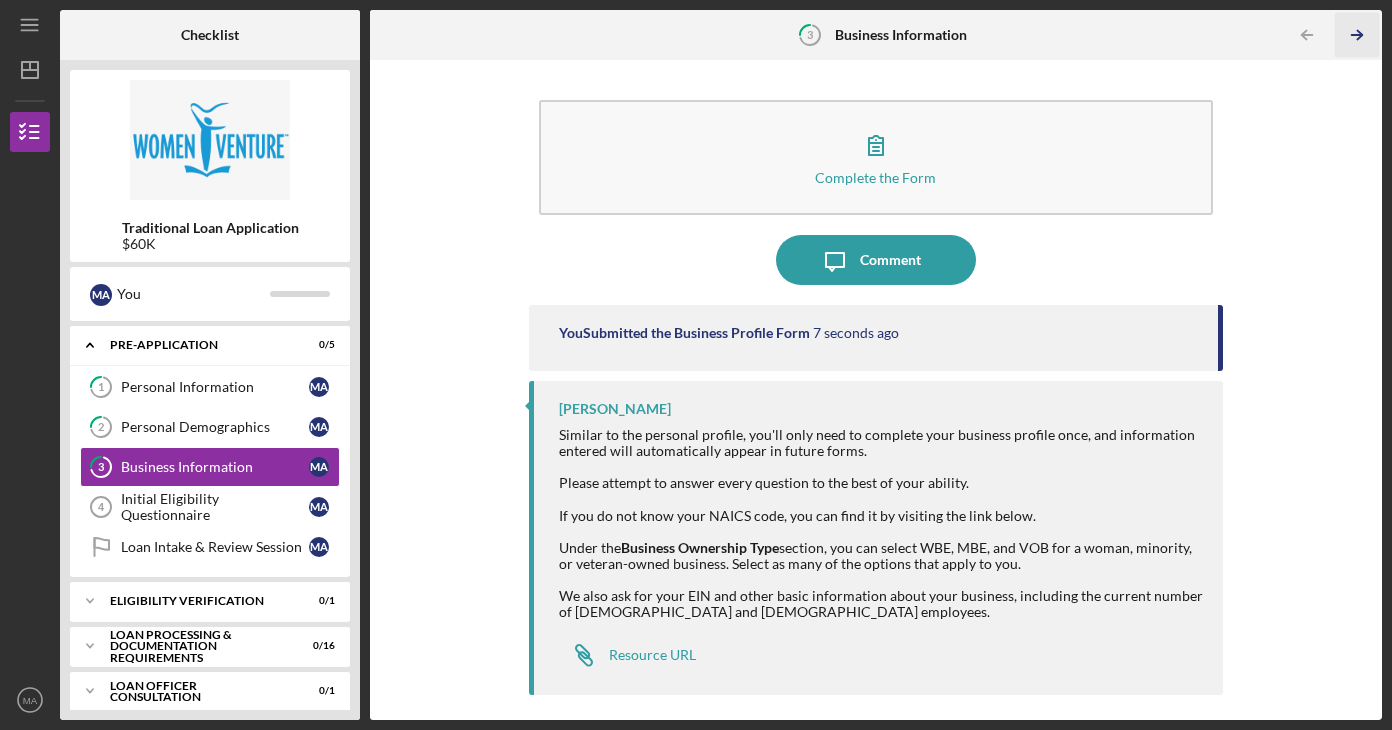 click 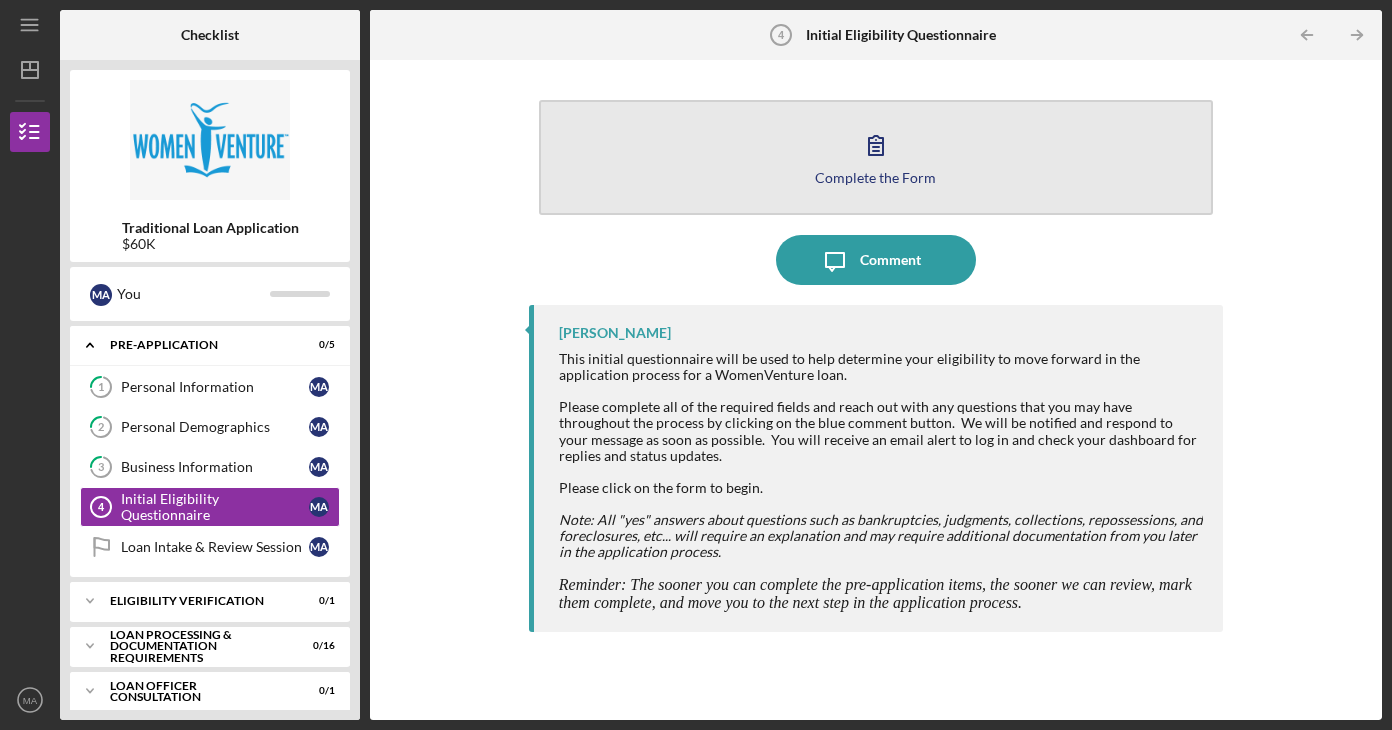 click on "Complete the Form Form" at bounding box center (876, 157) 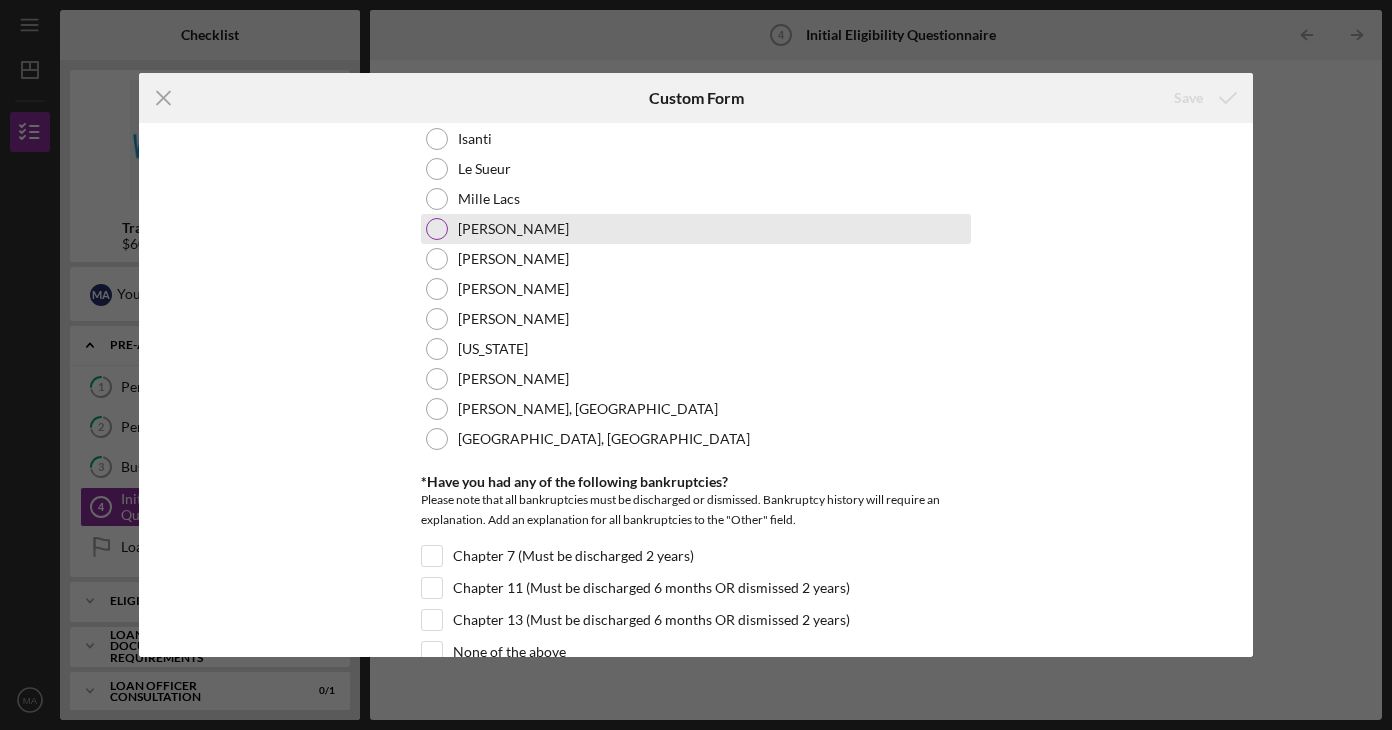 scroll, scrollTop: 100, scrollLeft: 0, axis: vertical 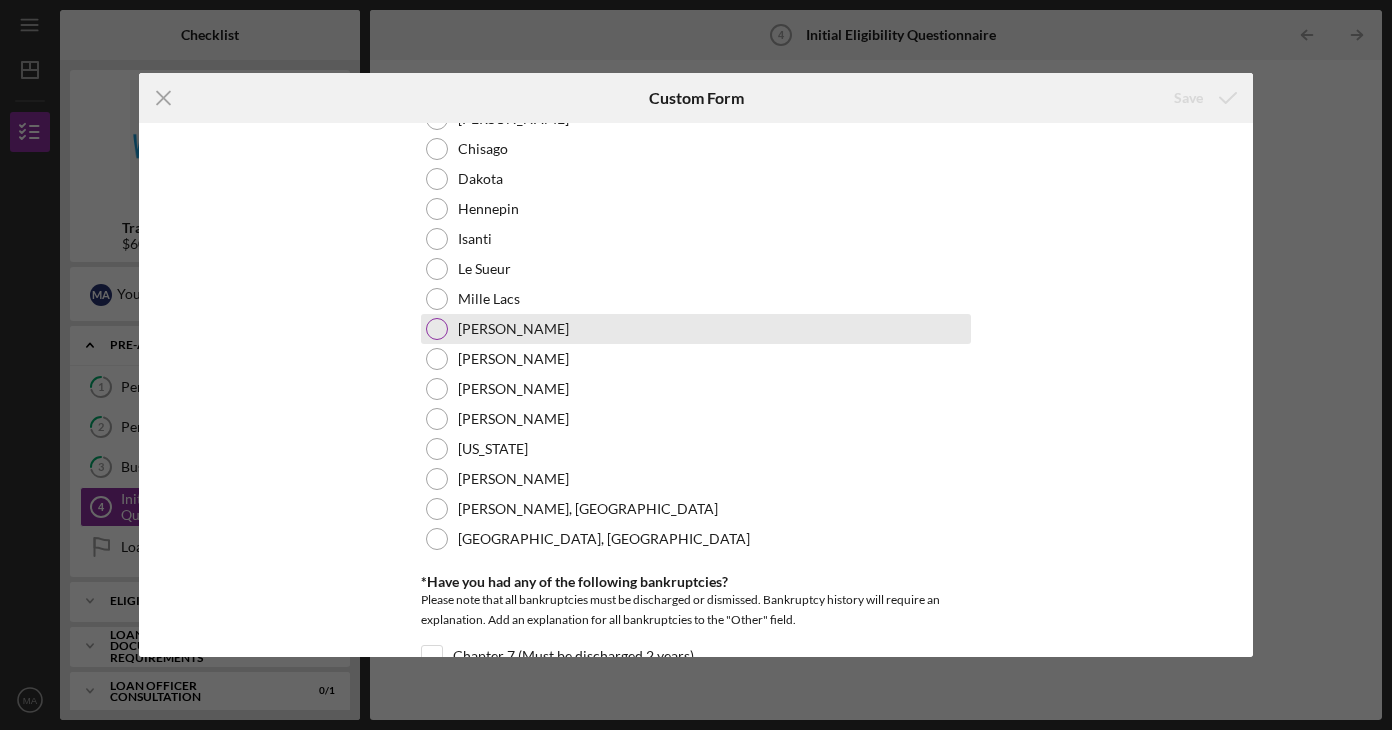 click on "[PERSON_NAME]" at bounding box center [696, 329] 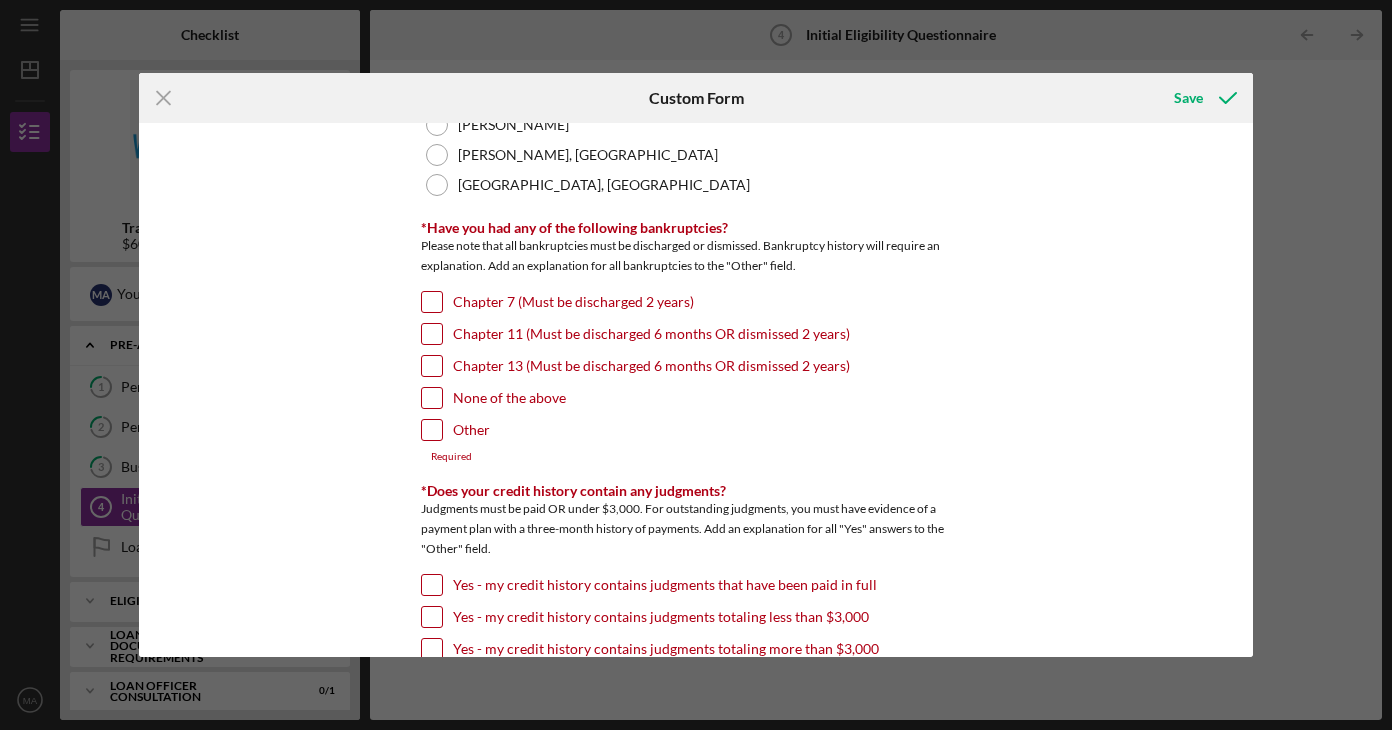 scroll, scrollTop: 500, scrollLeft: 0, axis: vertical 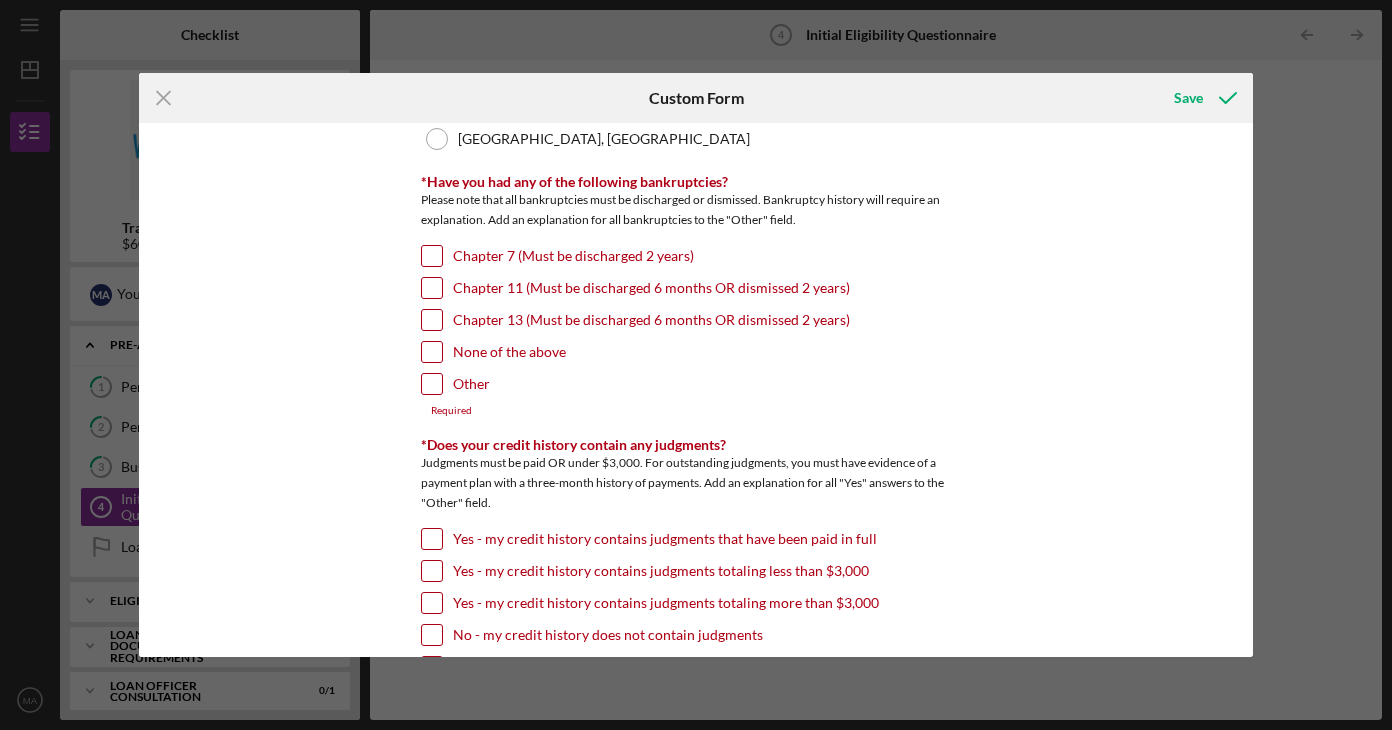 click on "None of the above" at bounding box center [509, 352] 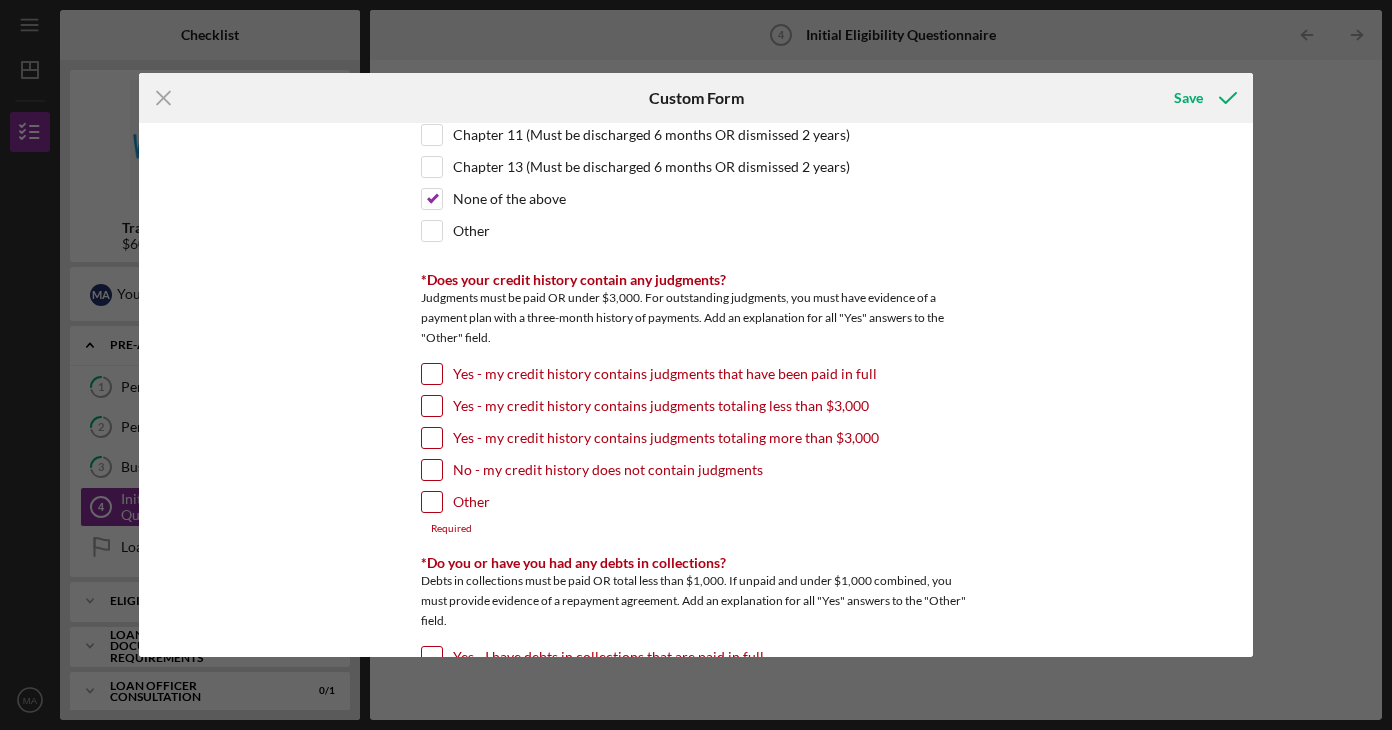 scroll, scrollTop: 700, scrollLeft: 0, axis: vertical 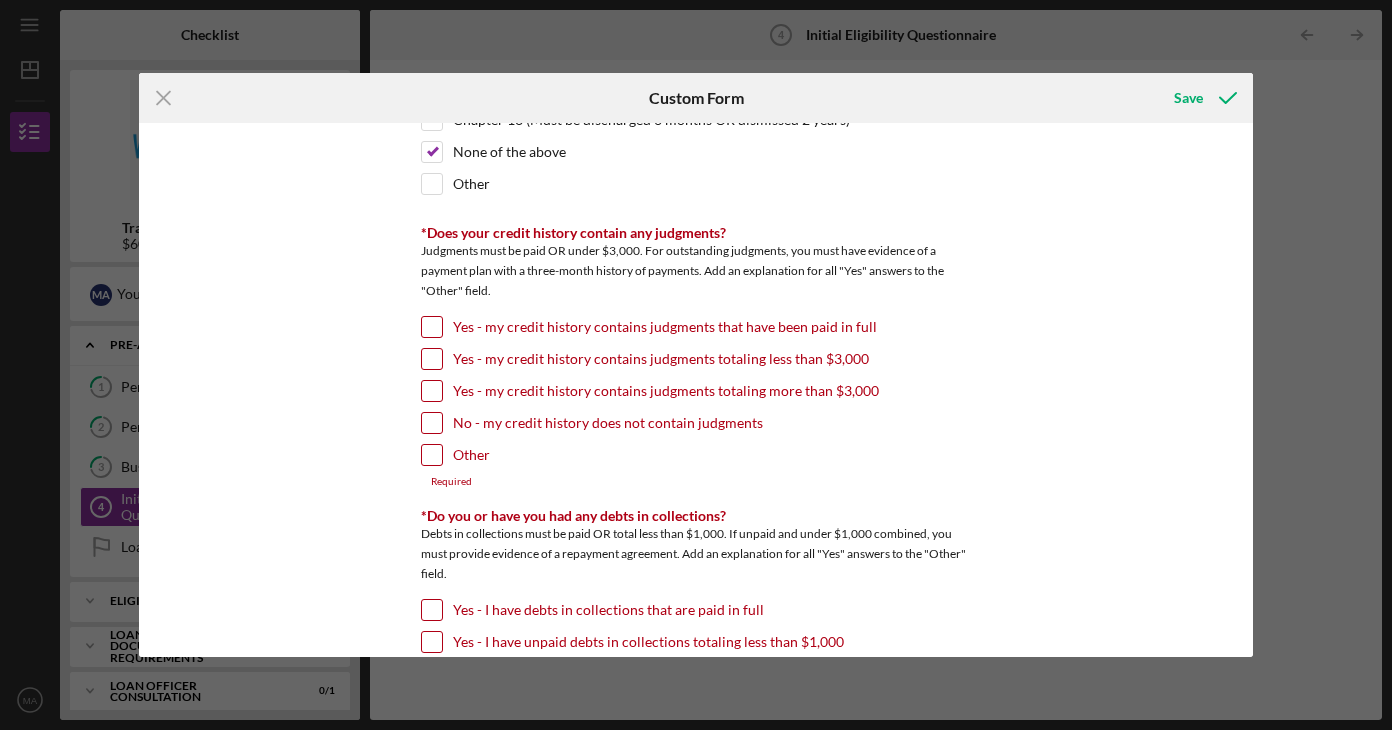 click on "No - my credit history does not contain judgments" at bounding box center [608, 423] 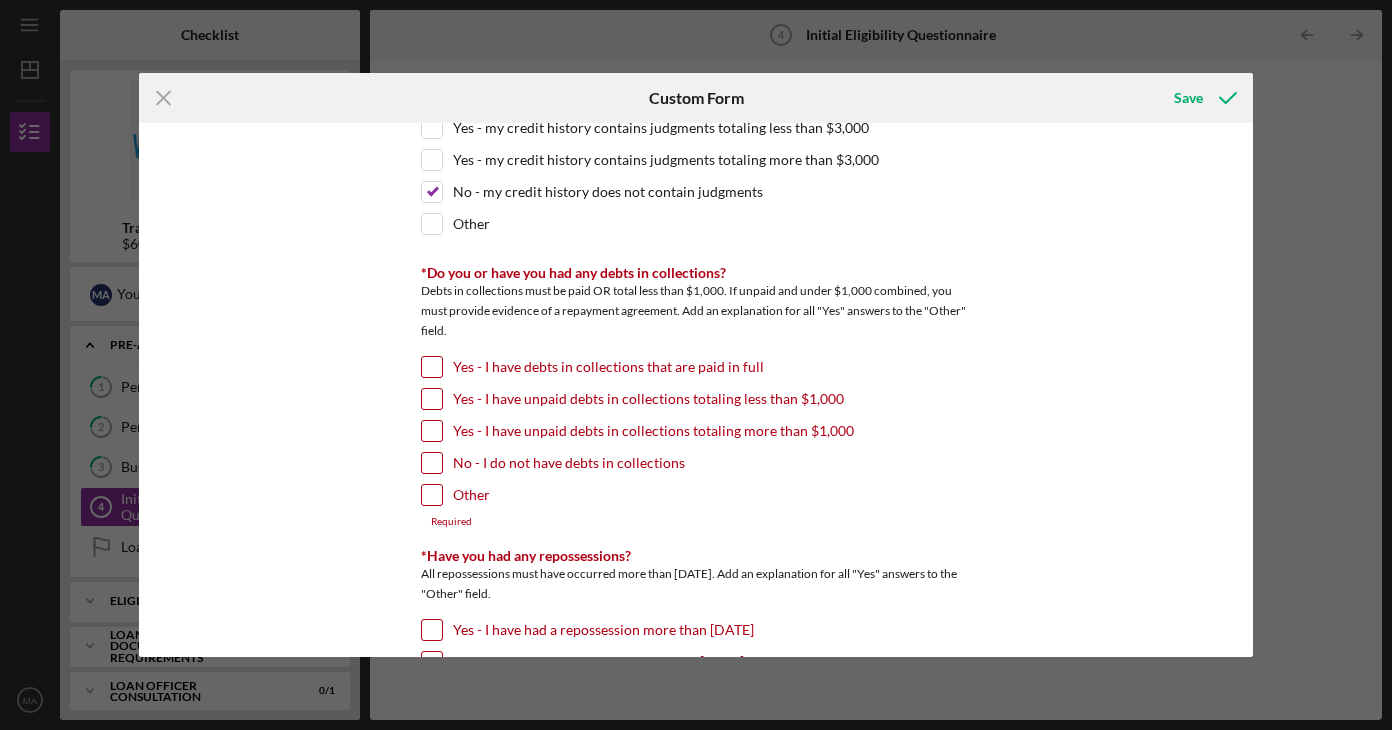 scroll, scrollTop: 1000, scrollLeft: 0, axis: vertical 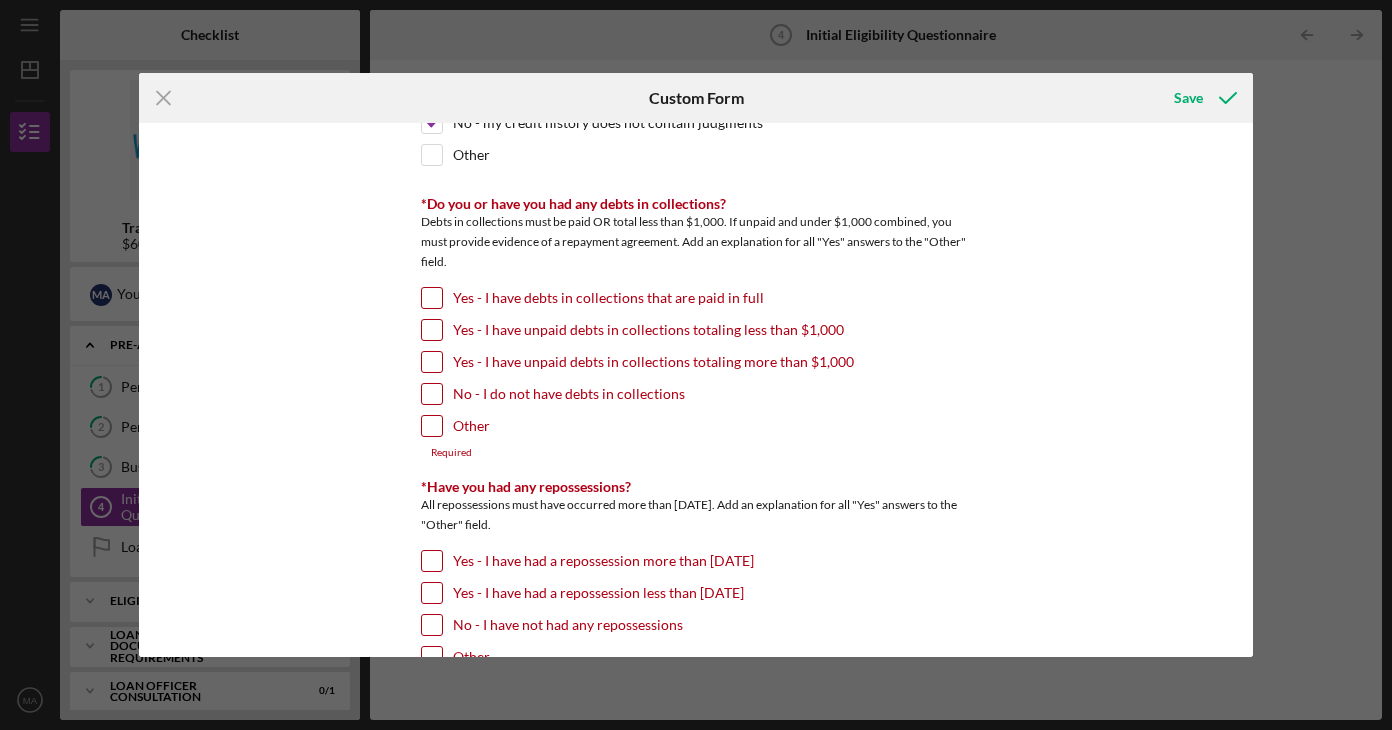 click on "No - I do not have debts in collections" at bounding box center (569, 394) 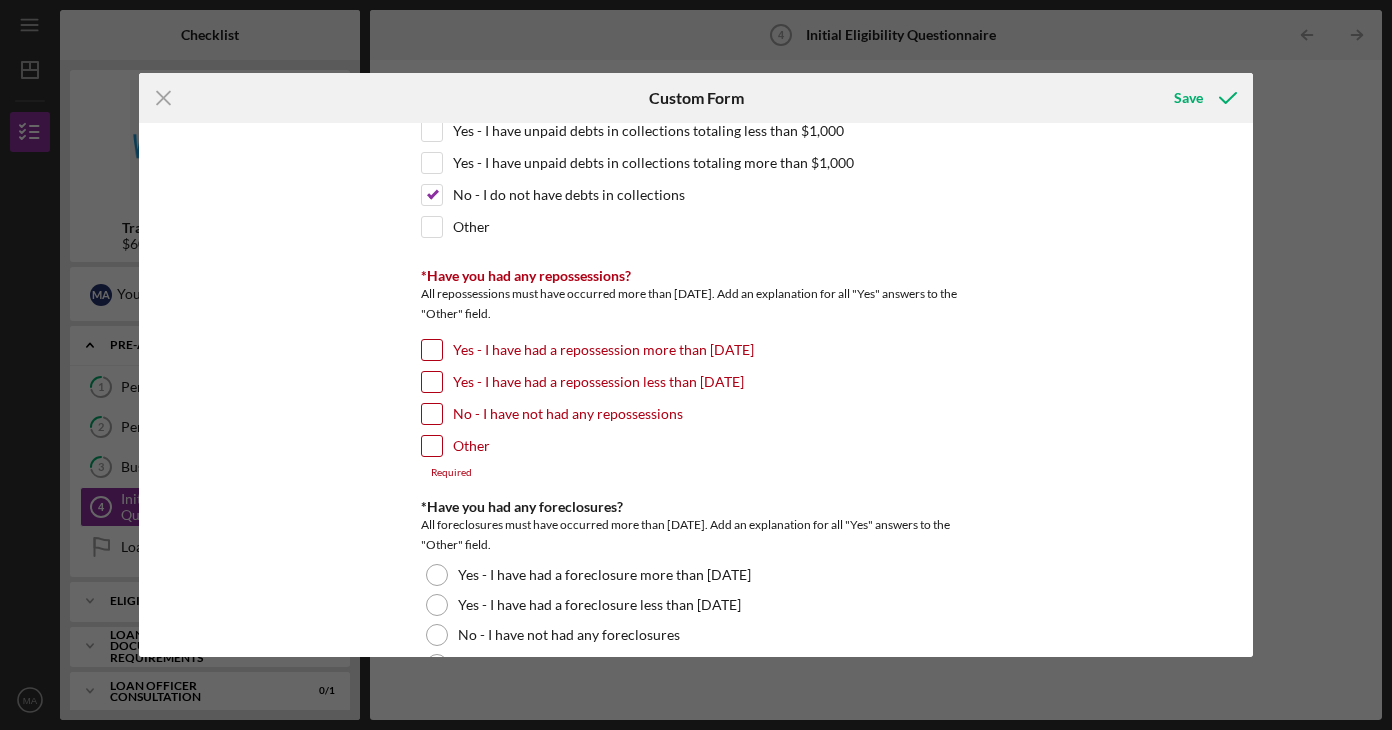 scroll, scrollTop: 1200, scrollLeft: 0, axis: vertical 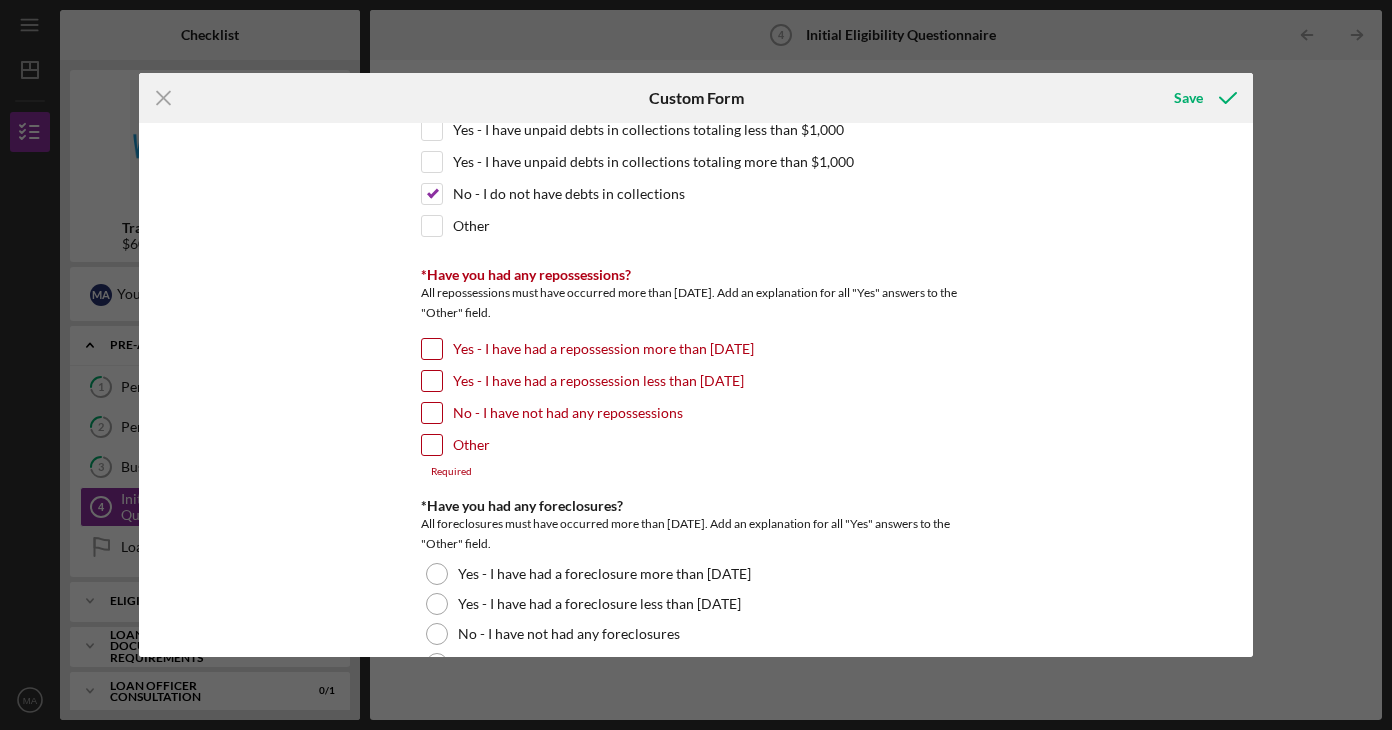 click on "No - I have not had any repossessions" at bounding box center [568, 413] 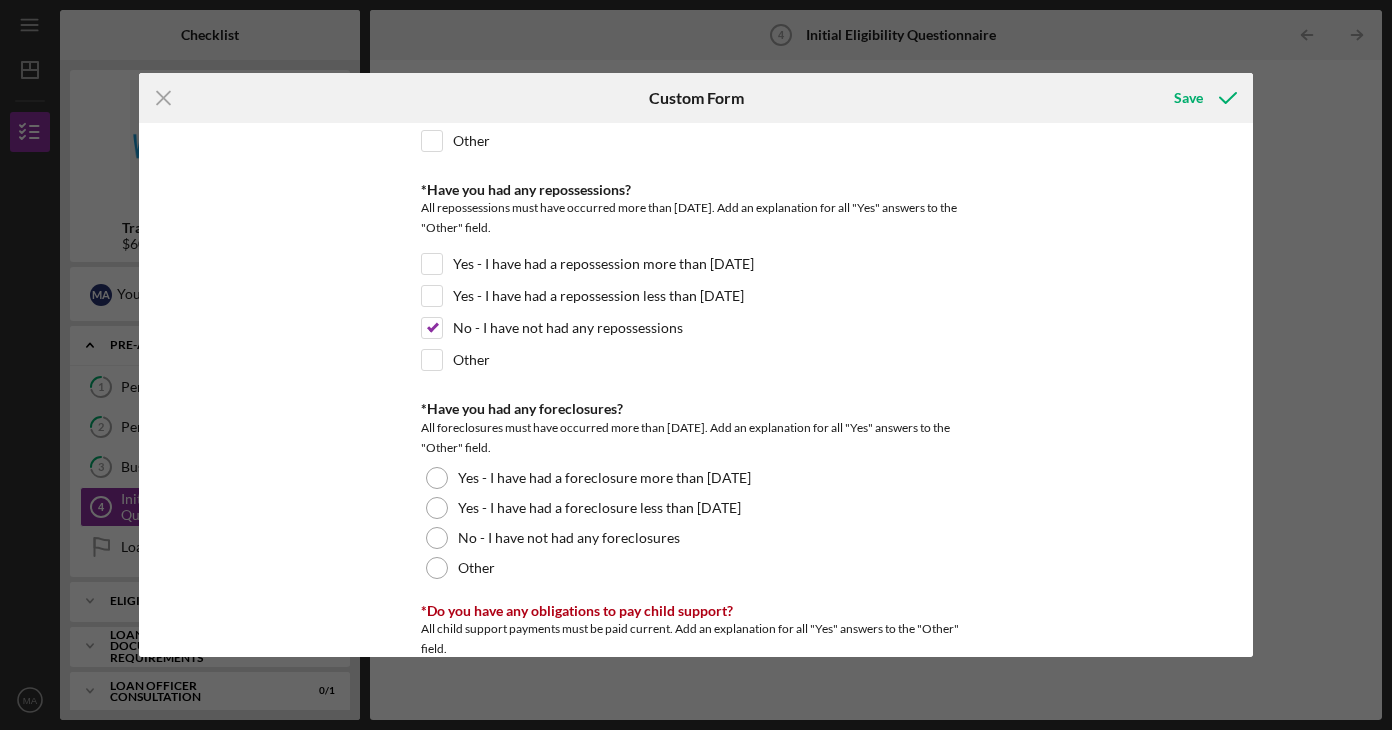 scroll, scrollTop: 1400, scrollLeft: 0, axis: vertical 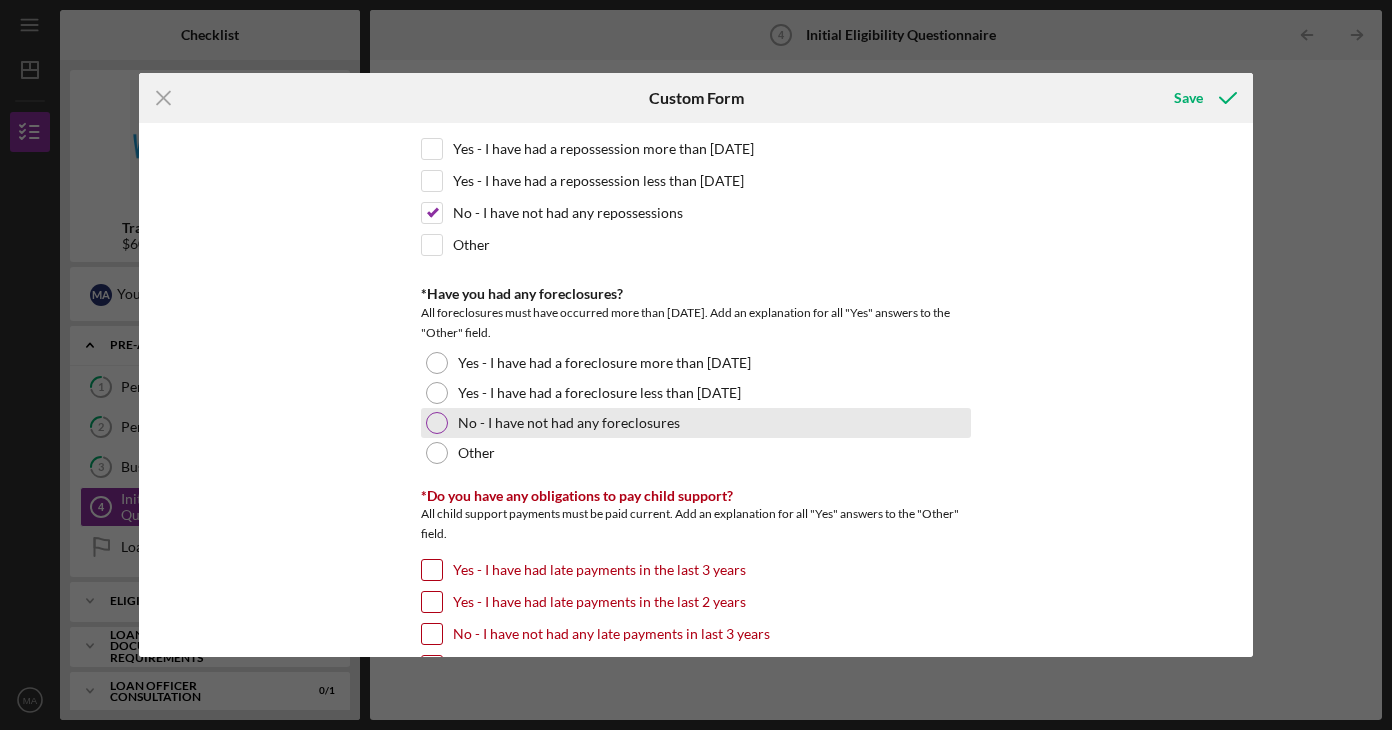 click on "No - I have not had any foreclosures" at bounding box center (569, 423) 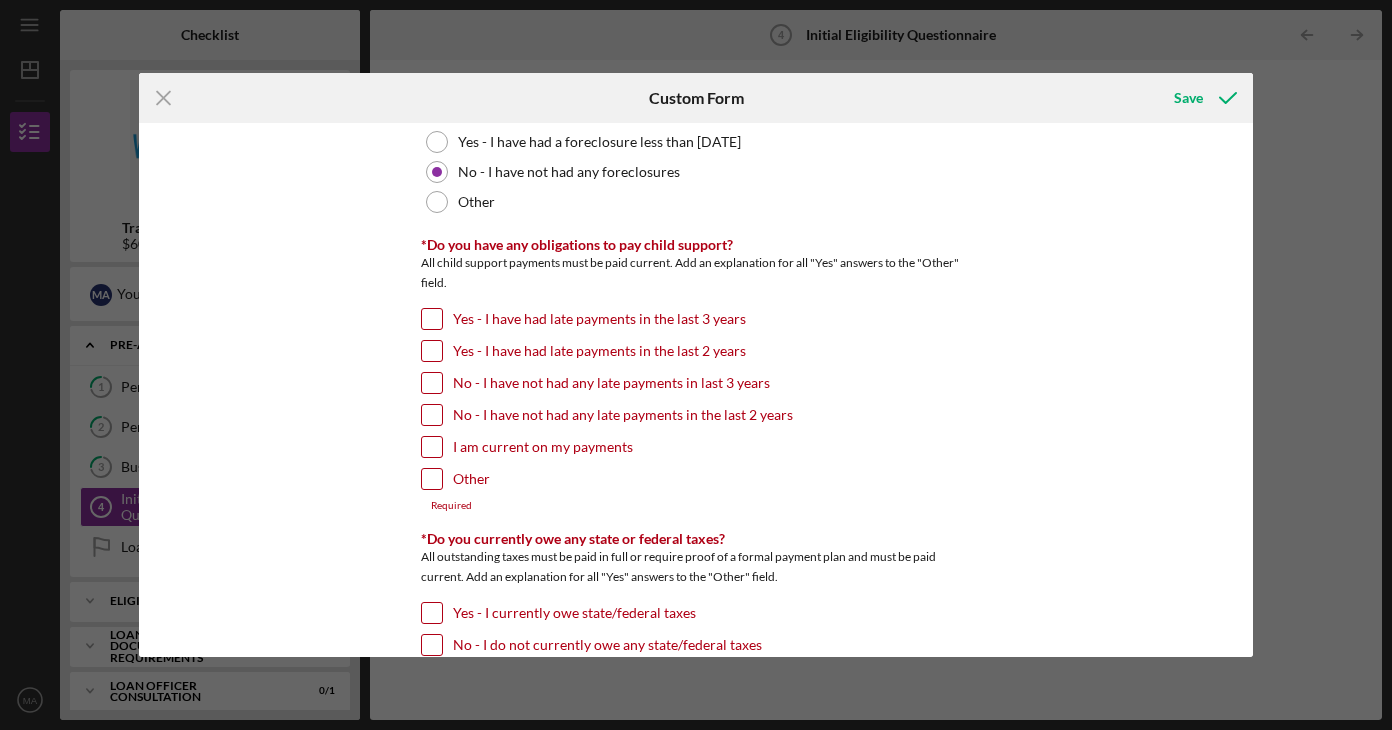 scroll, scrollTop: 1700, scrollLeft: 0, axis: vertical 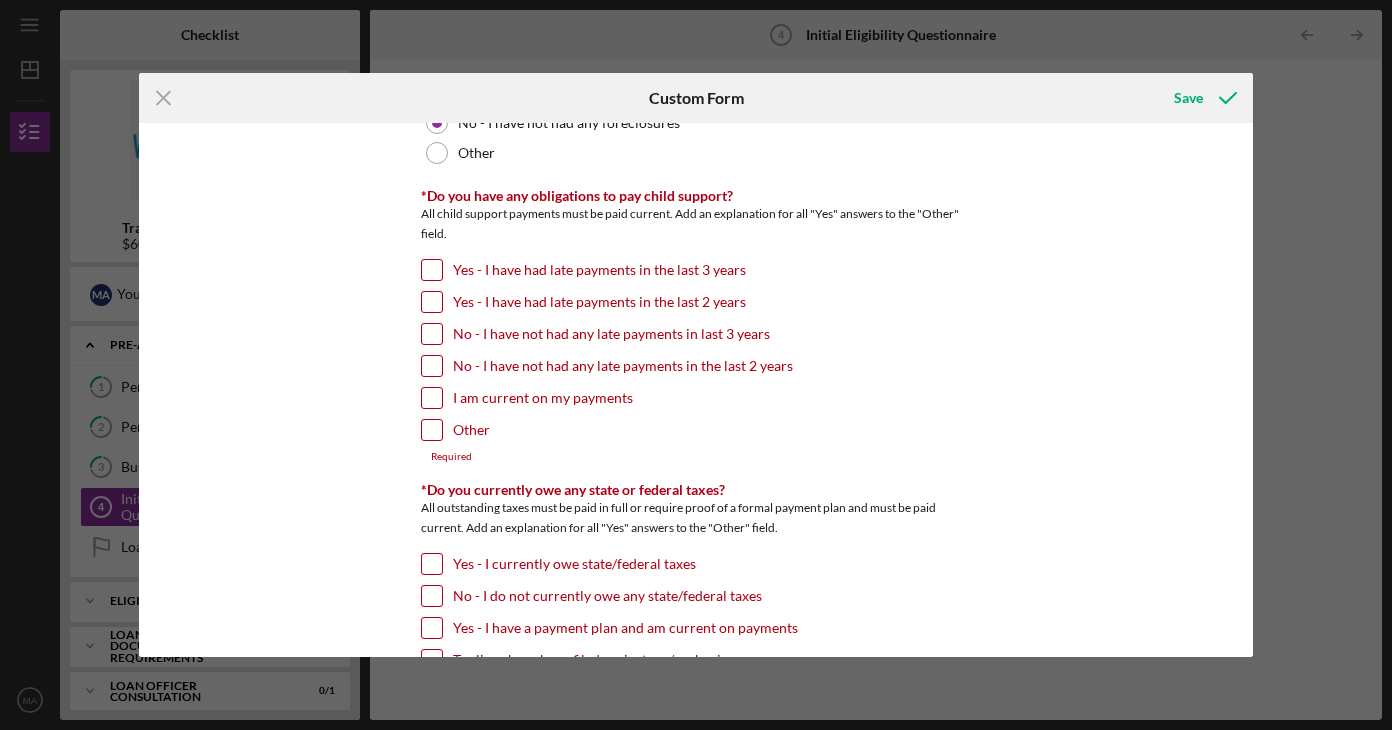 click on "I am current on my payments" at bounding box center (543, 398) 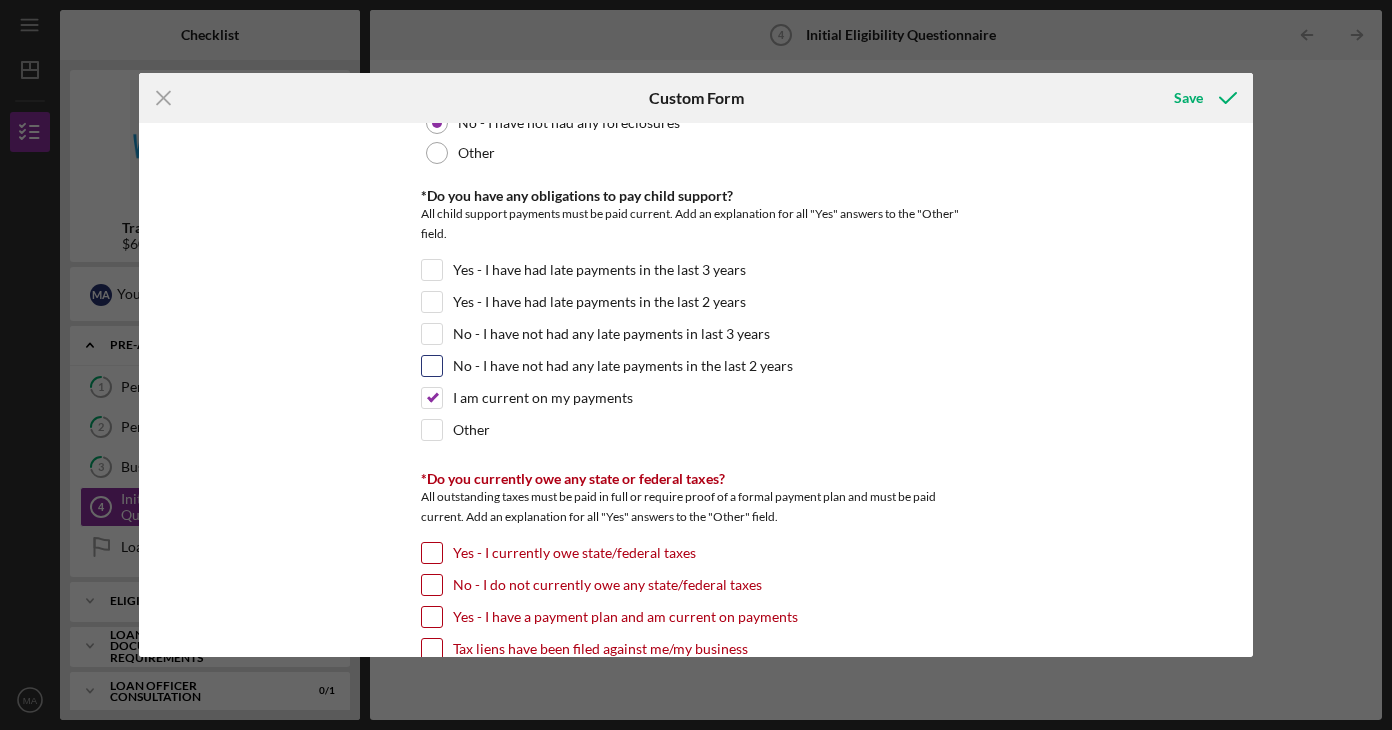 click on "No - I have not had any late payments in the last 2 years" at bounding box center [623, 366] 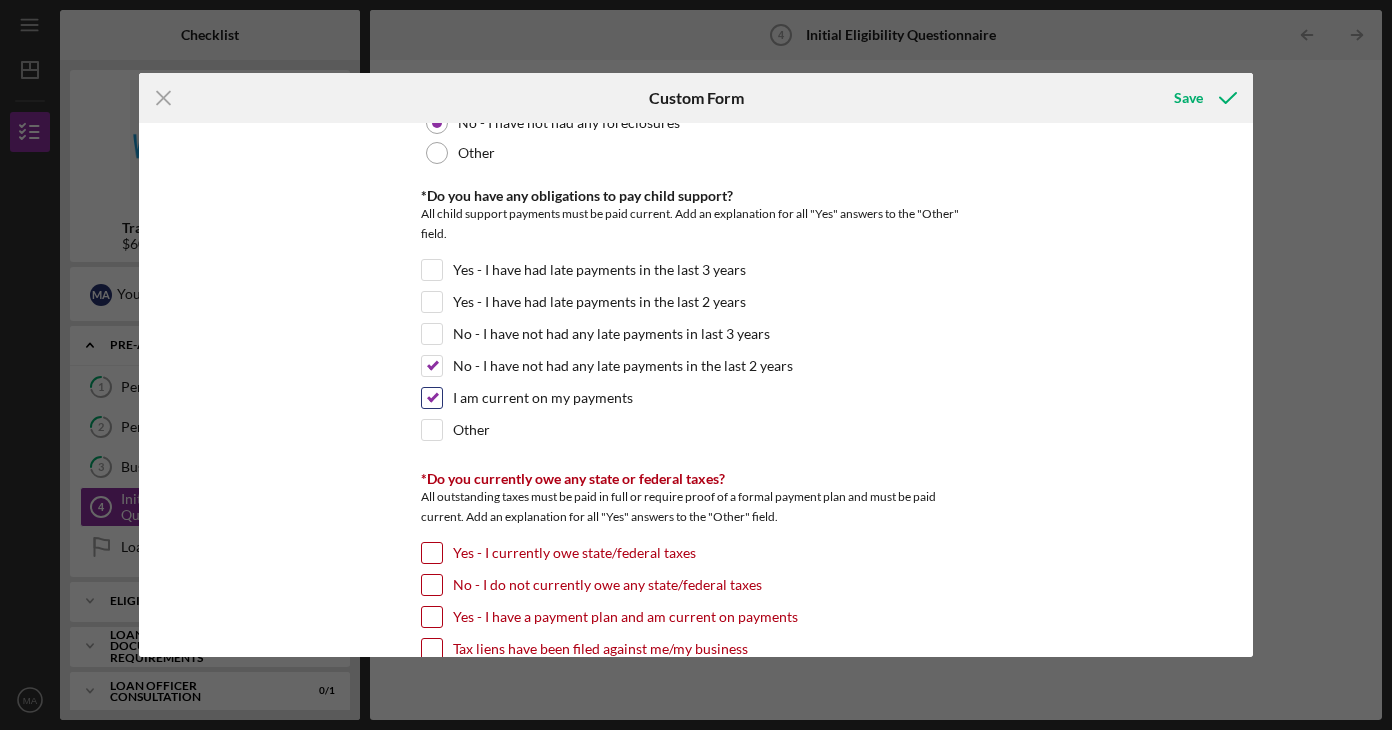 click at bounding box center [432, 398] 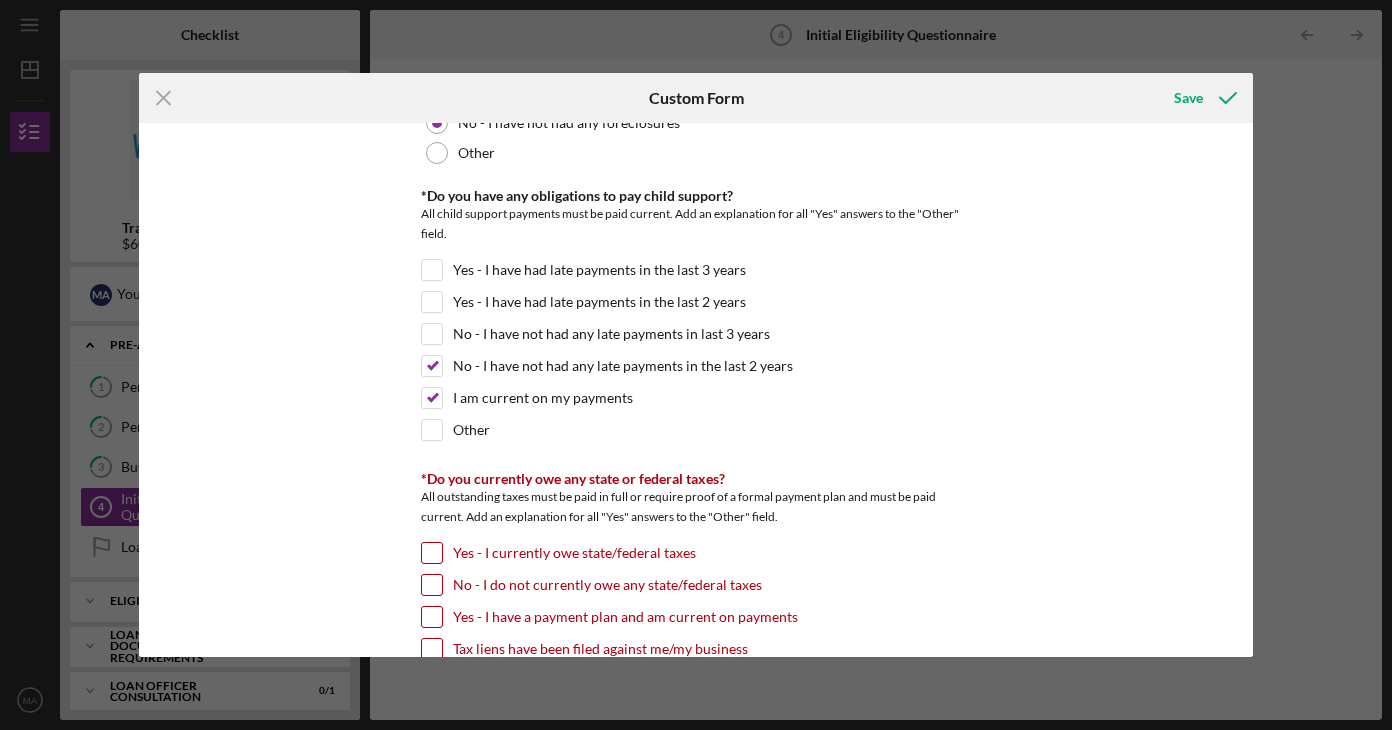 click on "*In which county is your business located? Business Address must be located within the listed counties. Anoka [PERSON_NAME] Chisago [PERSON_NAME] Isanti Le Sueur Mille Lacs [PERSON_NAME] [PERSON_NAME] [US_STATE][PERSON_NAME], [GEOGRAPHIC_DATA], [GEOGRAPHIC_DATA] *Have you had any of the following bankruptcies? Please note that all bankruptcies must be discharged or dismissed. Bankruptcy history will require an explanation. Add an explanation for all bankruptcies to the "Other" field. Chapter 7 (Must be discharged 2 years) Chapter 11 (Must be discharged 6 months OR dismissed 2 years) Chapter 13 (Must be discharged 6 months OR dismissed 2 years) None of the above Other *Does your credit history contain any judgments? Judgments must be paid OR under $3,000. For outstanding judgments, you must have evidence of a payment plan with a three-month history of payments. Add an explanation for all "Yes" answers to the "Other" field. Yes - my credit history contains judgments that have been paid in full Other Other Other Other Other Other Yes" at bounding box center [696, 390] 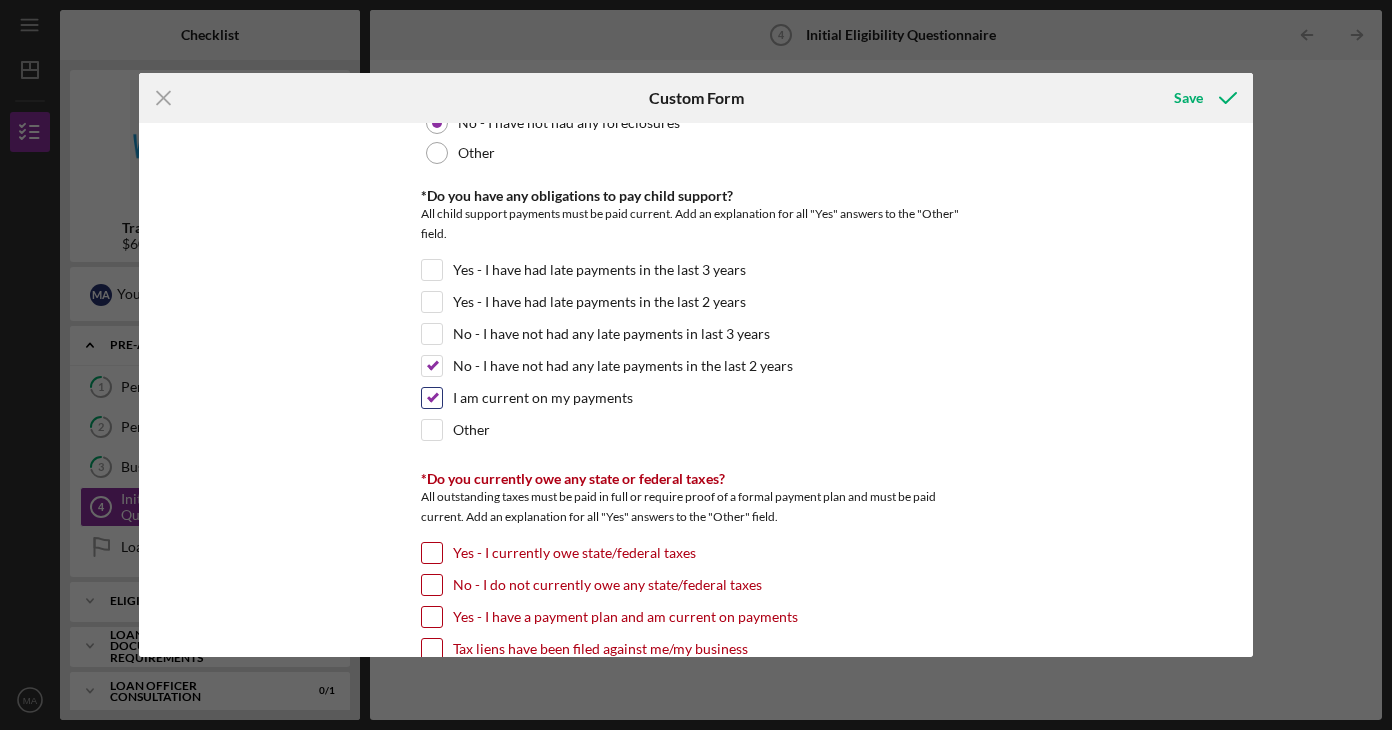 click at bounding box center (432, 398) 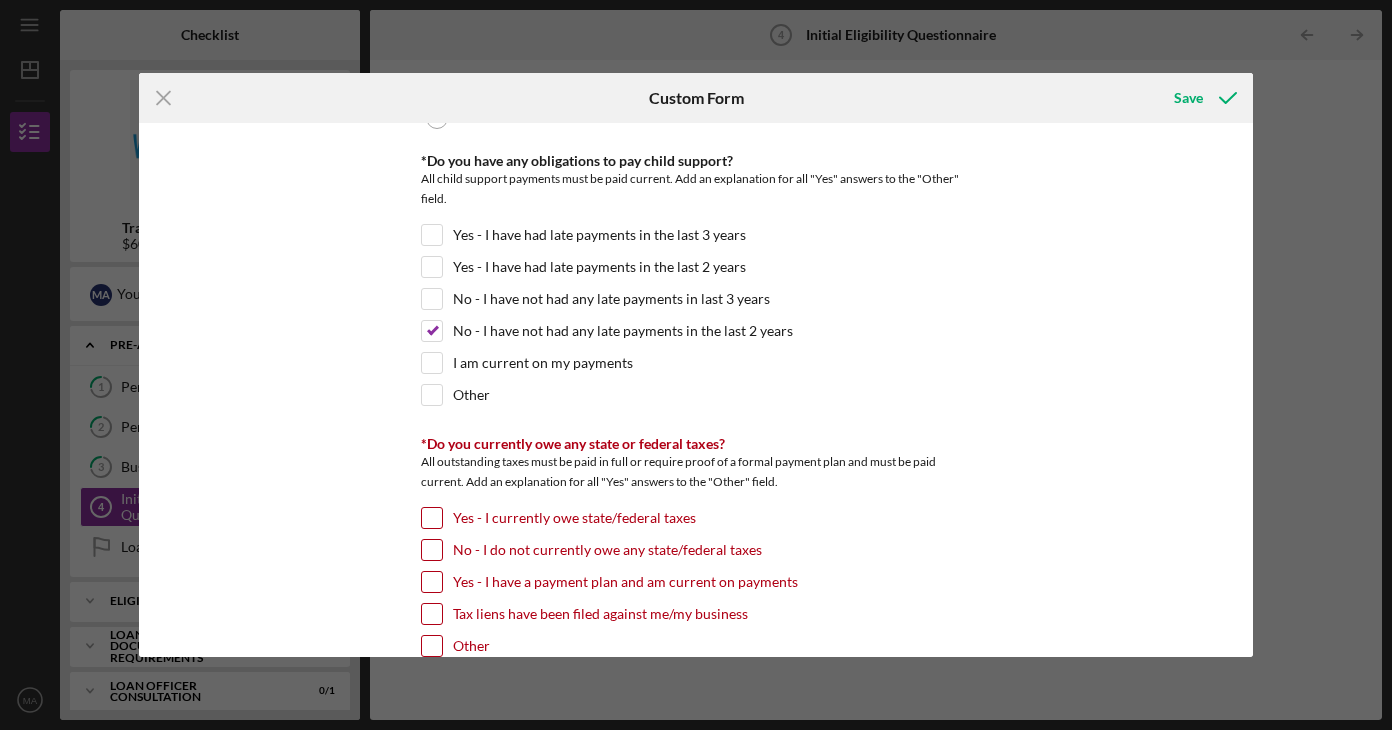 scroll, scrollTop: 1700, scrollLeft: 0, axis: vertical 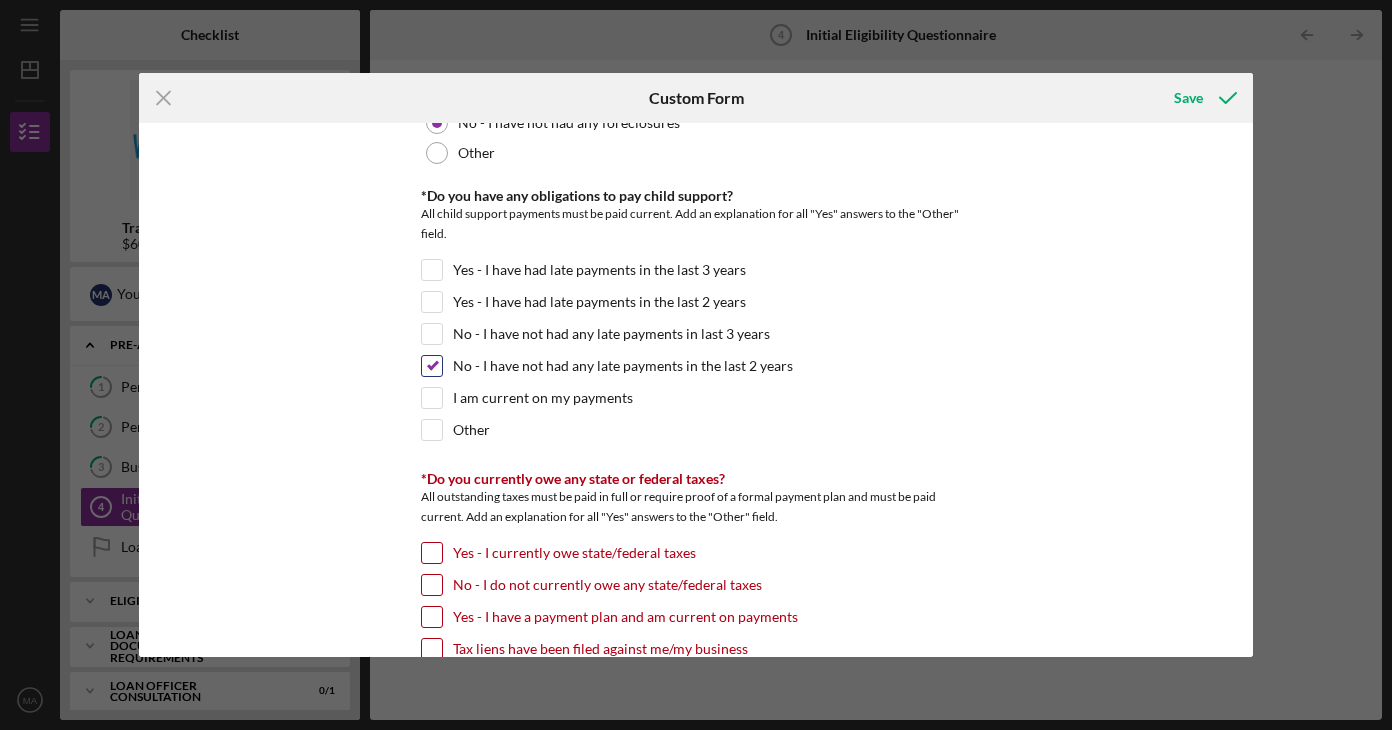 click on "No - I have not had any late payments in the last 2 years" at bounding box center (432, 366) 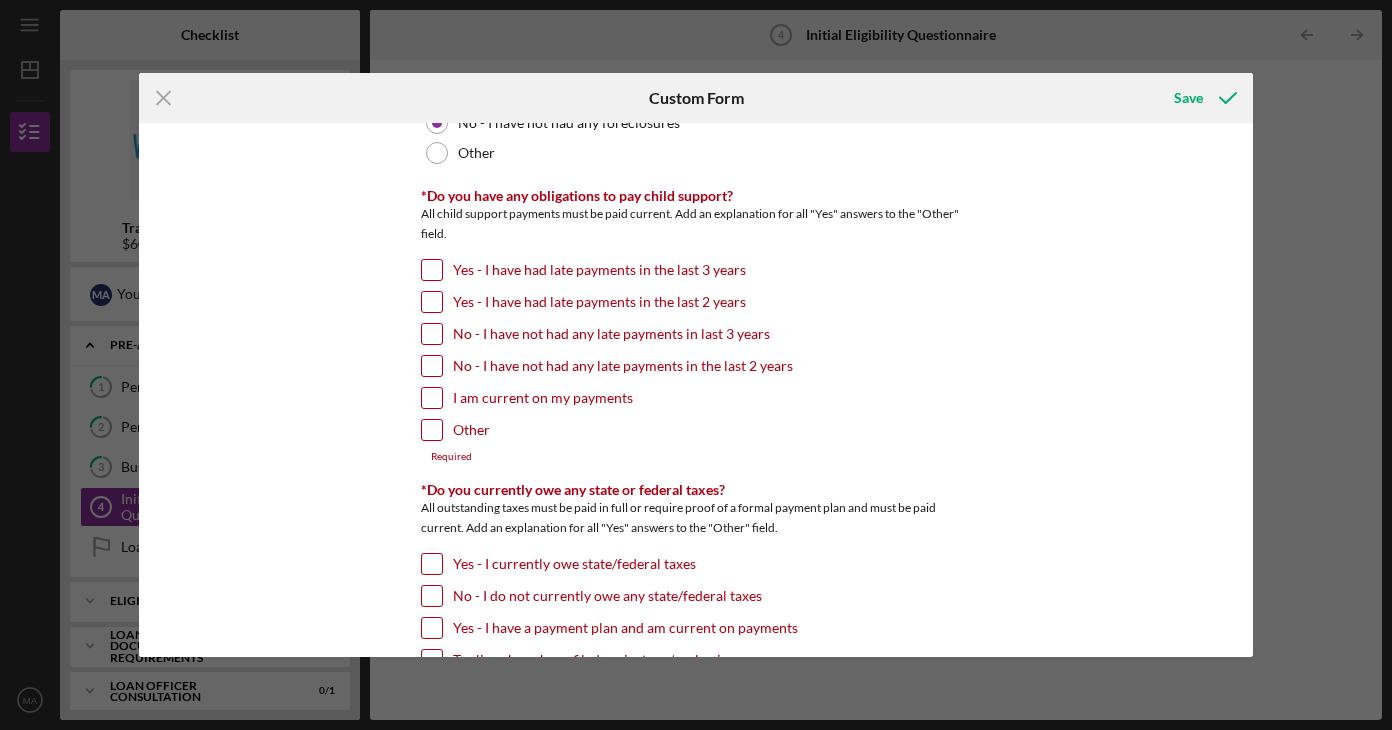 click on "Other" at bounding box center (471, 430) 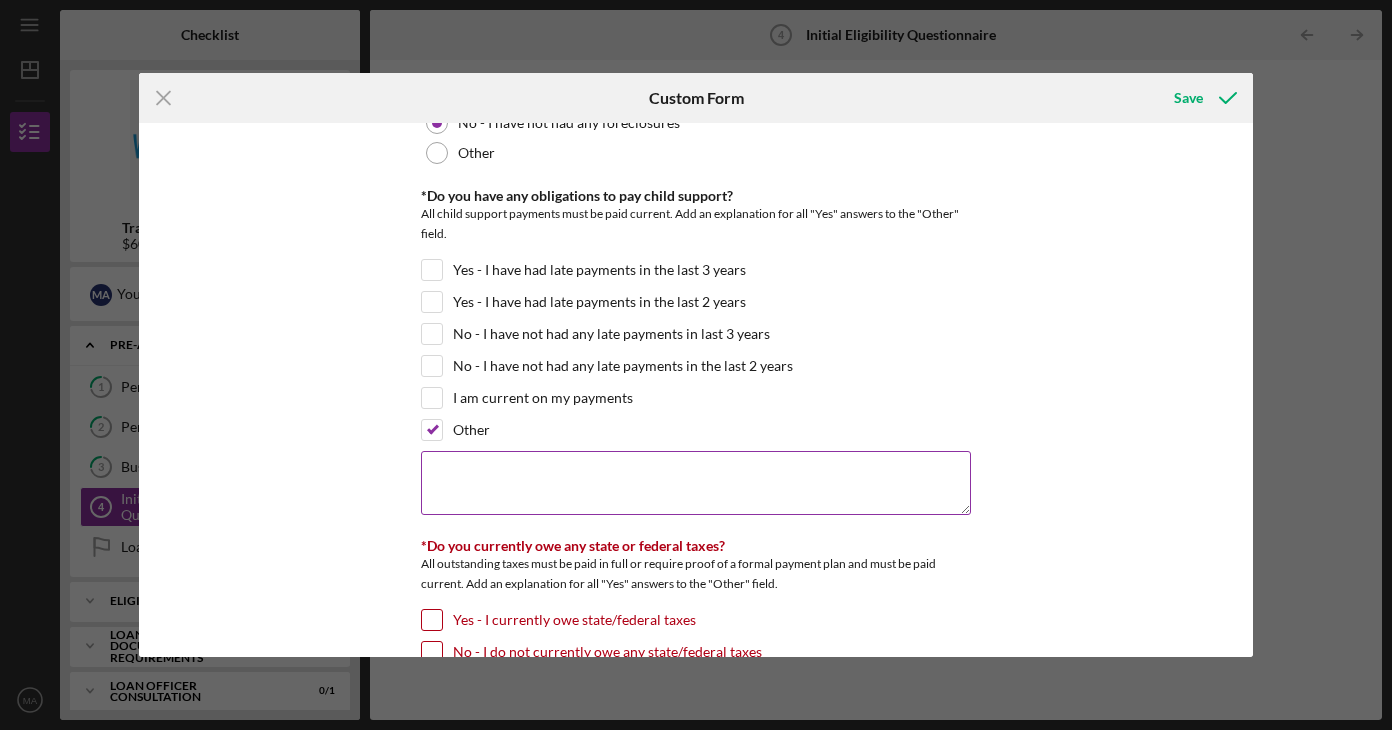 click at bounding box center [696, 483] 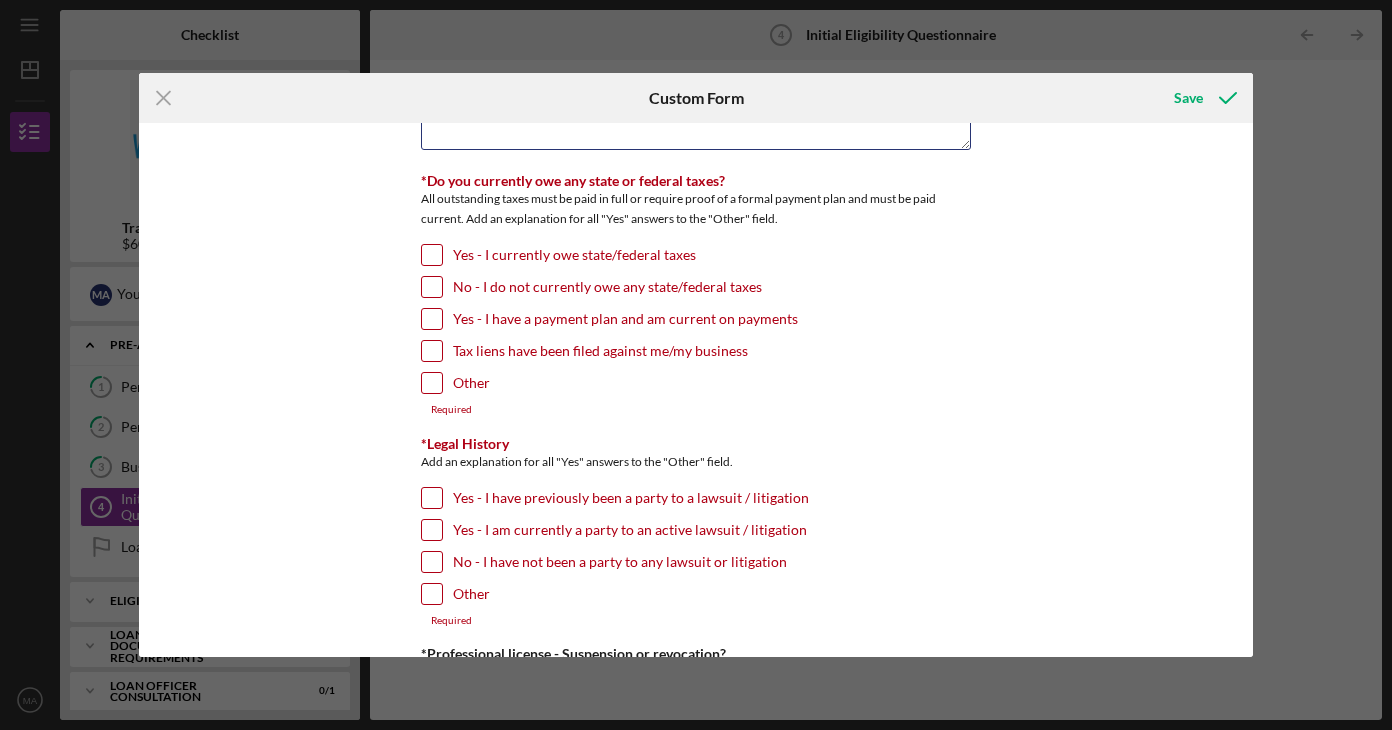 scroll, scrollTop: 2100, scrollLeft: 0, axis: vertical 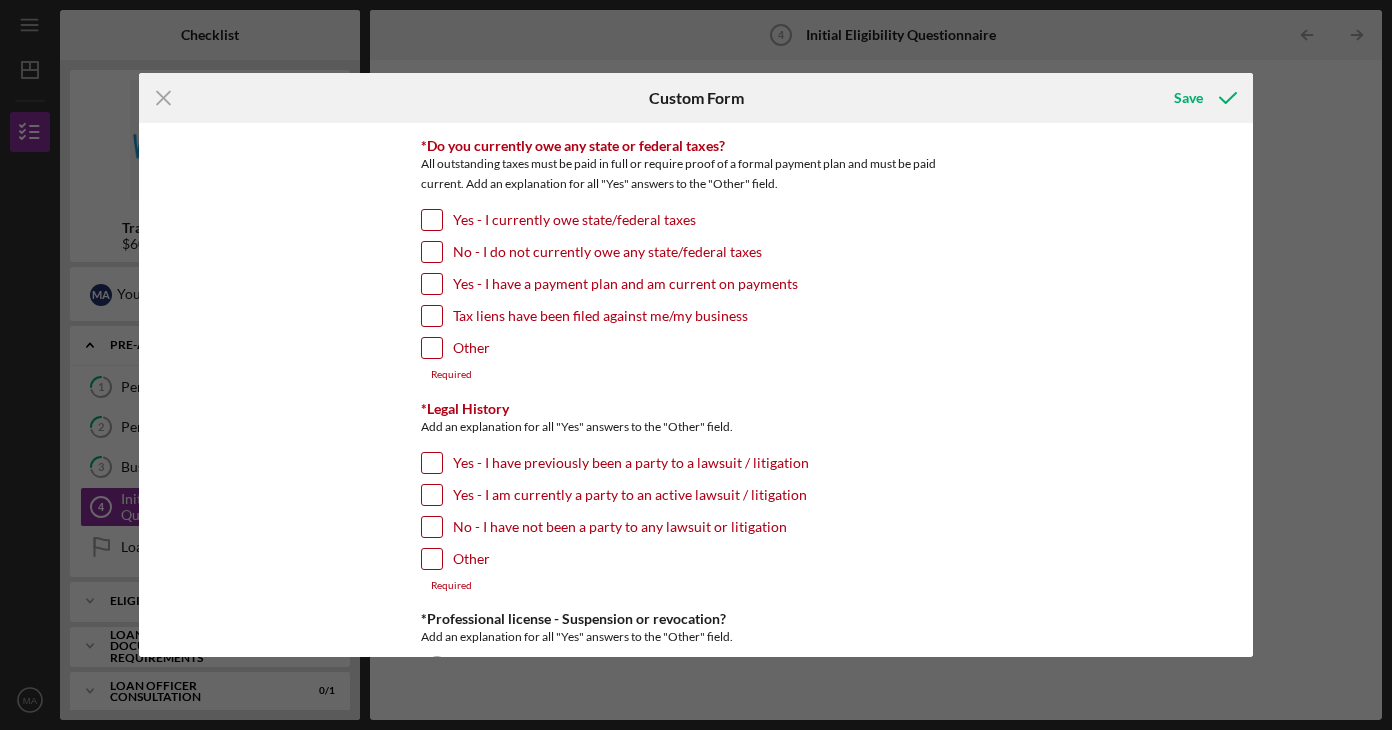 type on "I have no payments to make" 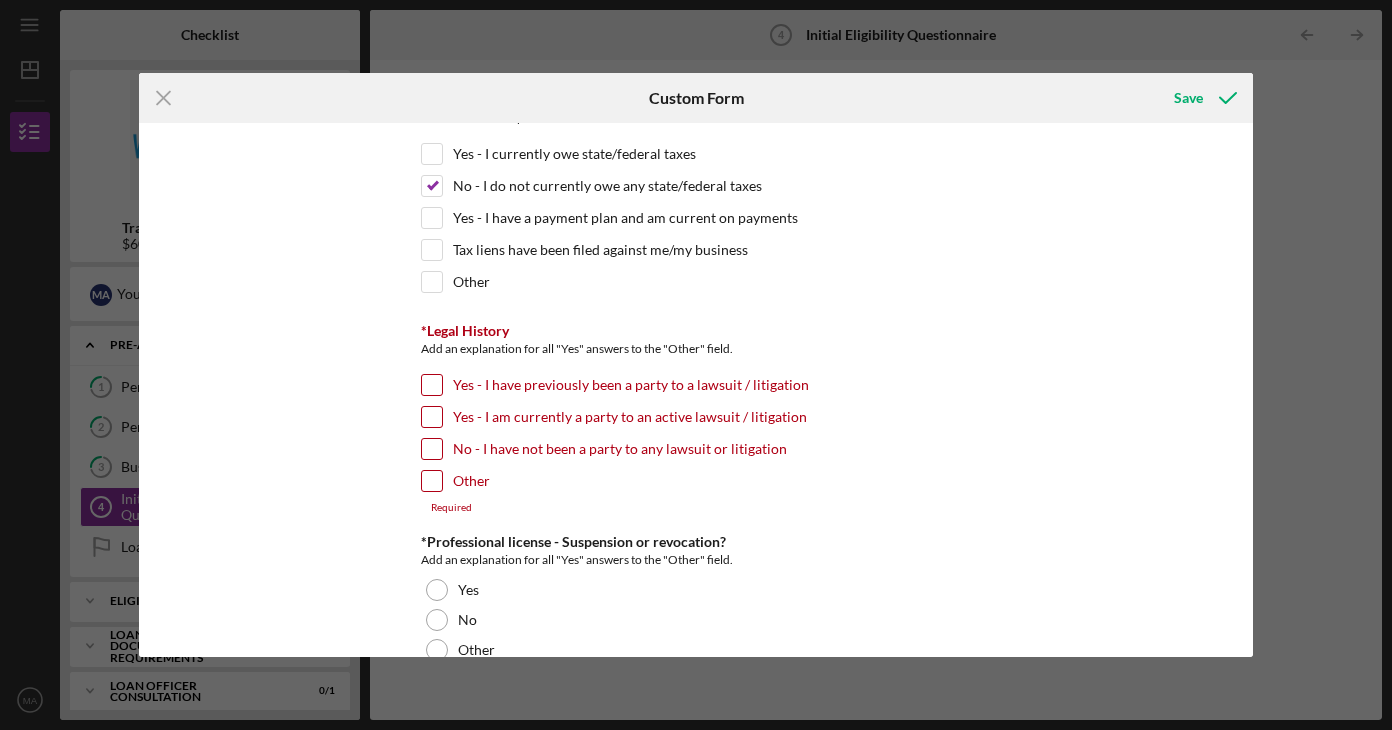 scroll, scrollTop: 2200, scrollLeft: 0, axis: vertical 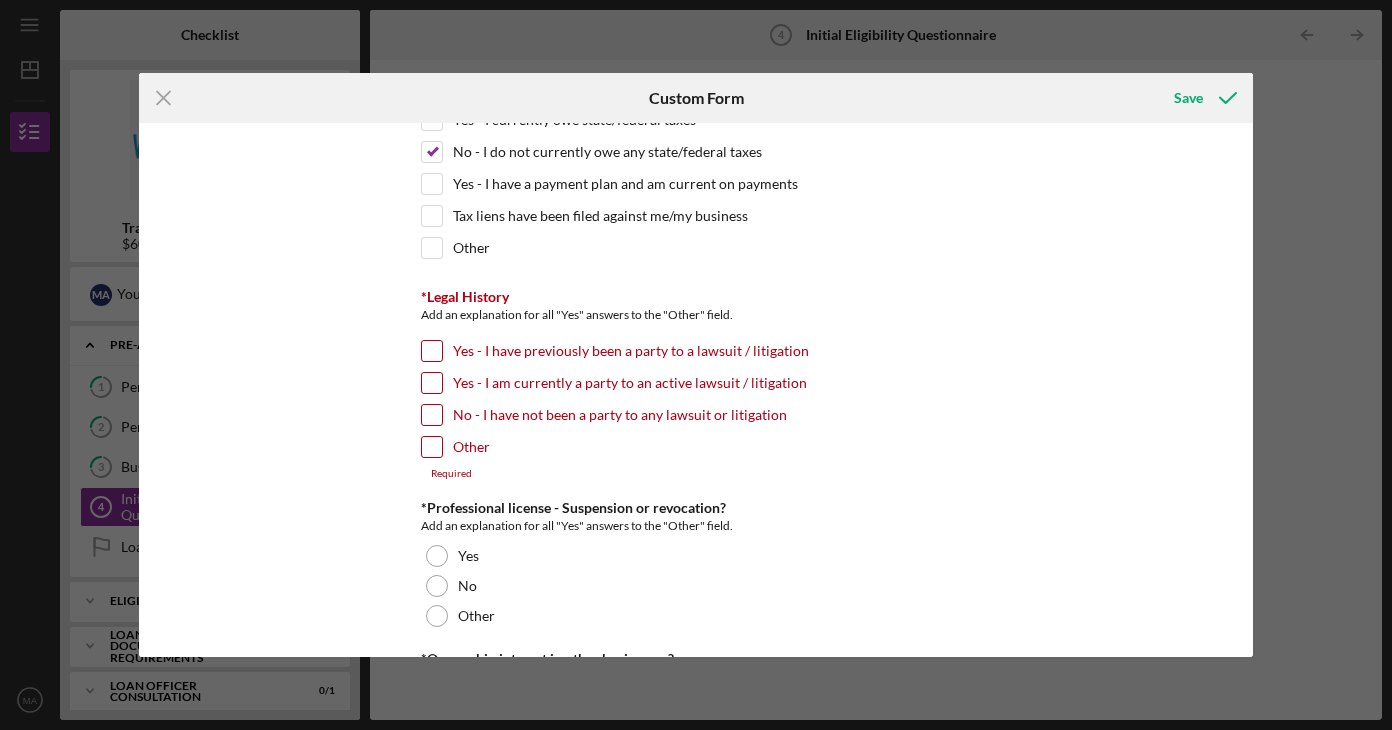 click on "No - I have not been a party to any lawsuit or litigation" at bounding box center (620, 415) 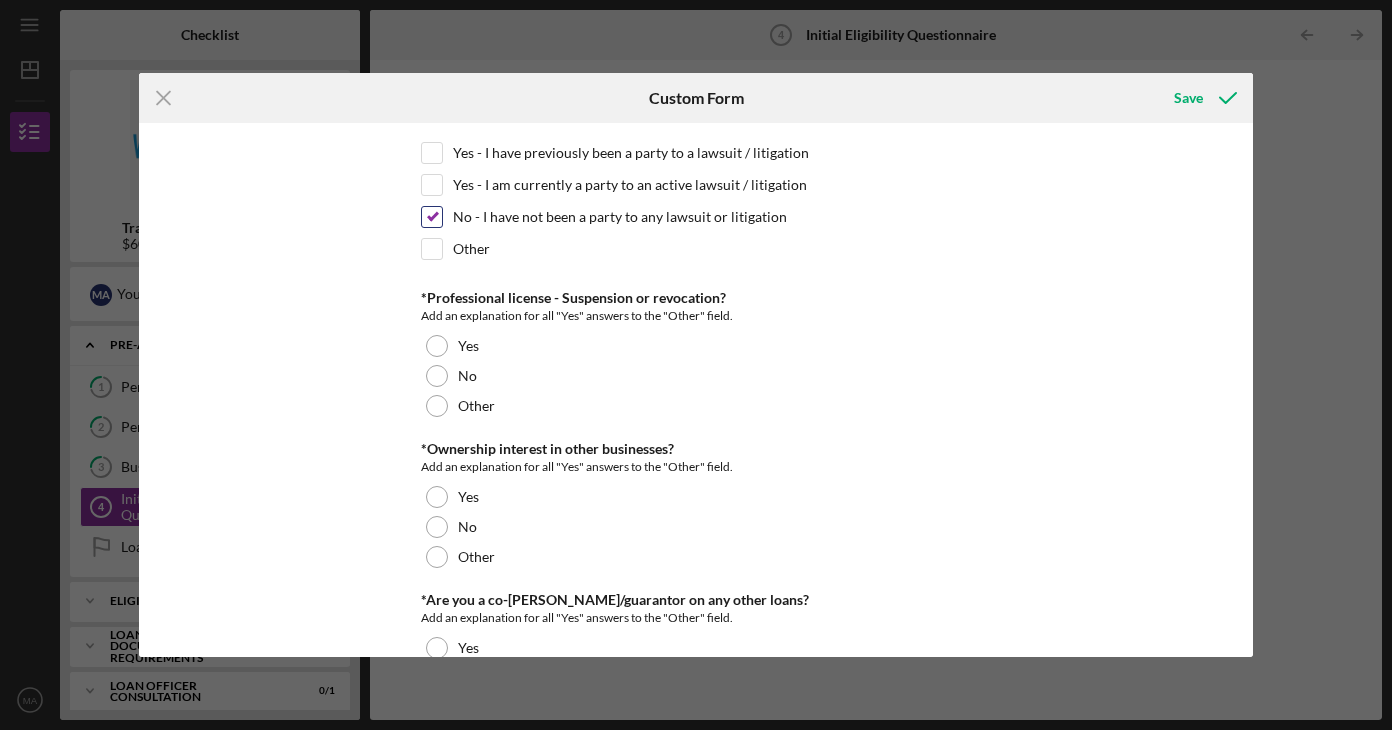 scroll, scrollTop: 2400, scrollLeft: 0, axis: vertical 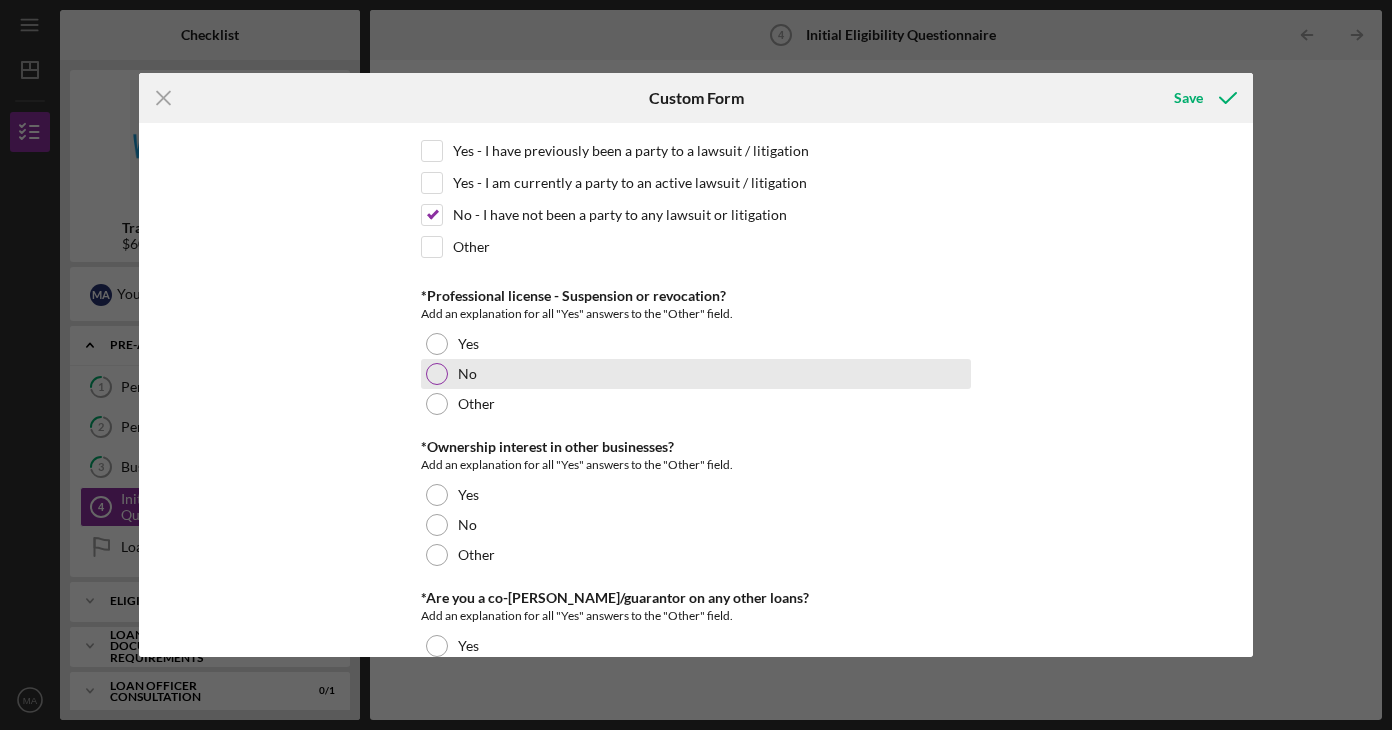 click on "No" at bounding box center (696, 374) 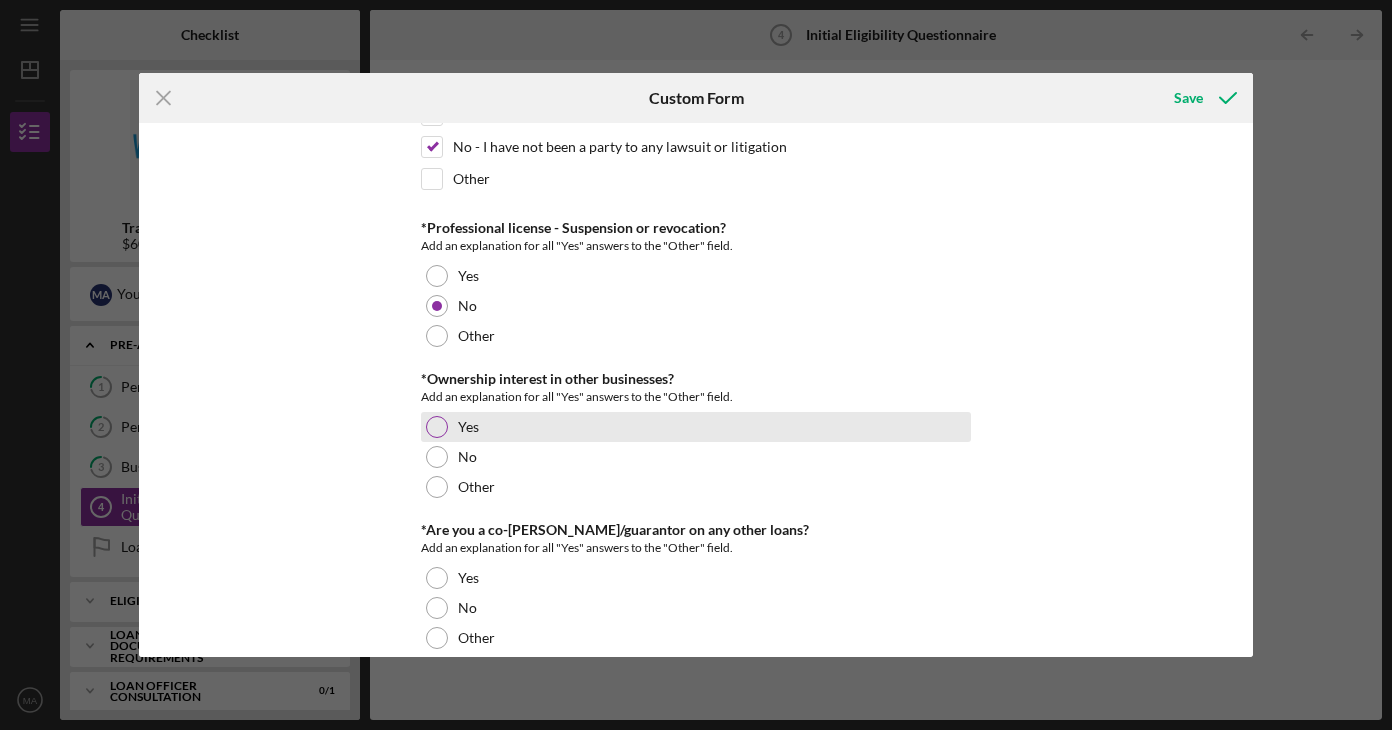 scroll, scrollTop: 2500, scrollLeft: 0, axis: vertical 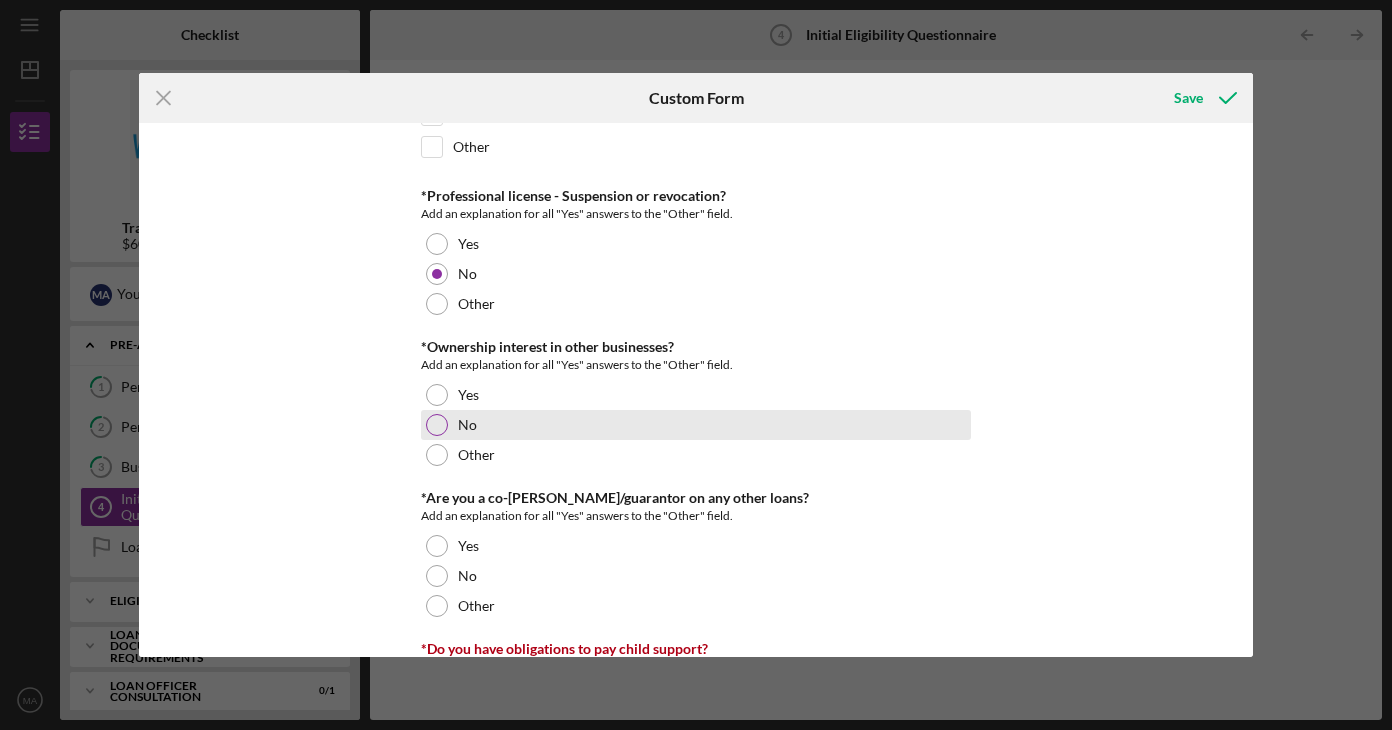 click on "No" at bounding box center (696, 425) 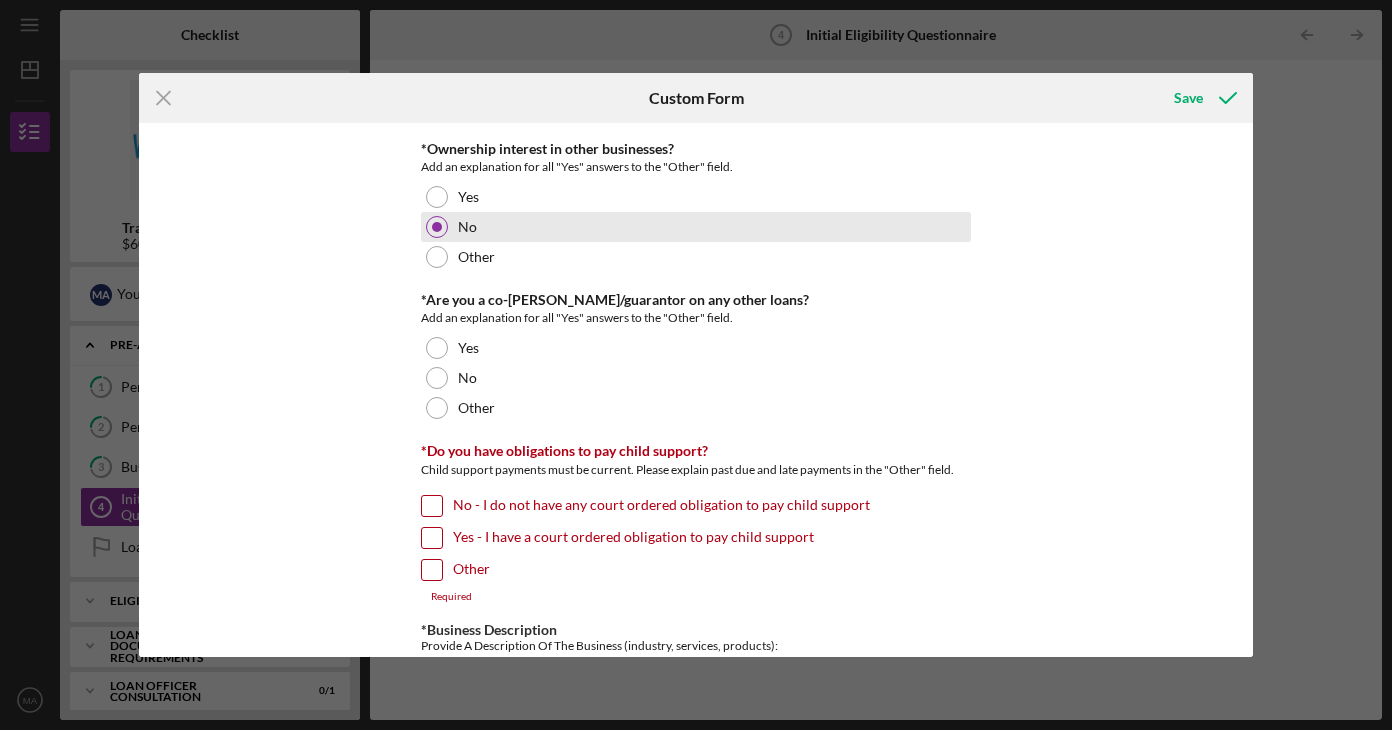 scroll, scrollTop: 2700, scrollLeft: 0, axis: vertical 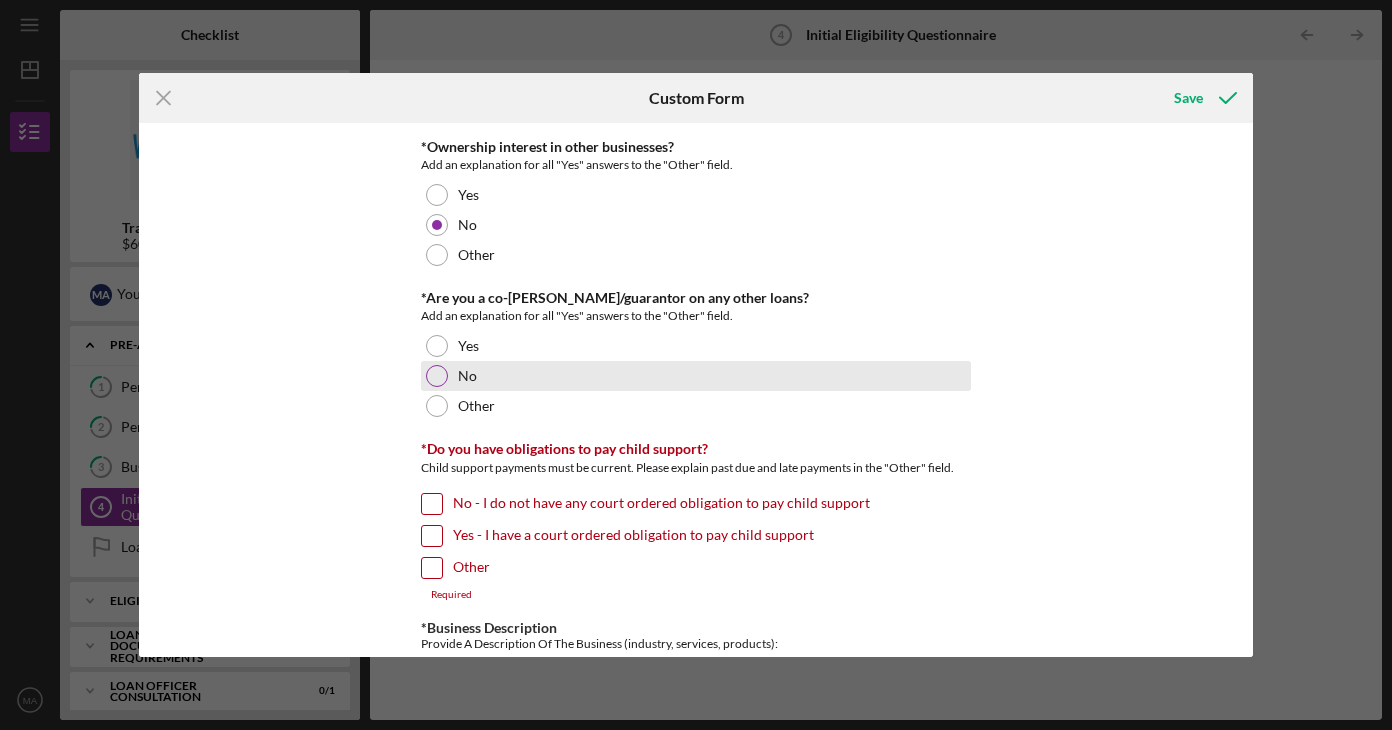 click on "No" at bounding box center [696, 376] 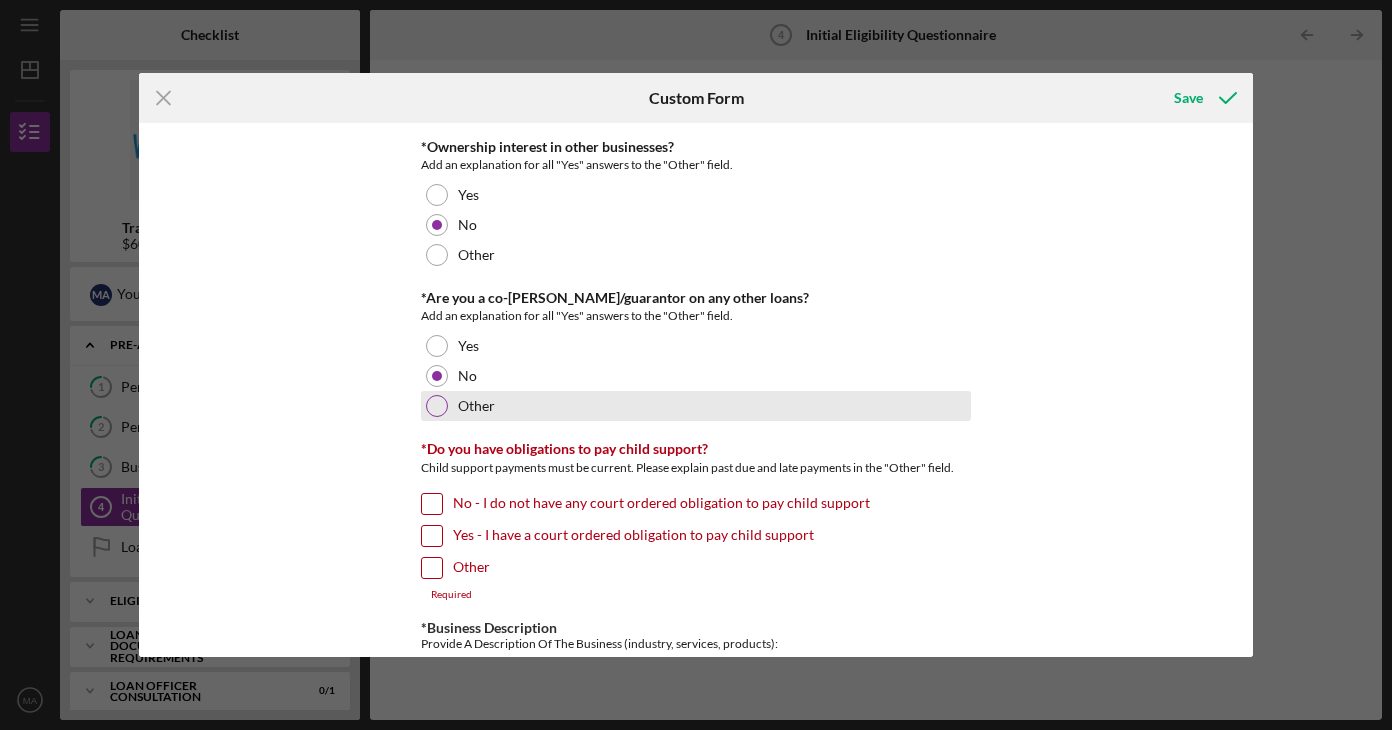 click on "Other" at bounding box center (696, 406) 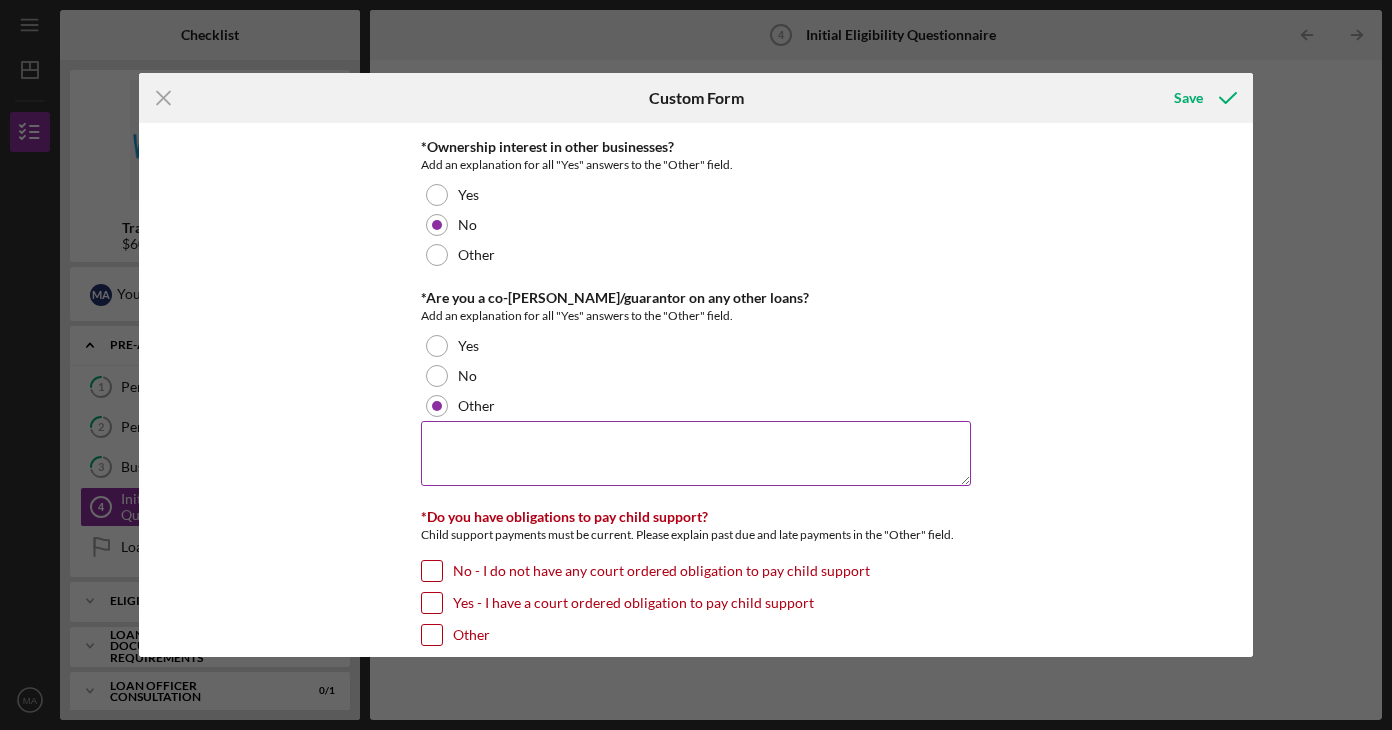 click at bounding box center (696, 453) 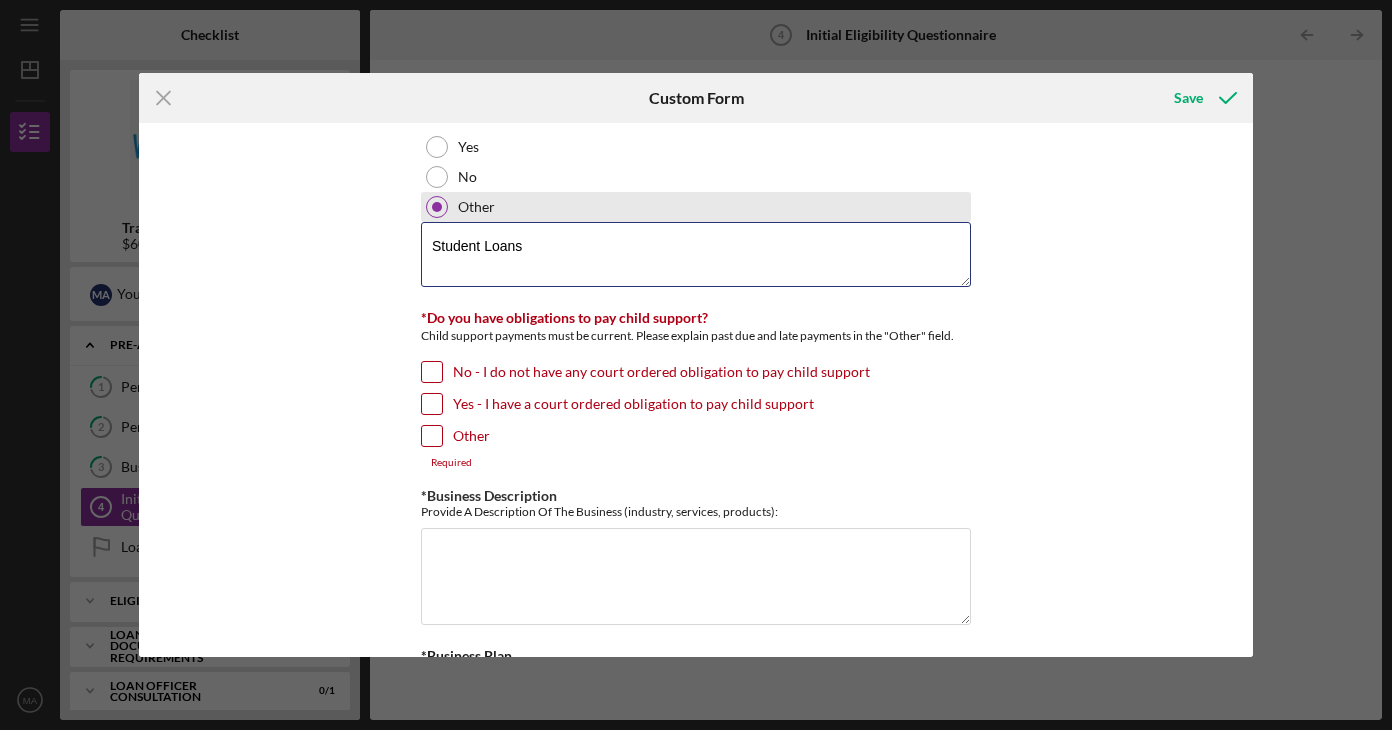 scroll, scrollTop: 2900, scrollLeft: 0, axis: vertical 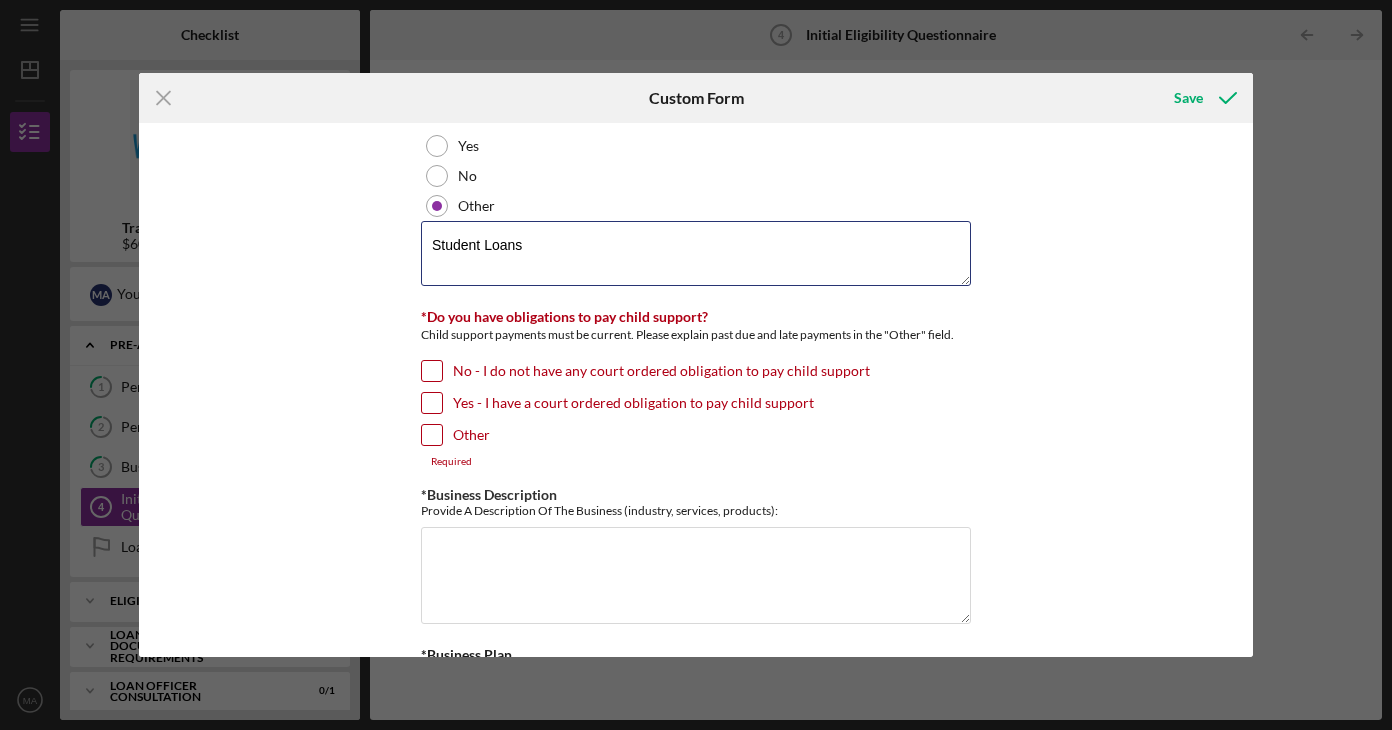 type on "Student Loans" 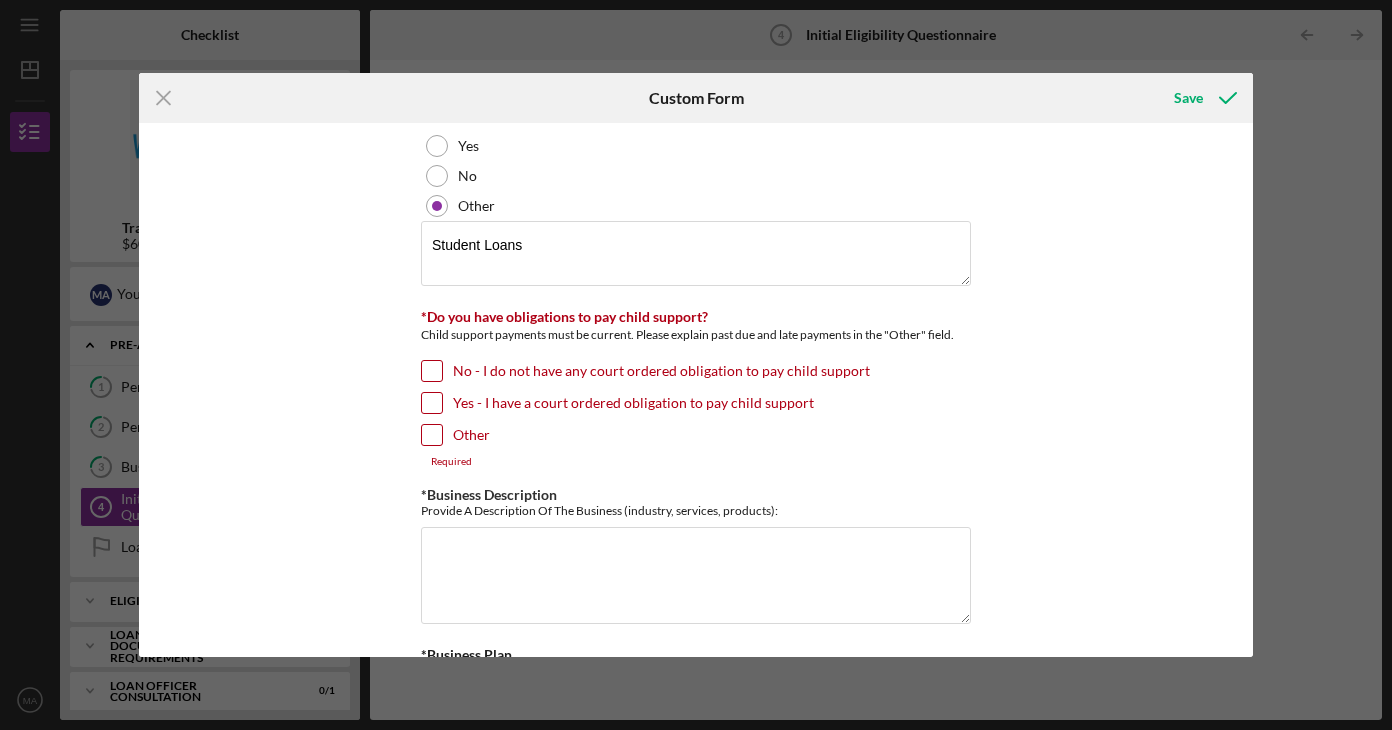 click on "No - I do not have any court ordered obligation to pay child support" at bounding box center [661, 371] 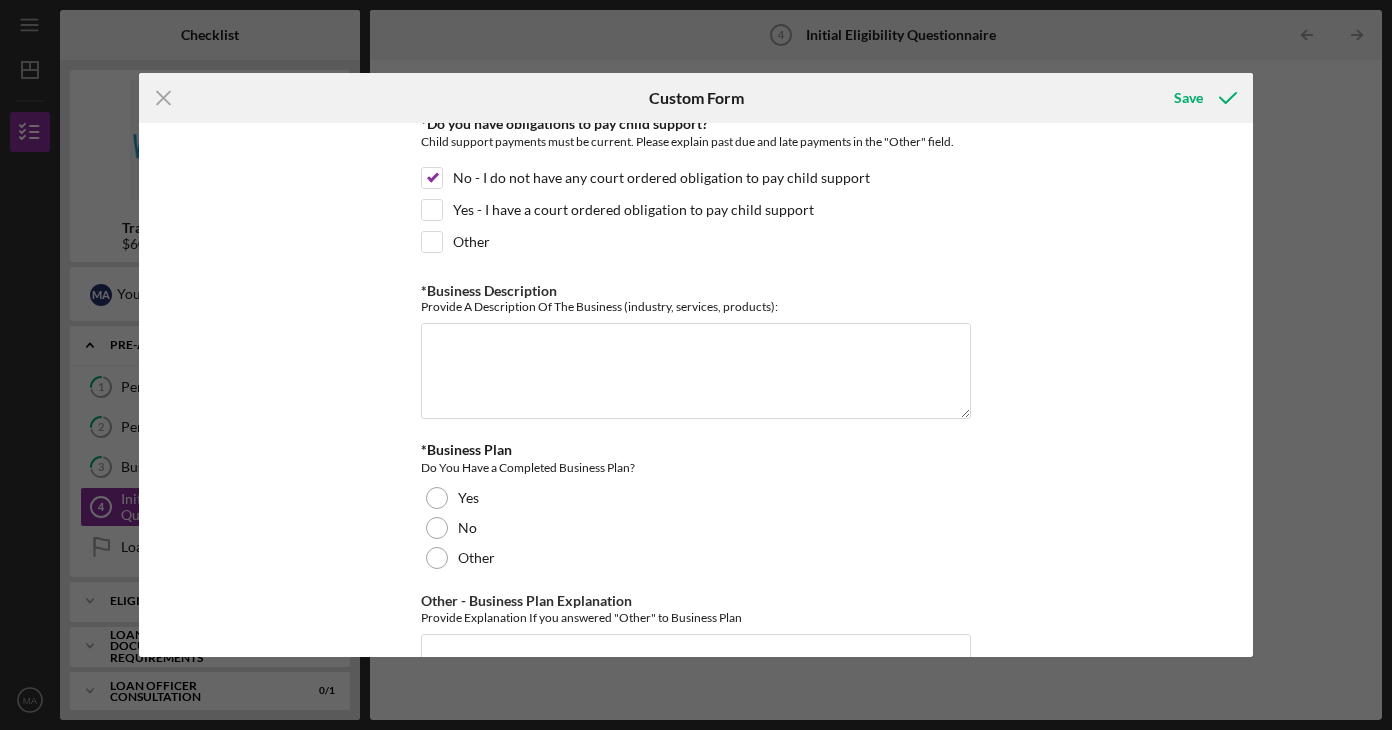scroll, scrollTop: 3100, scrollLeft: 0, axis: vertical 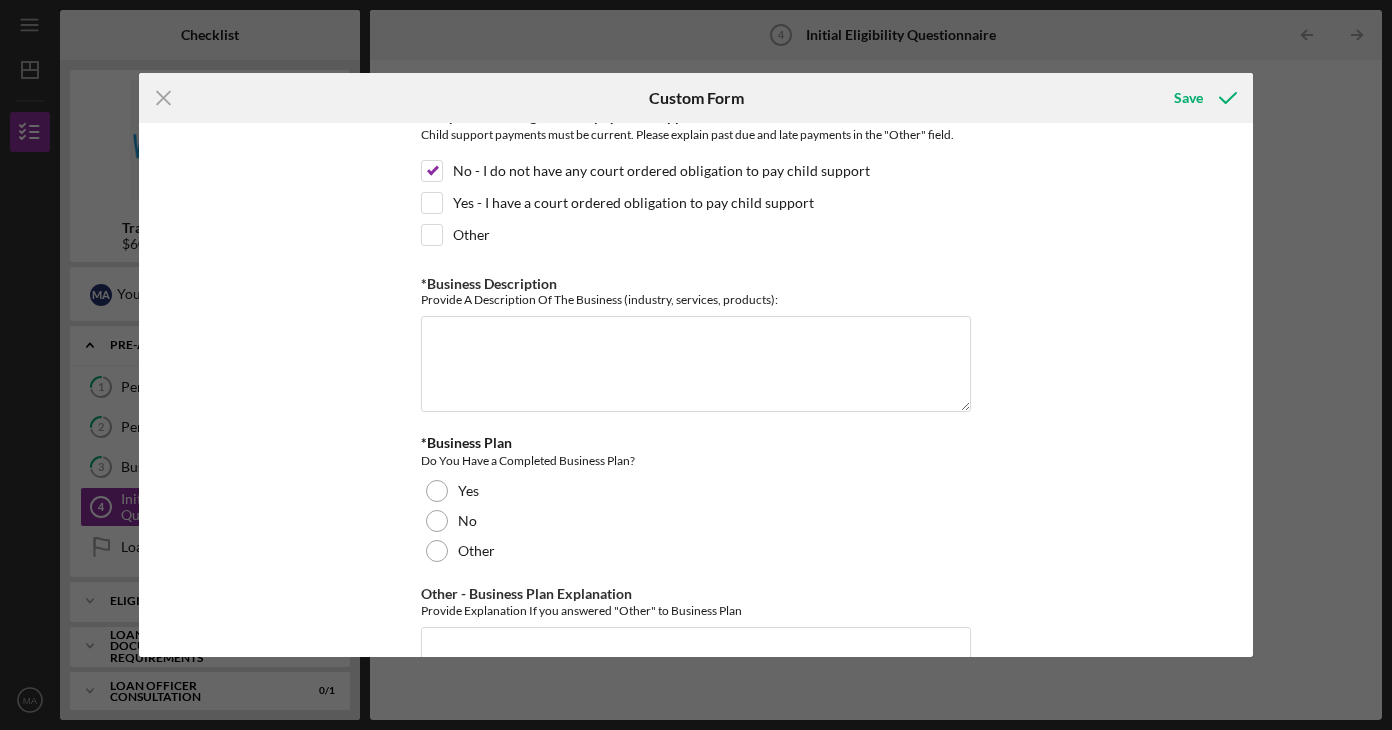 click on "Do You Have a Completed Business Plan?" at bounding box center (696, 461) 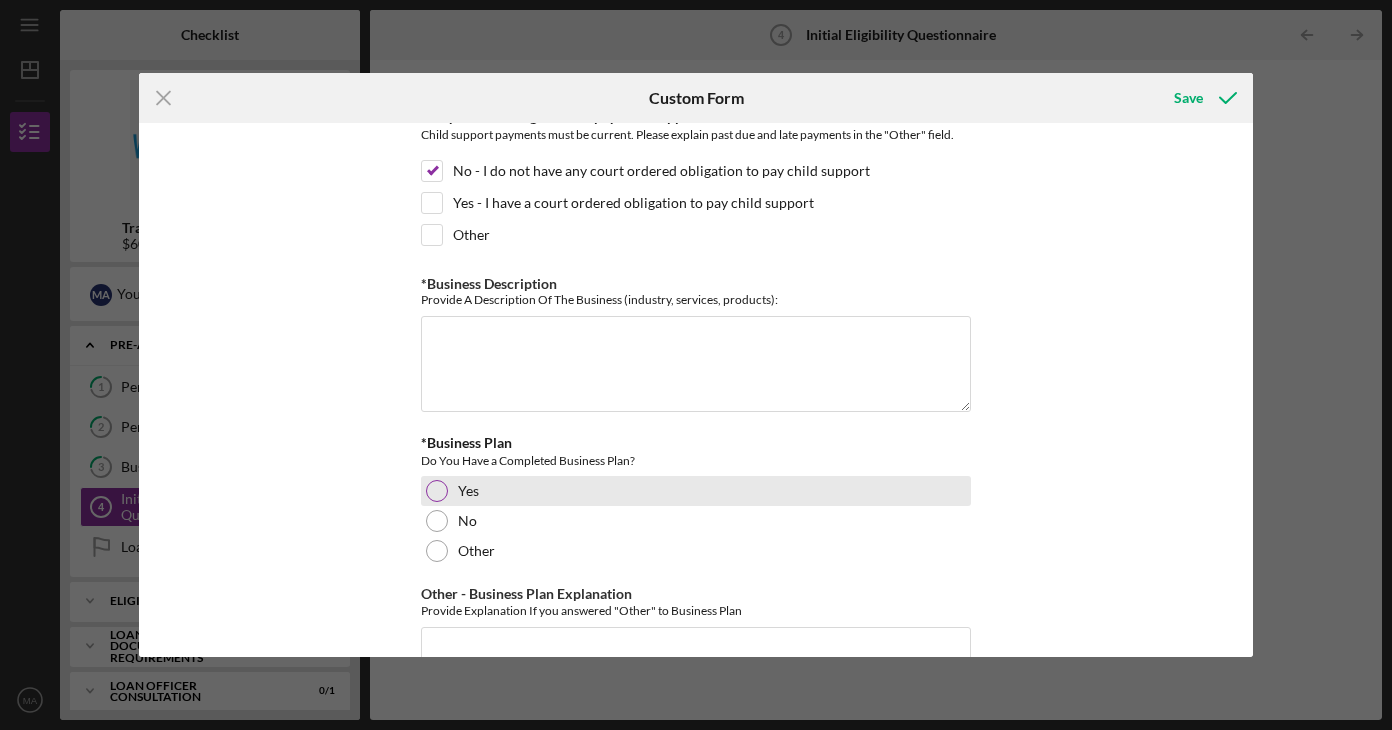 click on "Yes" at bounding box center [468, 491] 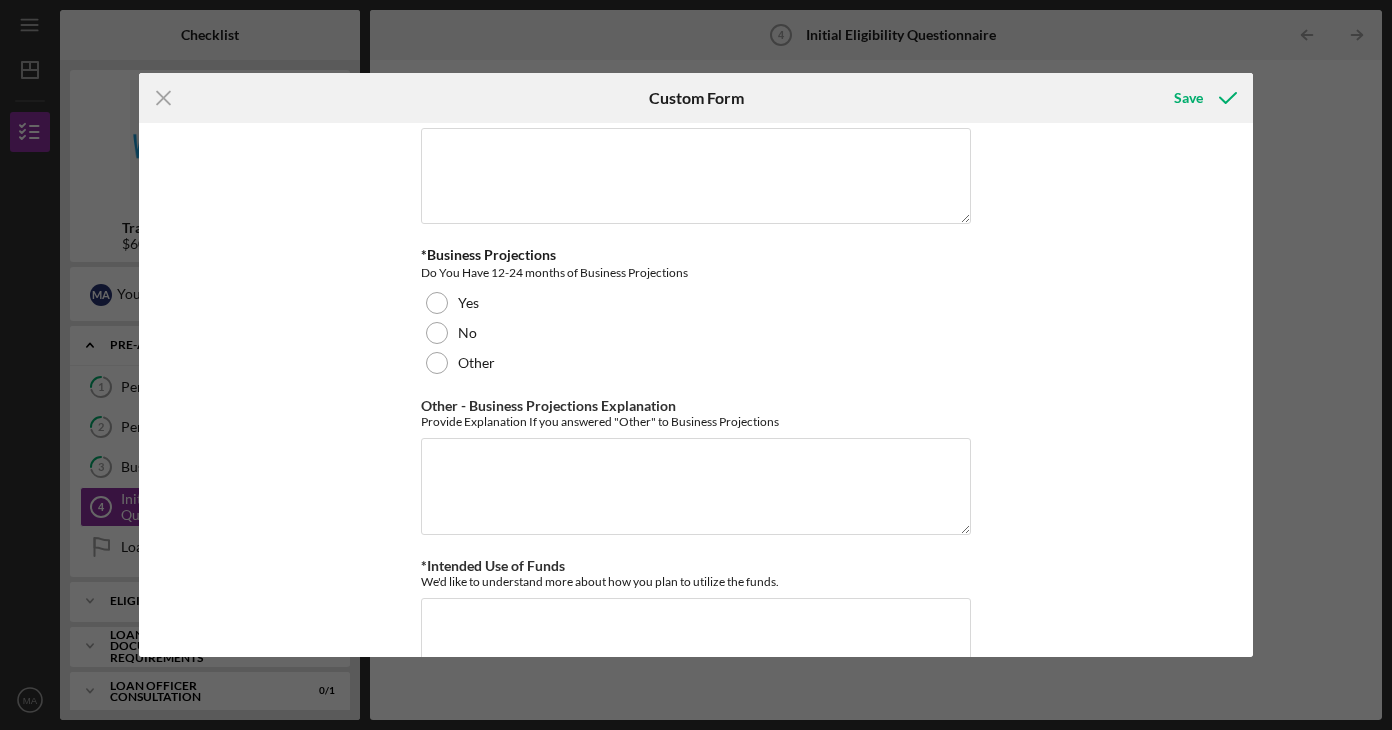 scroll, scrollTop: 3600, scrollLeft: 0, axis: vertical 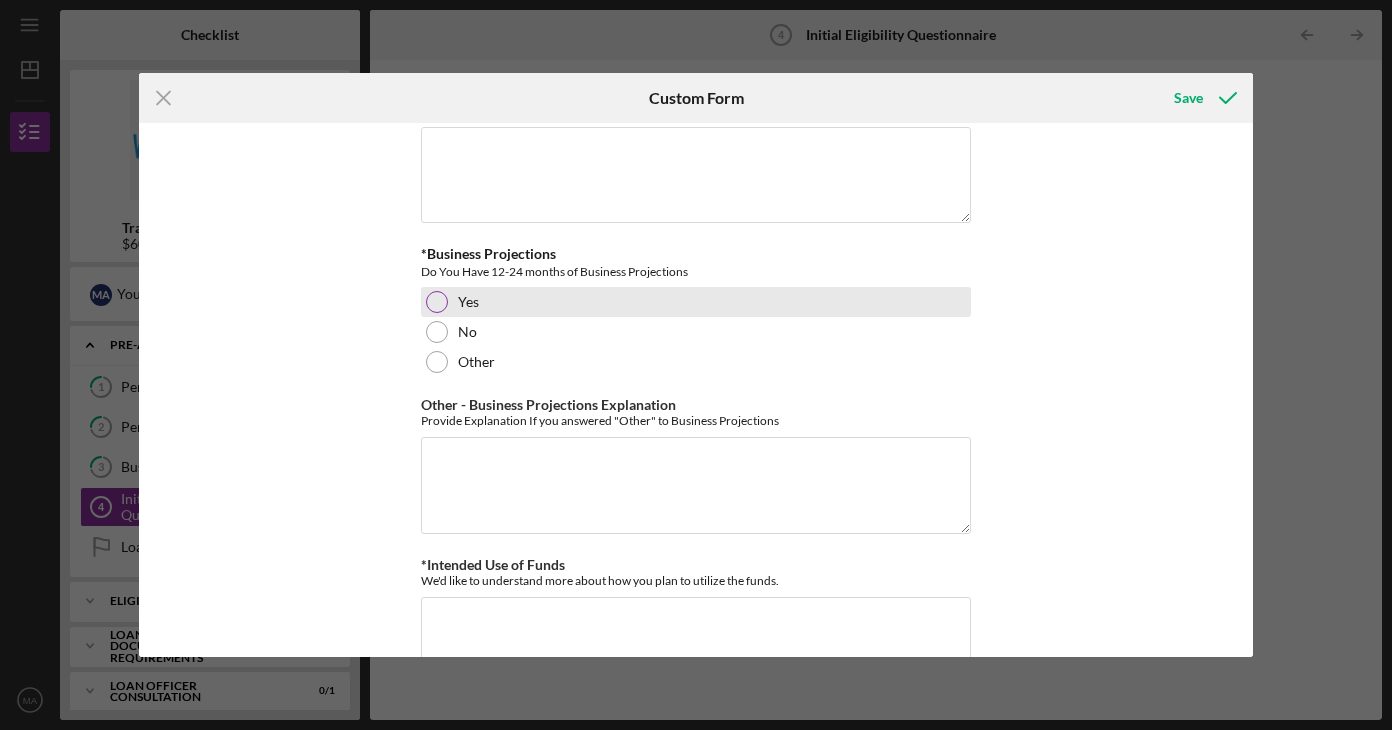 click on "Yes" at bounding box center (696, 302) 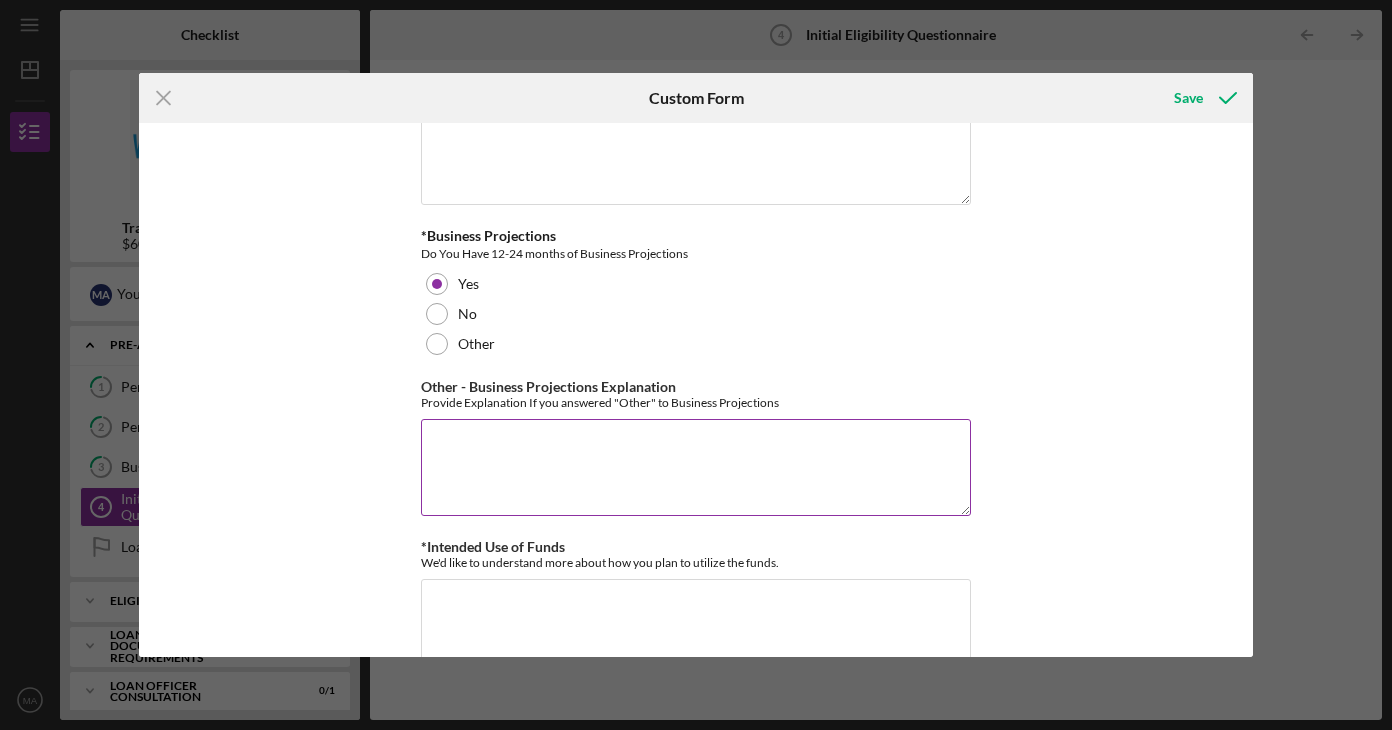 scroll, scrollTop: 3669, scrollLeft: 0, axis: vertical 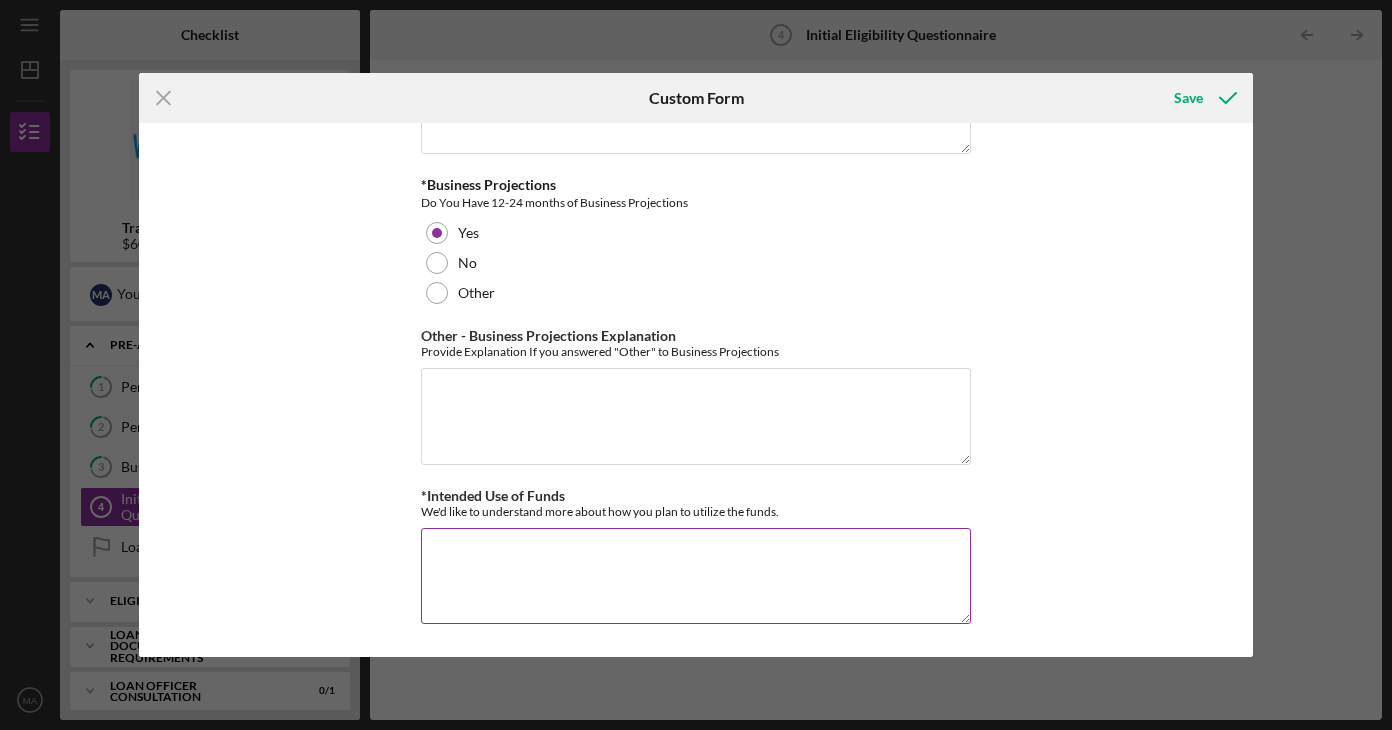 click on "*Intended Use of Funds" at bounding box center [696, 576] 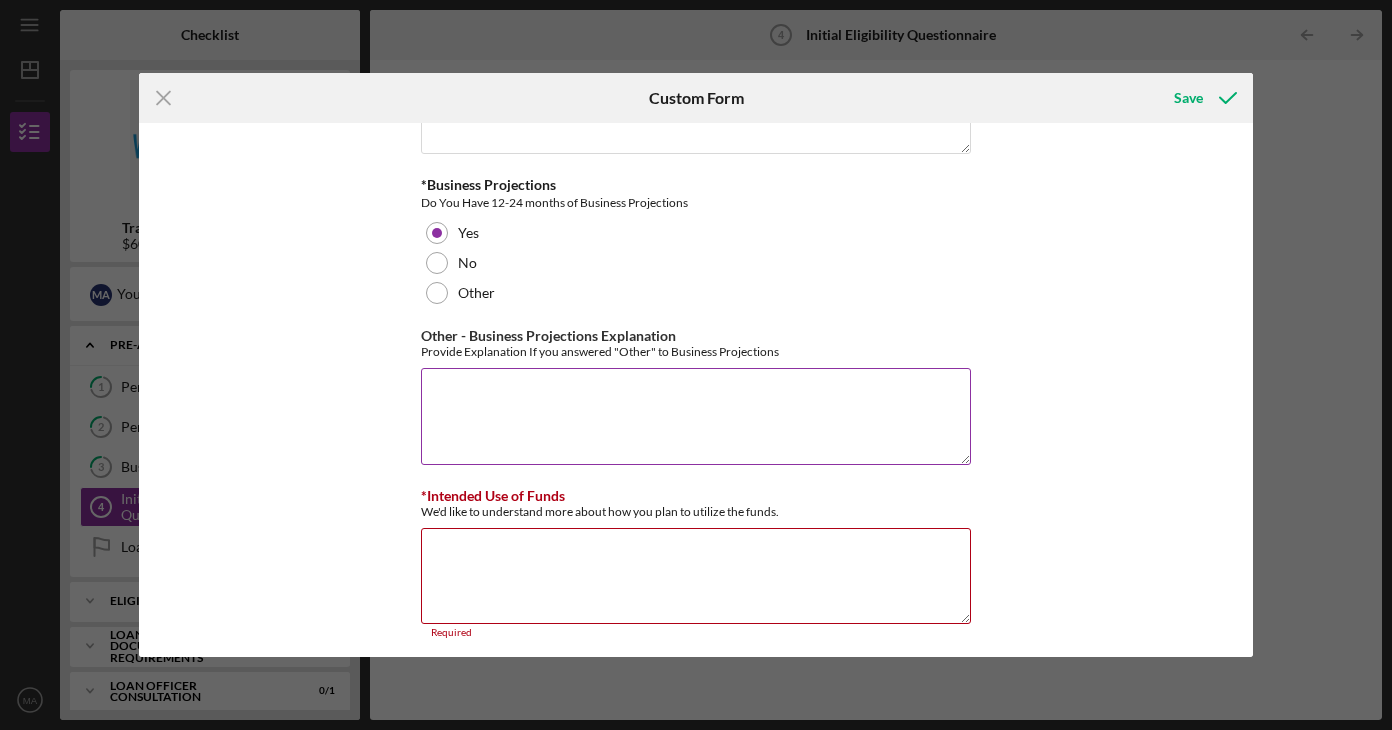 click on "Other - Business Projections Explanation" at bounding box center [696, 416] 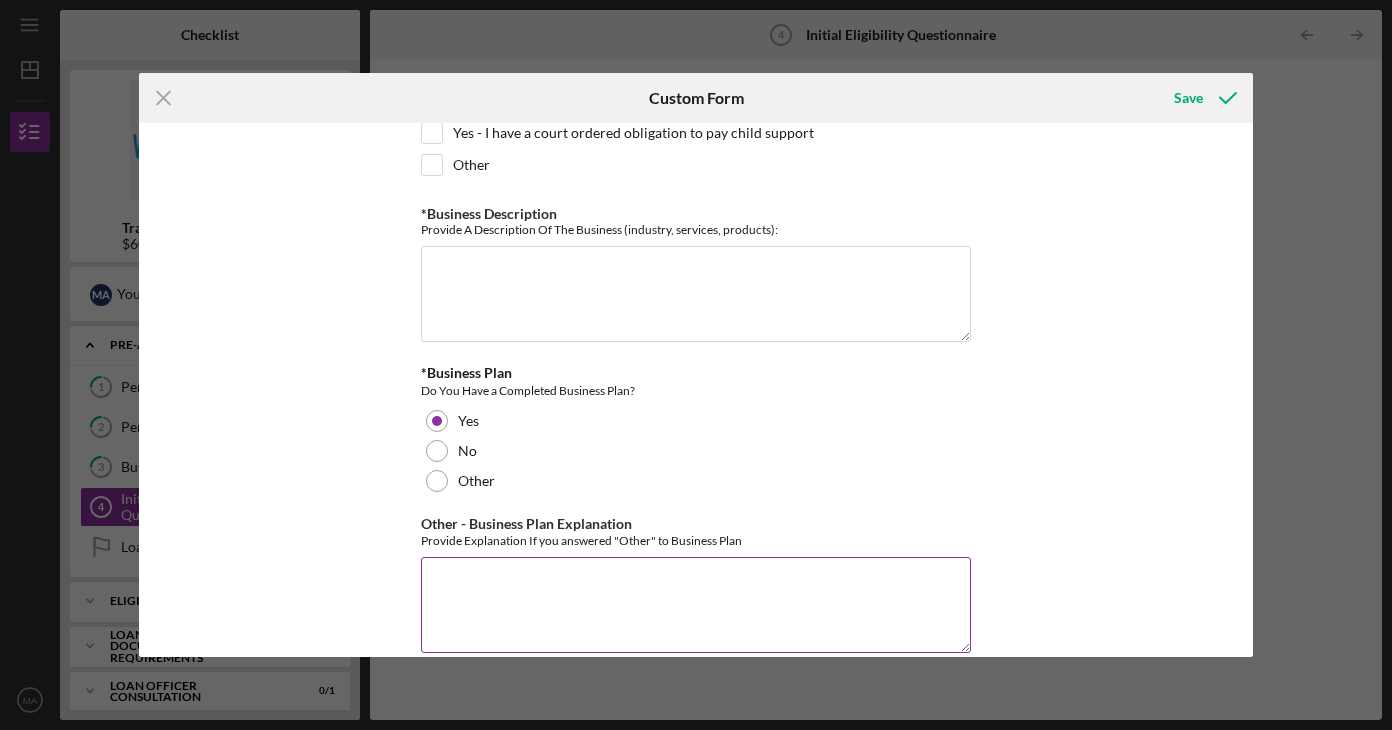 scroll, scrollTop: 3169, scrollLeft: 0, axis: vertical 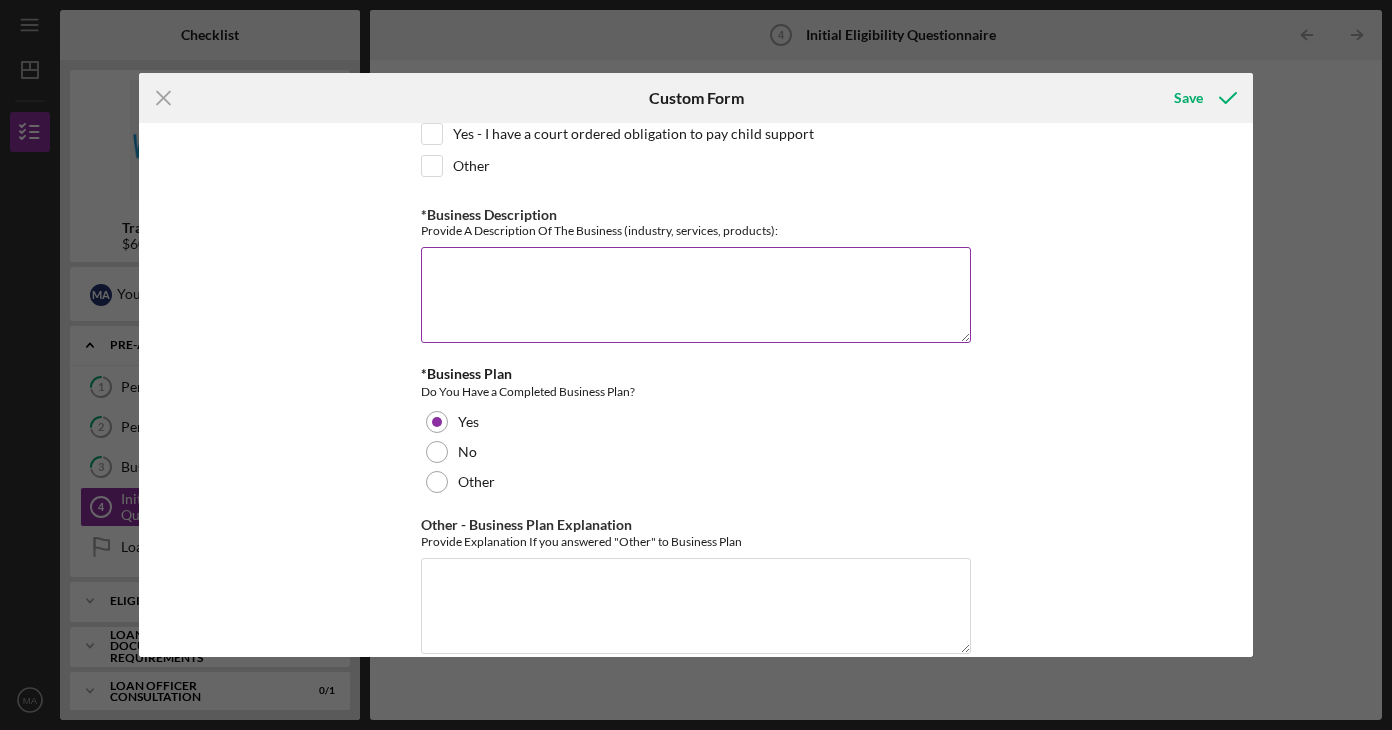 click on "*Business Description" at bounding box center [696, 295] 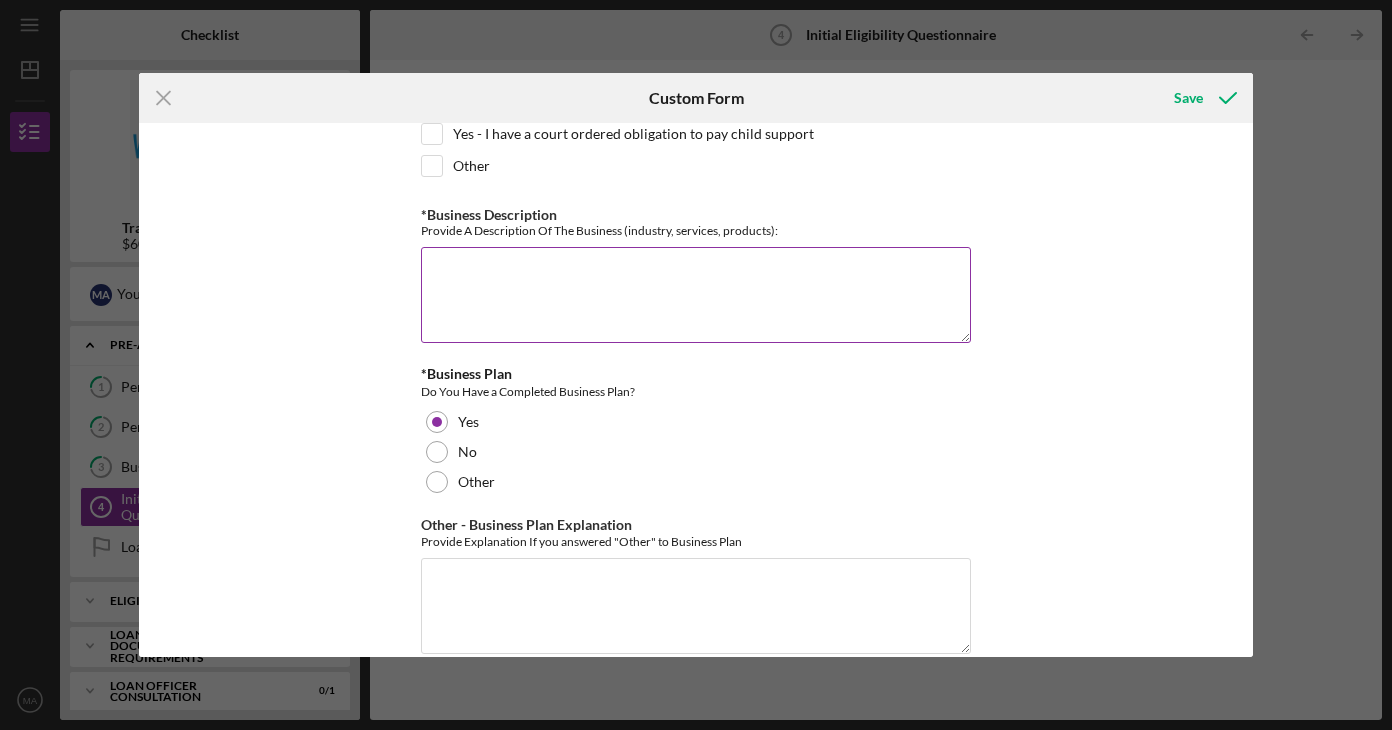 paste on "[PERSON_NAME] & Co. Coffeehouse is a mobile coffee trailer serving handcrafted espresso drinks, house-made sparkling waters, and in-house baked goods. Rooted in community values, the business is designed to be dog-friendly and focused on building local connection through personalized service, thoughtful branding, and locally sourced products. With plans to grow into a brick-and-mortar space, [PERSON_NAME] & Co. blends high-quality beverages with warm, inclusive charm tailored for suburban neighborhoods and commuters" 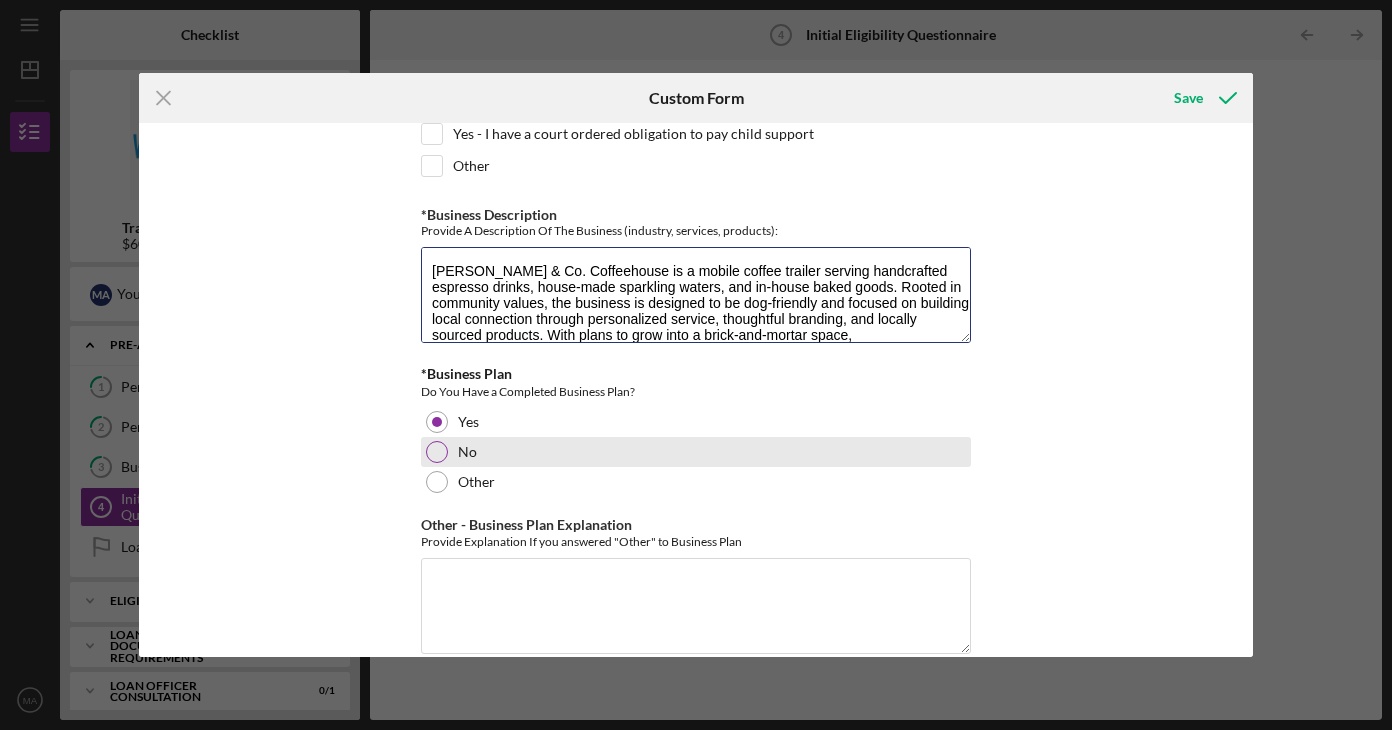 scroll, scrollTop: 34, scrollLeft: 0, axis: vertical 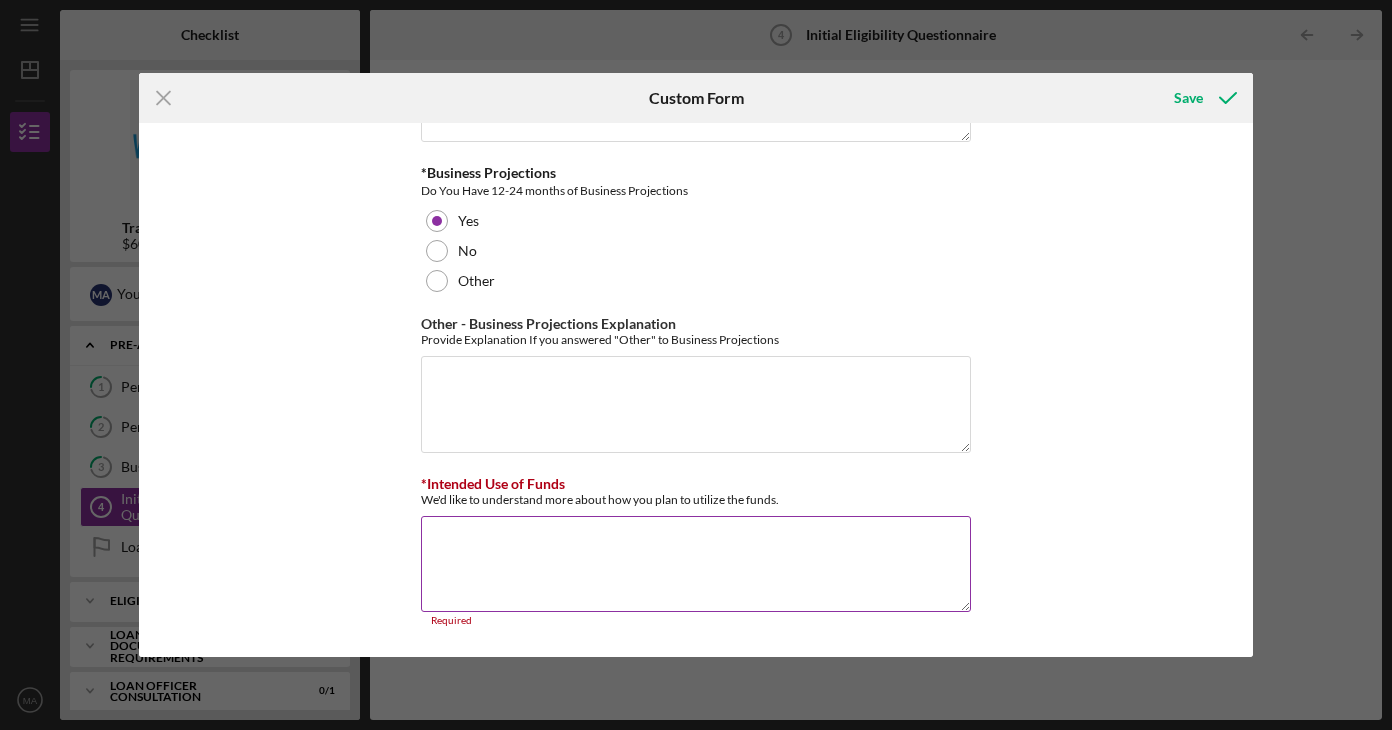 type on "[PERSON_NAME] & Co. Coffeehouse is a mobile coffee trailer serving handcrafted espresso drinks, house-made sparkling waters, and in-house baked goods. Rooted in community values, the business is designed to be dog-friendly and focused on building local connection through personalized service, thoughtful branding, and locally sourced products. With plans to grow into a brick-and-mortar space, [PERSON_NAME] & Co. blends high-quality beverages with warm, inclusive charm tailored for suburban neighborhoods and commuters" 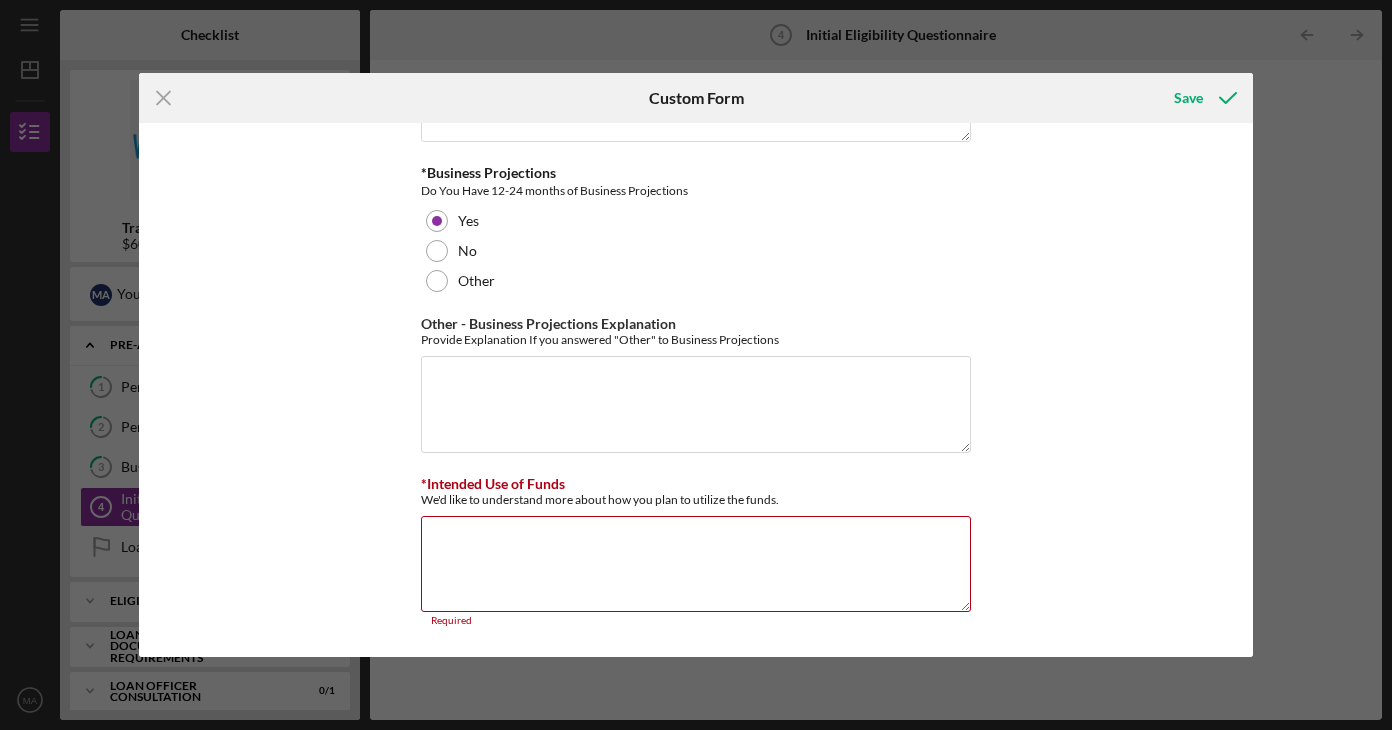 drag, startPoint x: 780, startPoint y: 497, endPoint x: 418, endPoint y: 459, distance: 363.989 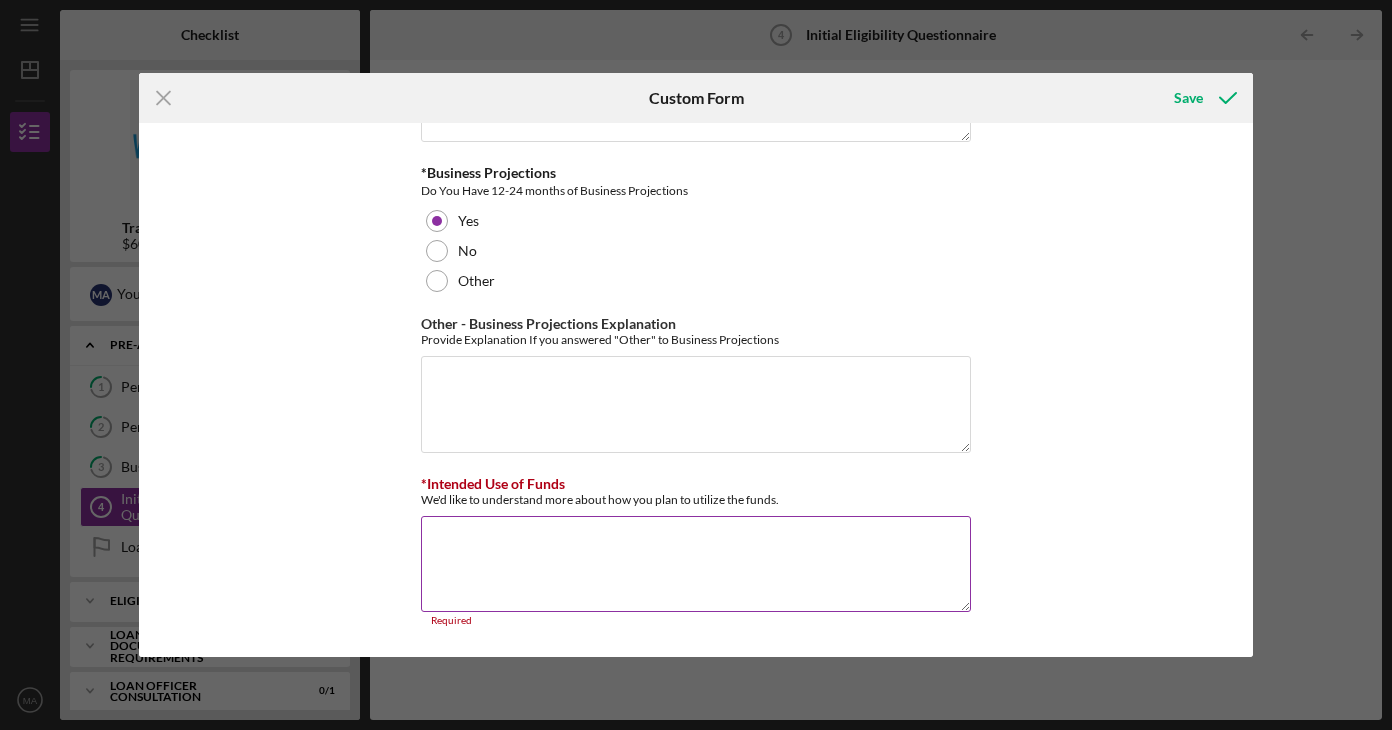 copy on "*Intended Use of Funds We'd like to understand more about how you plan to utilize the funds." 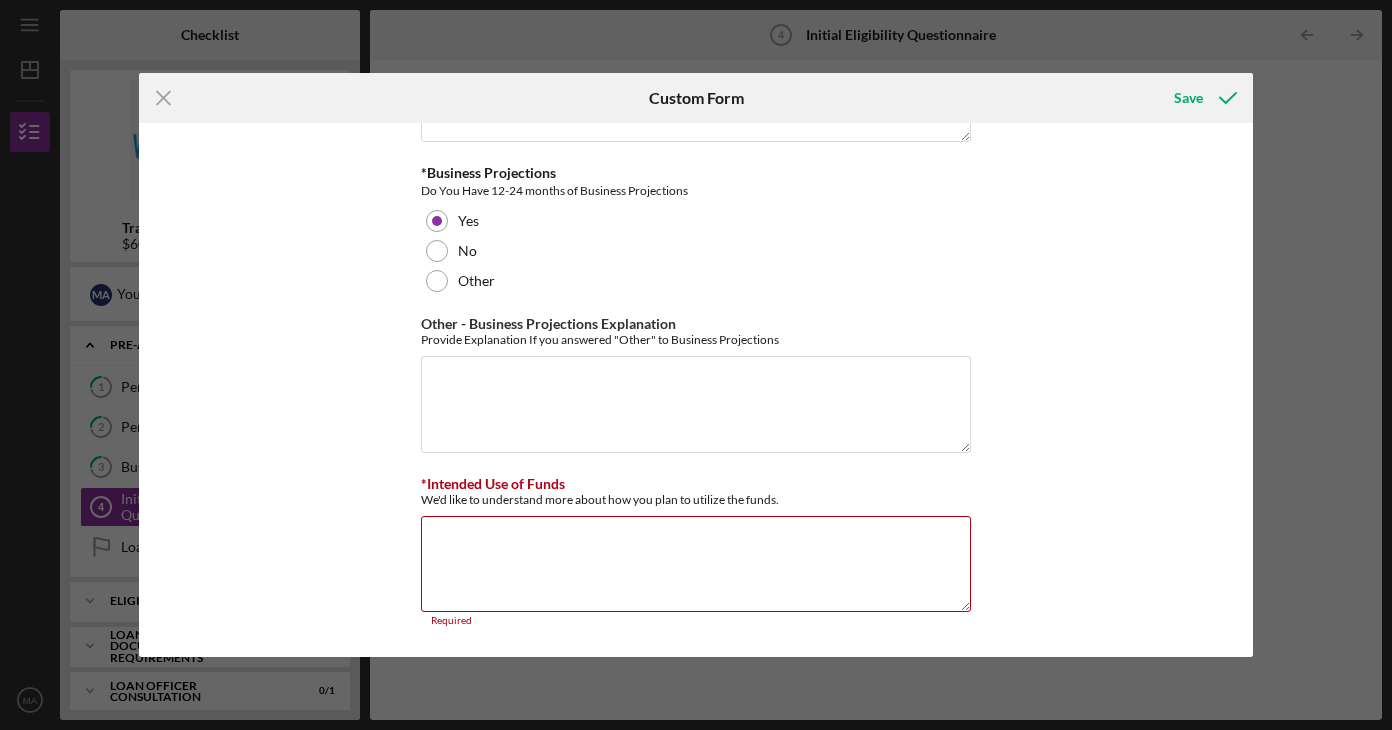 click on "*In which county is your business located? Business Address must be located within the listed counties. Anoka [PERSON_NAME] Chisago [PERSON_NAME] Isanti Le Sueur Mille Lacs [PERSON_NAME] [PERSON_NAME] [US_STATE][PERSON_NAME], [GEOGRAPHIC_DATA], [GEOGRAPHIC_DATA] *Have you had any of the following bankruptcies? Please note that all bankruptcies must be discharged or dismissed. Bankruptcy history will require an explanation. Add an explanation for all bankruptcies to the "Other" field. Chapter 7 (Must be discharged 2 years) Chapter 11 (Must be discharged 6 months OR dismissed 2 years) Chapter 13 (Must be discharged 6 months OR dismissed 2 years) None of the above Other *Does your credit history contain any judgments? Judgments must be paid OR under $3,000. For outstanding judgments, you must have evidence of a payment plan with a three-month history of payments. Add an explanation for all "Yes" answers to the "Other" field. Yes - my credit history contains judgments that have been paid in full Other Other Other Other Other Other Yes" at bounding box center (696, -1451) 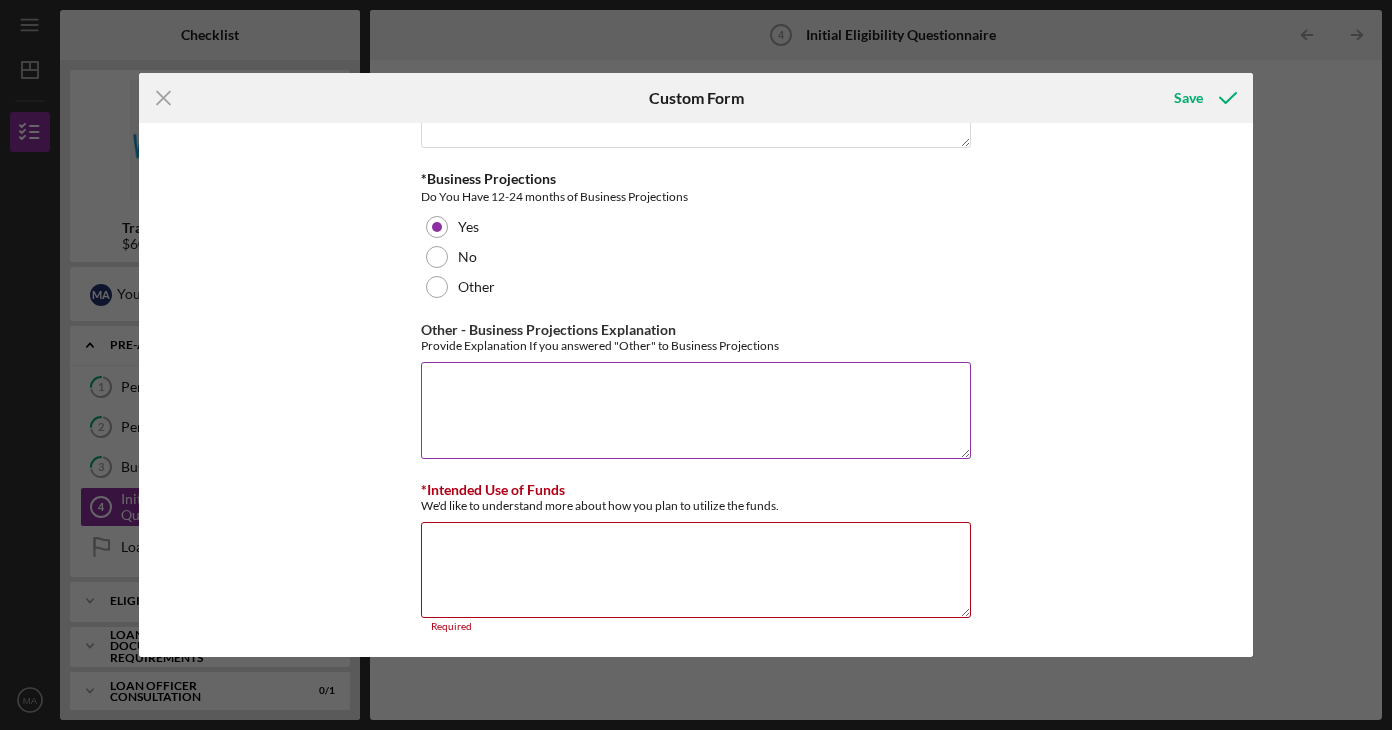 scroll, scrollTop: 3681, scrollLeft: 0, axis: vertical 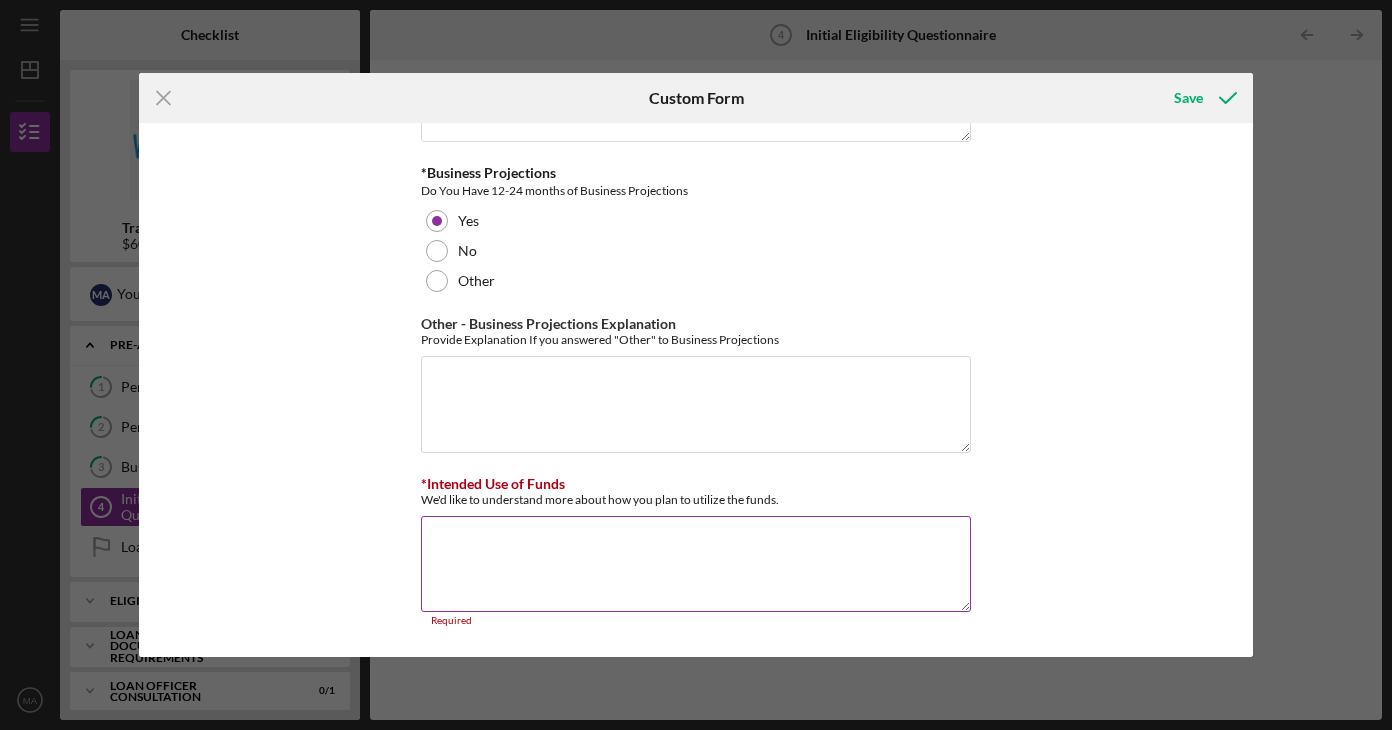 click on "*Intended Use of Funds" at bounding box center [696, 564] 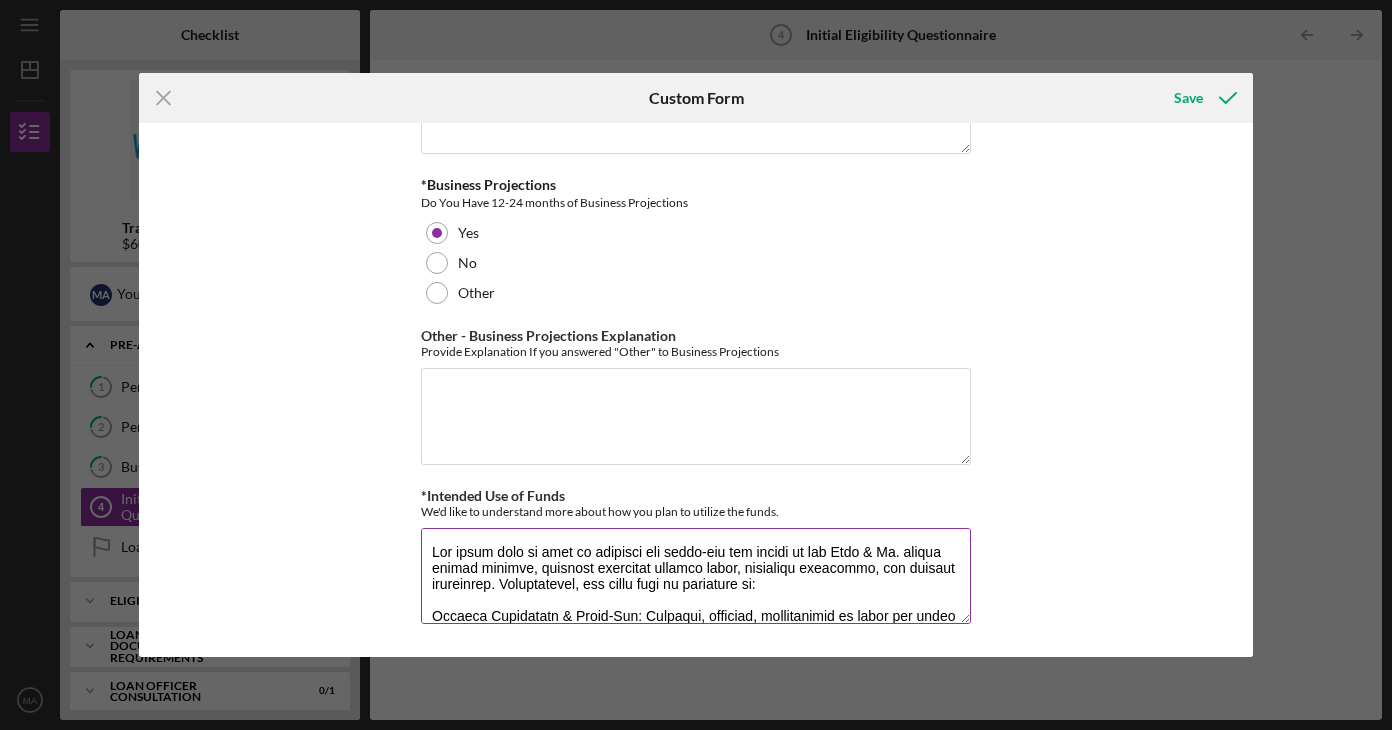 scroll, scrollTop: 452, scrollLeft: 0, axis: vertical 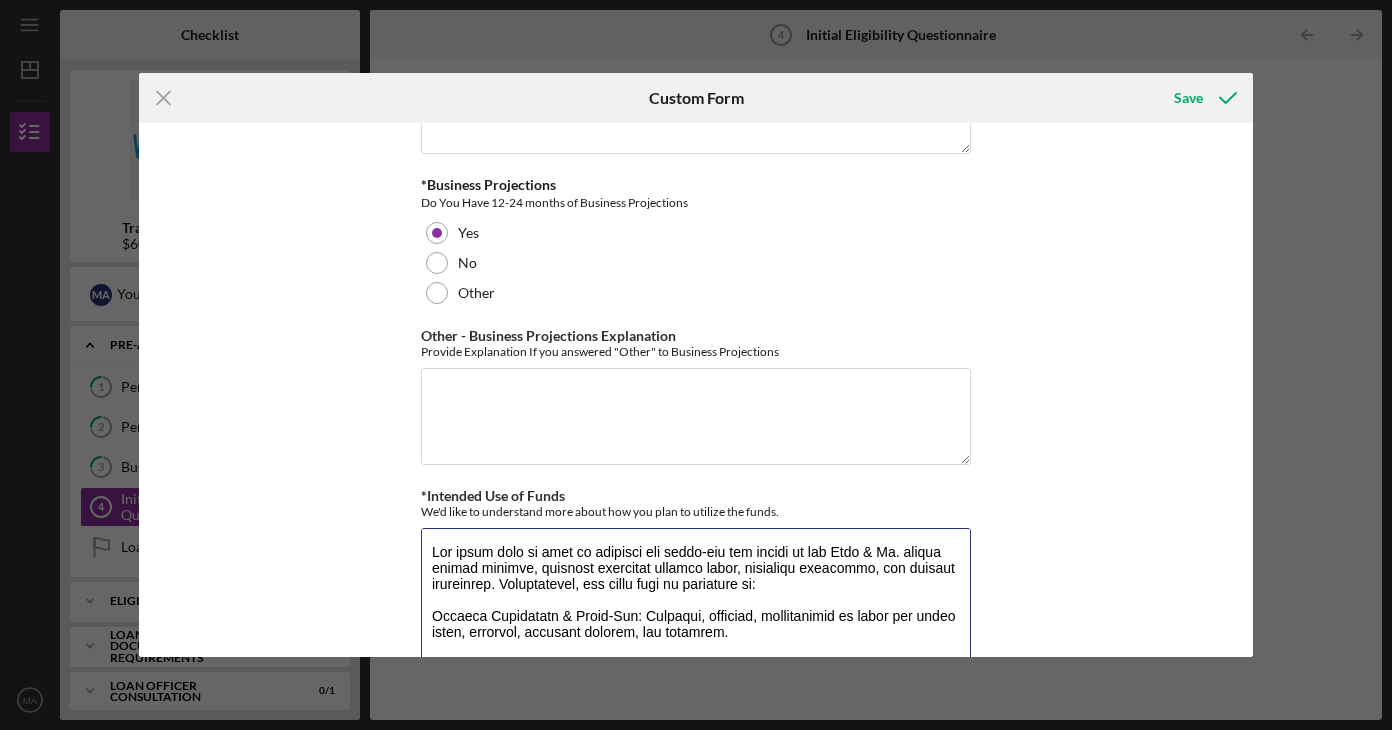 drag, startPoint x: 962, startPoint y: 620, endPoint x: 957, endPoint y: 778, distance: 158.0791 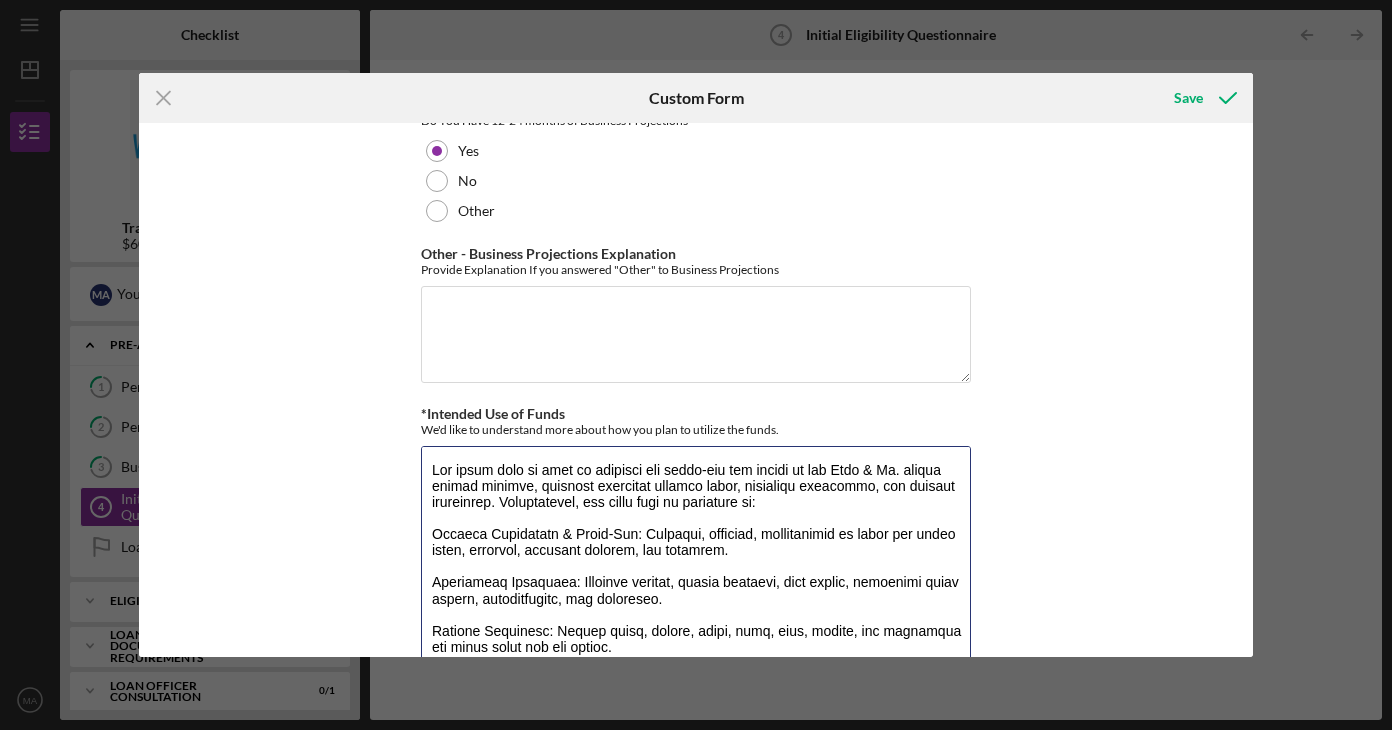 scroll, scrollTop: 3828, scrollLeft: 0, axis: vertical 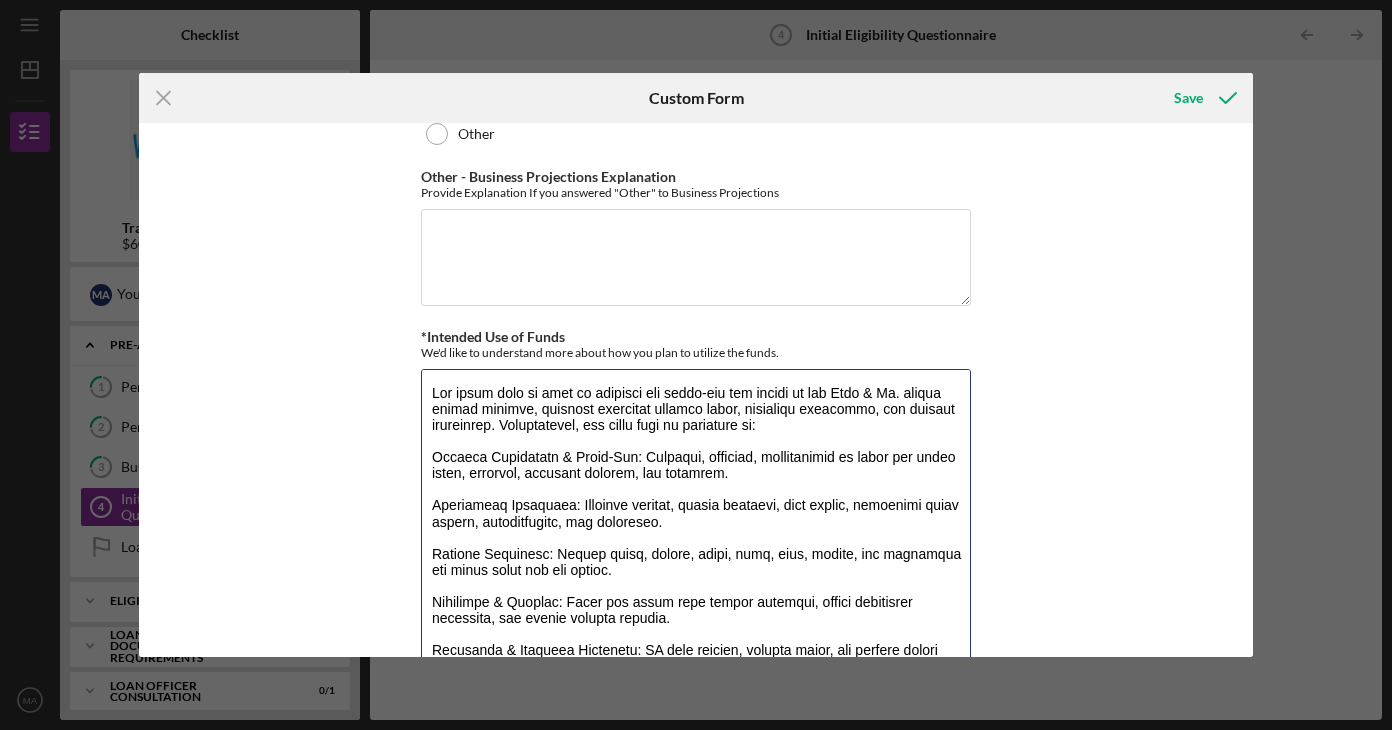 drag, startPoint x: 960, startPoint y: 618, endPoint x: 940, endPoint y: 778, distance: 161.24515 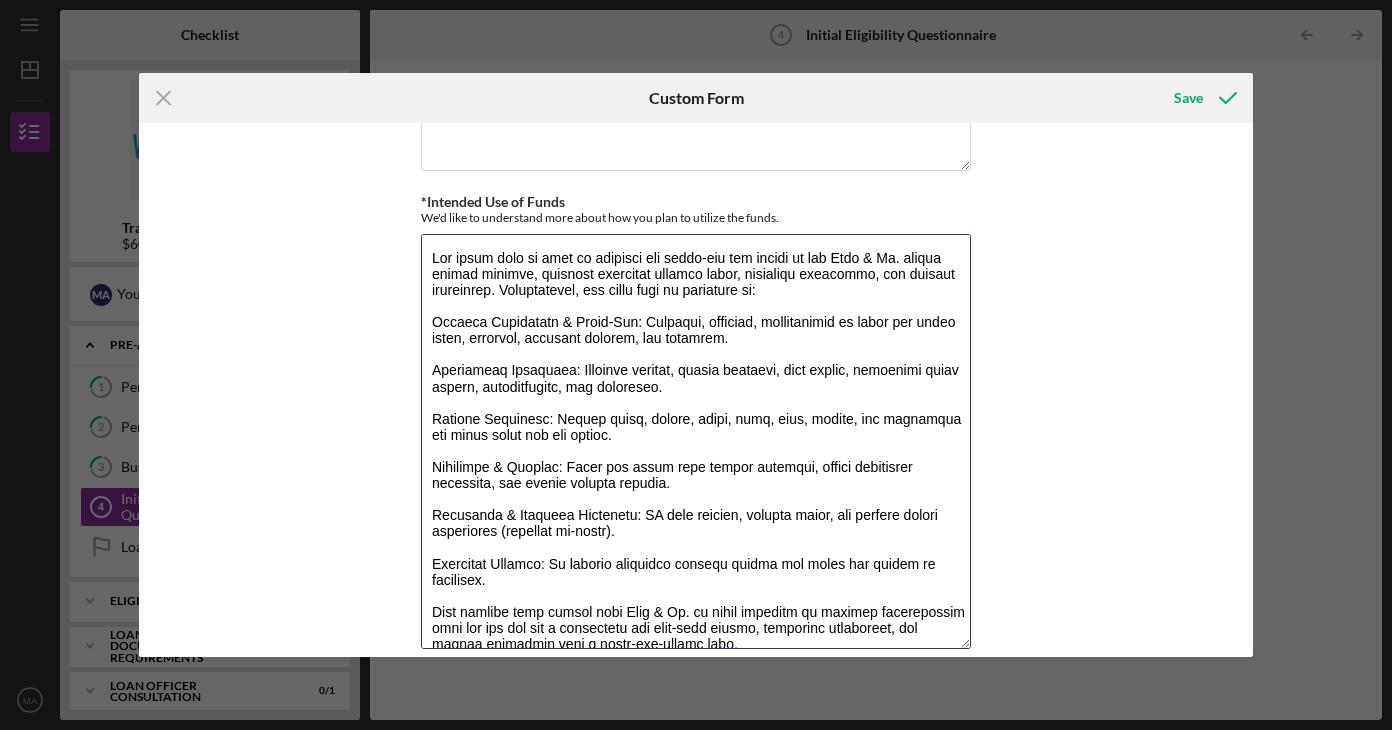 scroll, scrollTop: 3988, scrollLeft: 0, axis: vertical 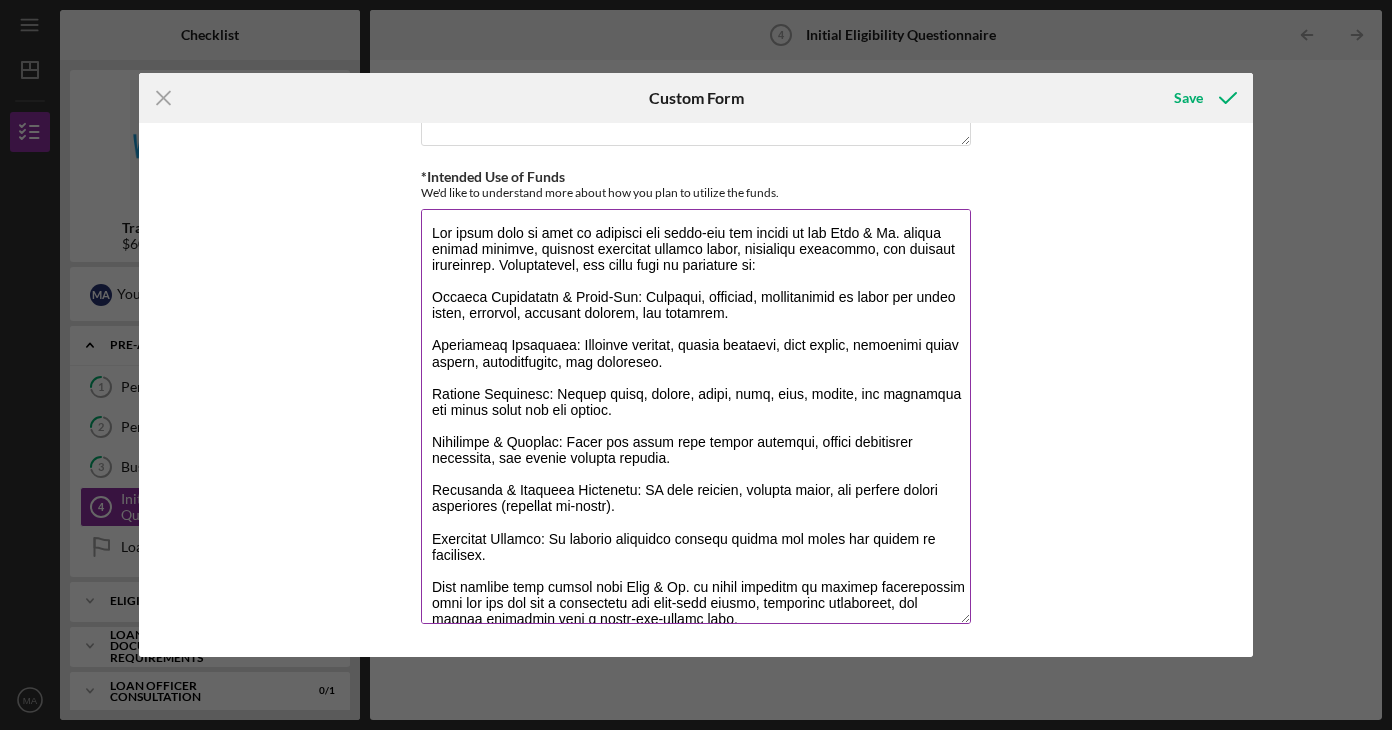 click on "*Intended Use of Funds" at bounding box center (696, 416) 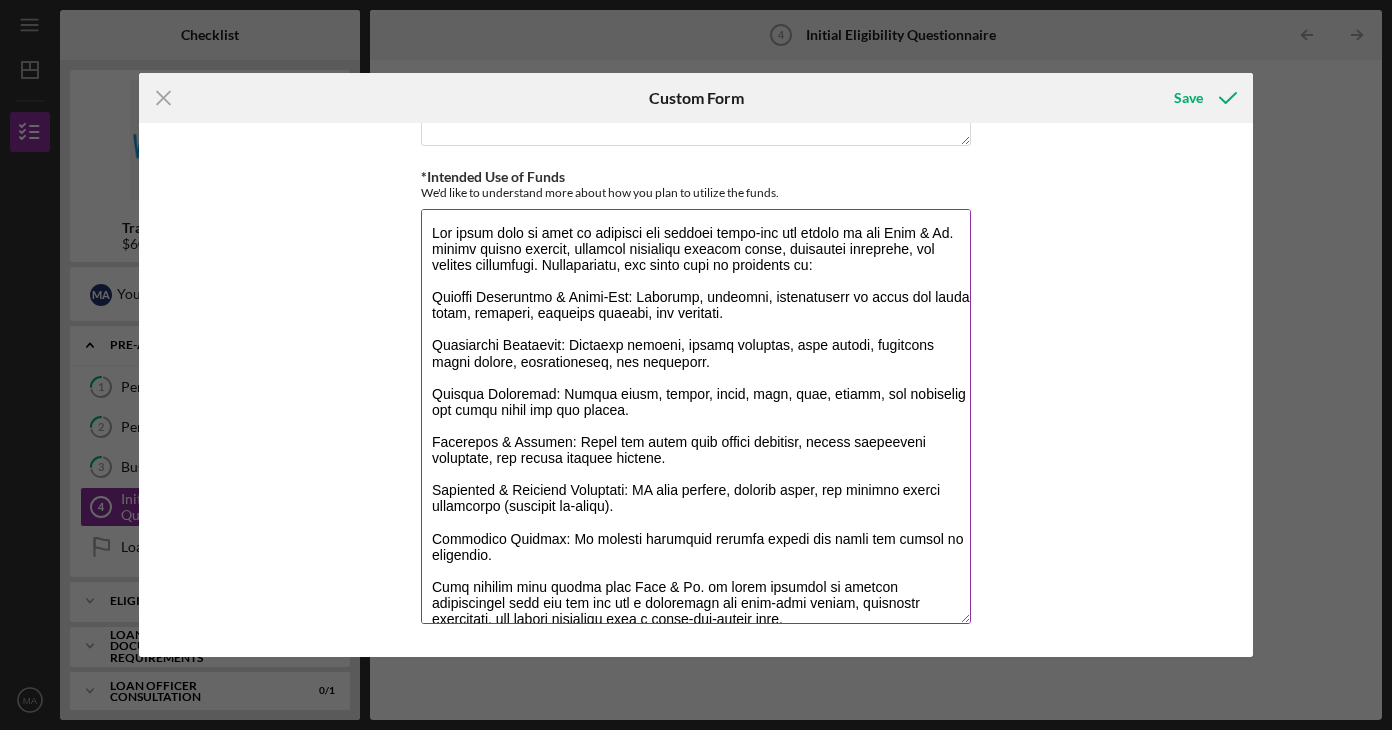 click on "*Intended Use of Funds" at bounding box center (696, 416) 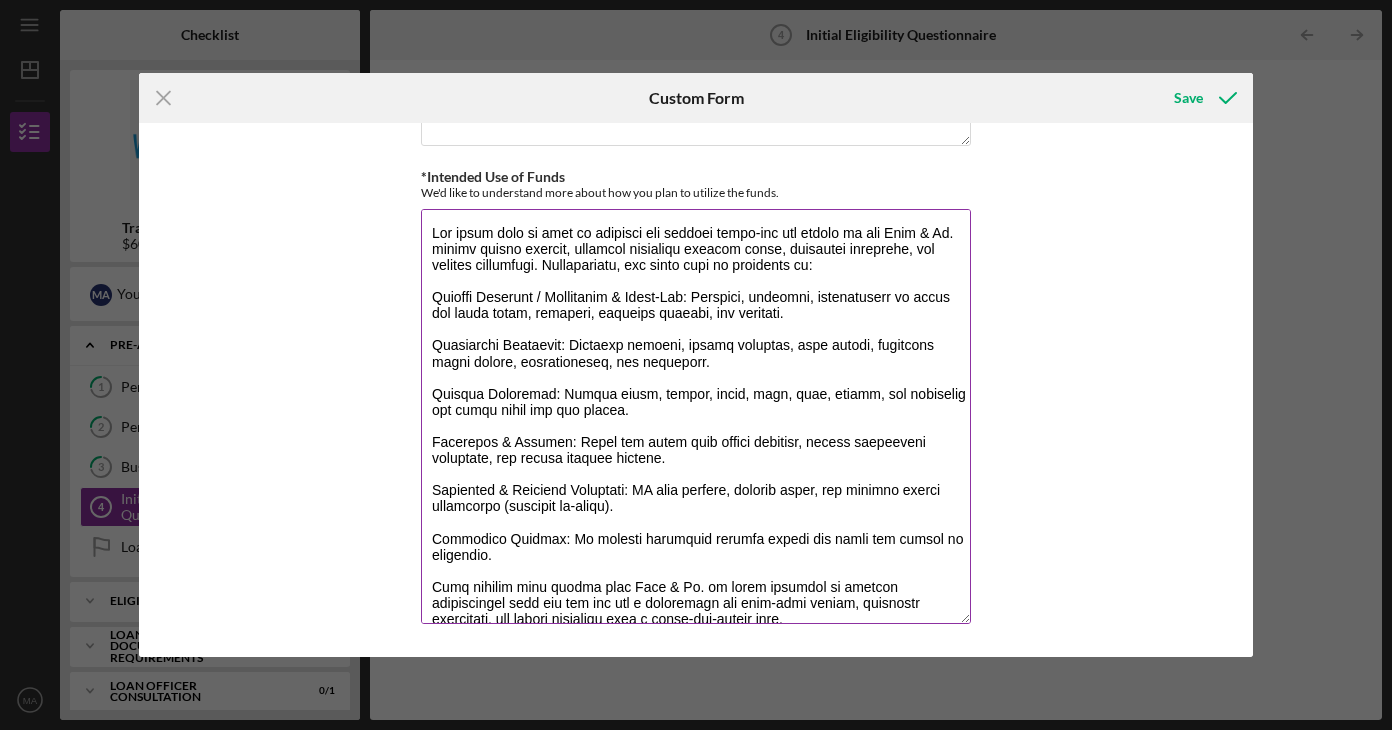 click on "*Intended Use of Funds" at bounding box center (696, 416) 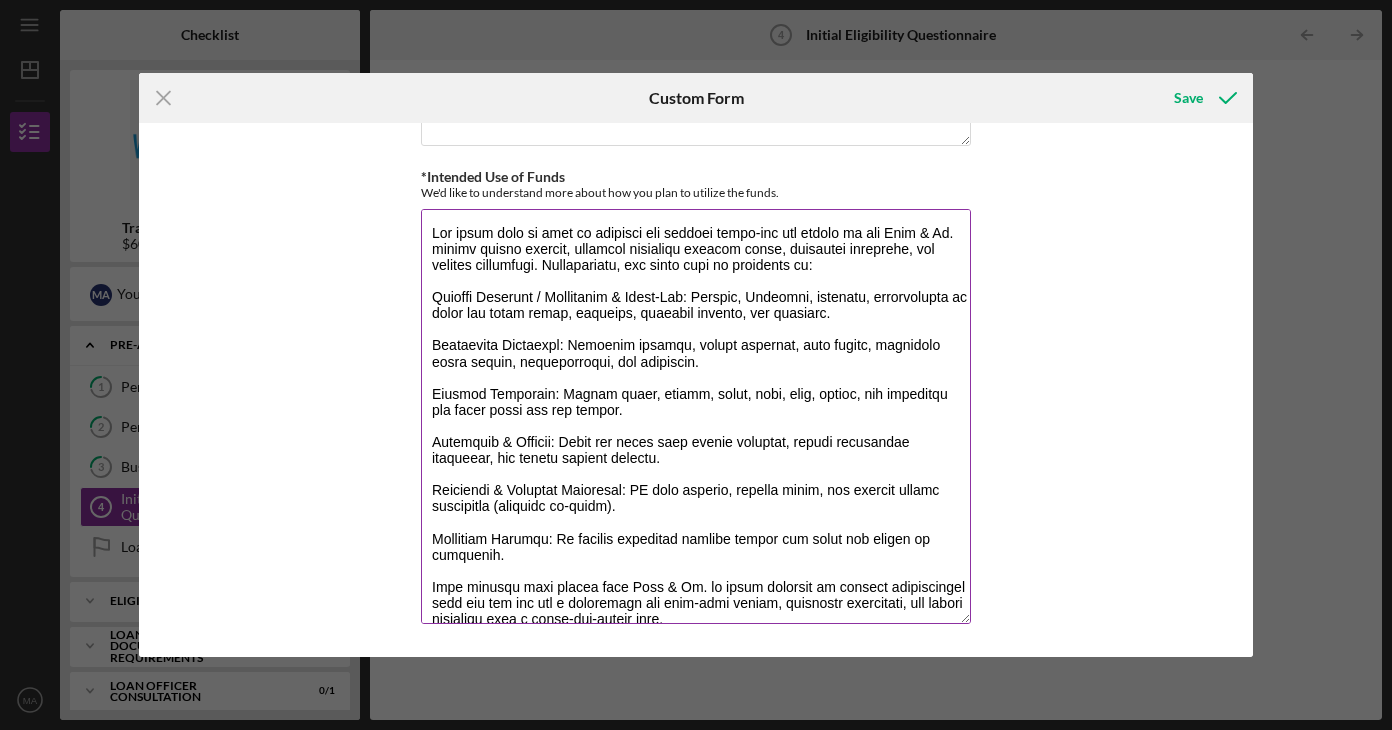 click on "*Intended Use of Funds" at bounding box center (696, 416) 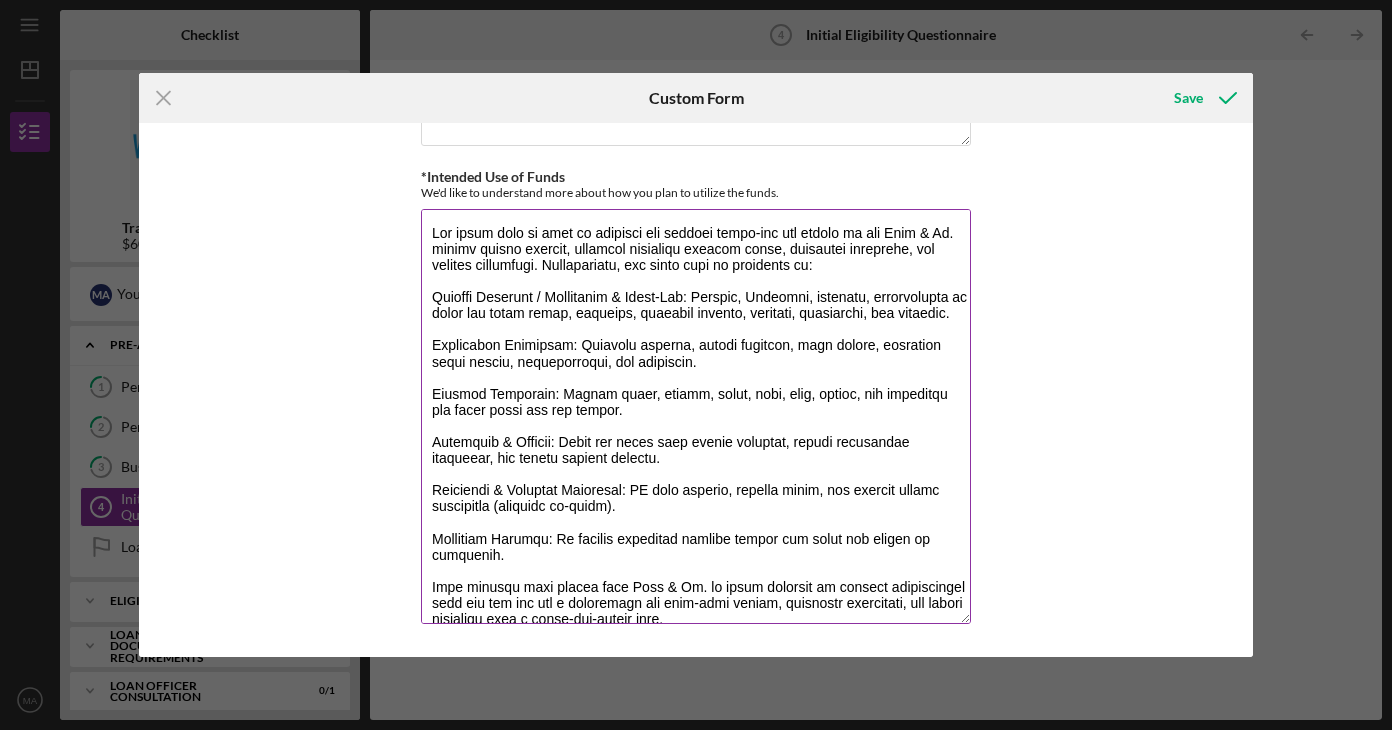 scroll, scrollTop: 100, scrollLeft: 0, axis: vertical 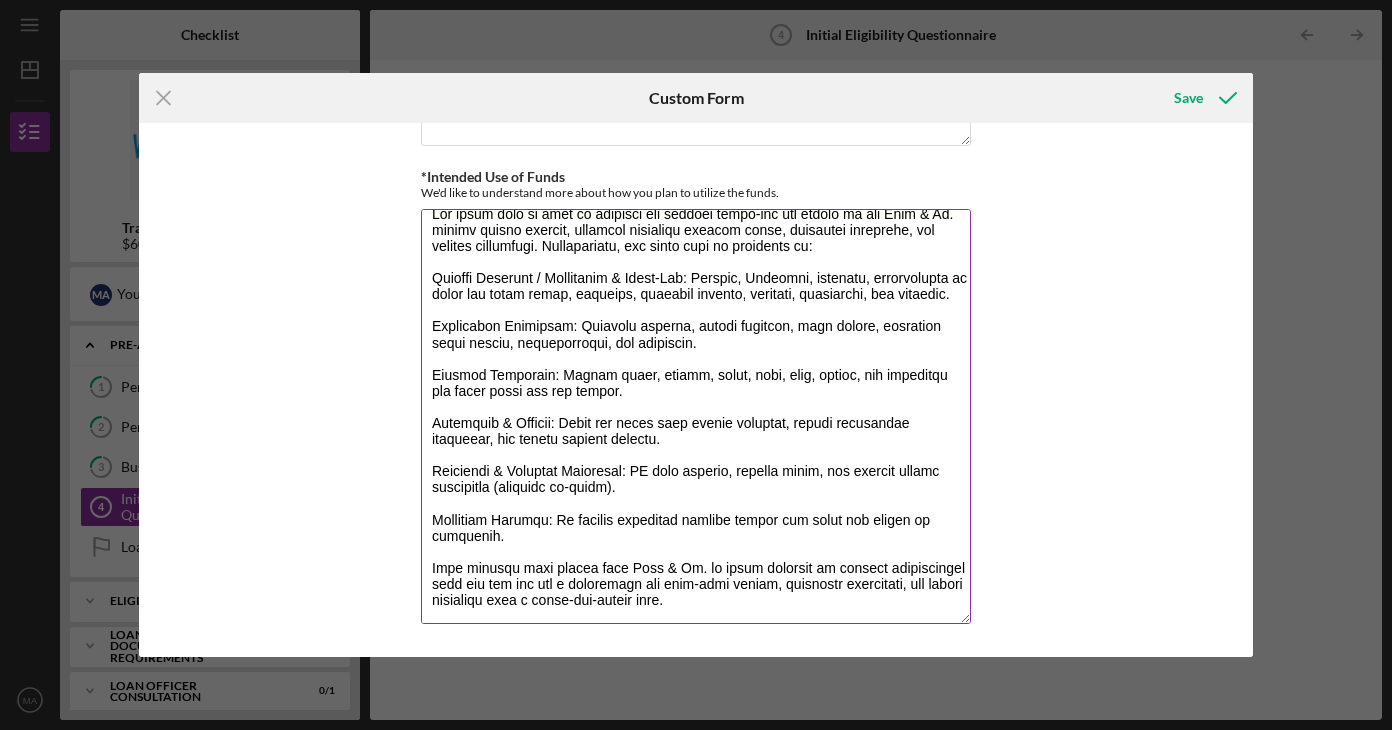 click on "*Intended Use of Funds" at bounding box center (696, 416) 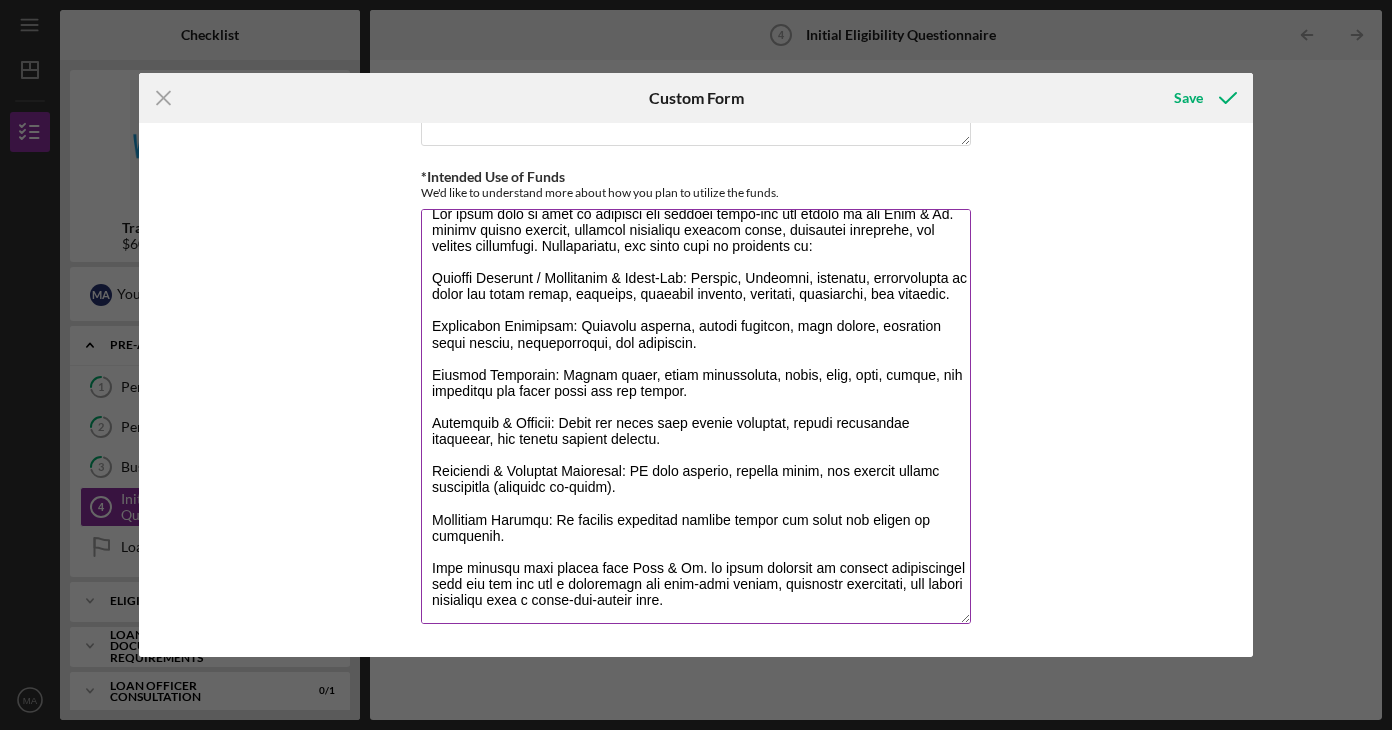 scroll, scrollTop: 148, scrollLeft: 0, axis: vertical 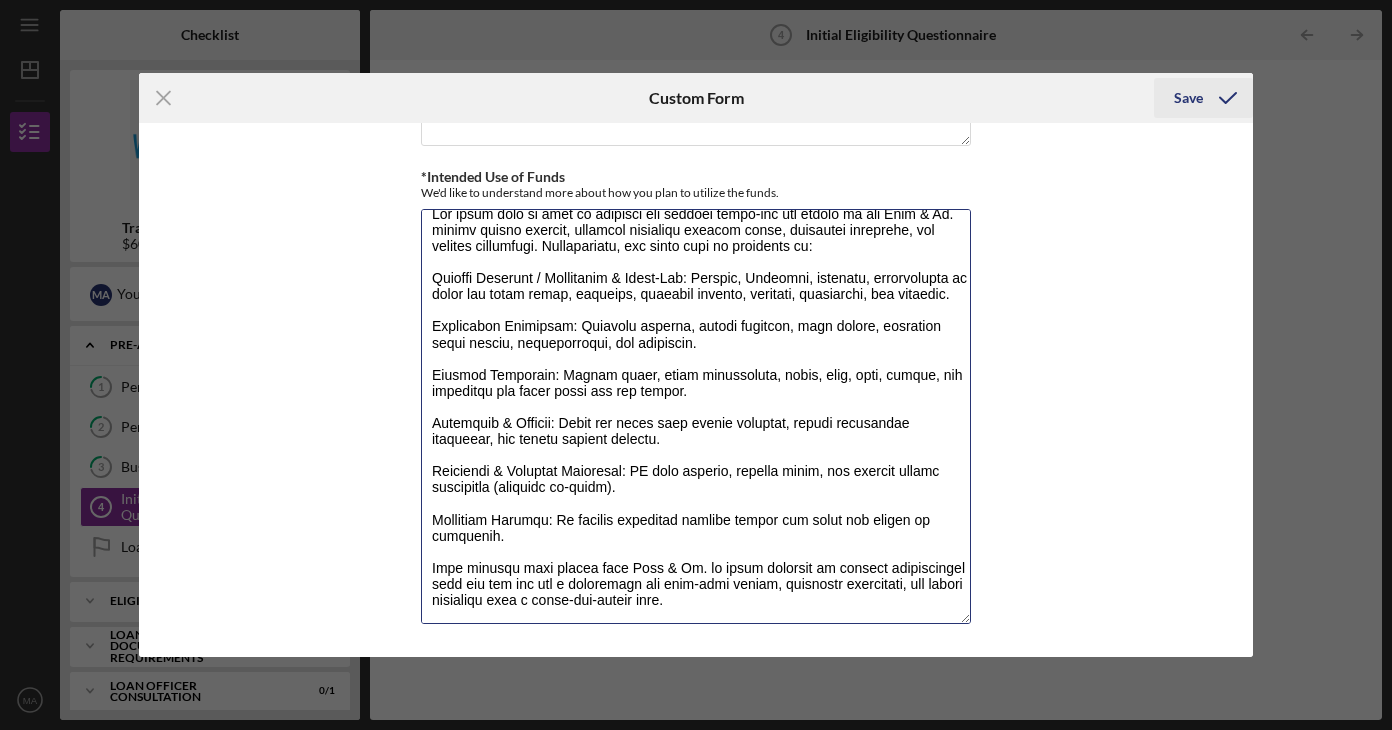 type on "The funds will be used to complete the trailer build-out and launch of the [PERSON_NAME] & Co. mobile coffee trailer, covering essential startup costs, equipment purchases, and initial operations. Specifically, the funds will be allocated to:
Trailer Purchase / Renovation & Build-Out: Trailer, Flooring, cabinets, installation of sinks and water tanks, shelving, exterior signage, plumbing, electrical, and lighting.
Commercial Equipment: Espresso machine, coffee grinders, drip [PERSON_NAME], sparkling water system, refrigeration, and generator.
Startup Inventory: Coffee beans, syrup ingredients, milks, cups, lids, straws, and packaging for baked goods and dog treats.
Licensing & Permits: State and local food vendor licenses, health department approvals, and mobile vending permits.
Marketing & Branding Materials: QR code signage, printed menus, and initial launch promotions (executed in-house).
Emergency Reserve: To provide financial cushion during the first few months of operation.
This funding will ensure that [PERSON_NAME] ..." 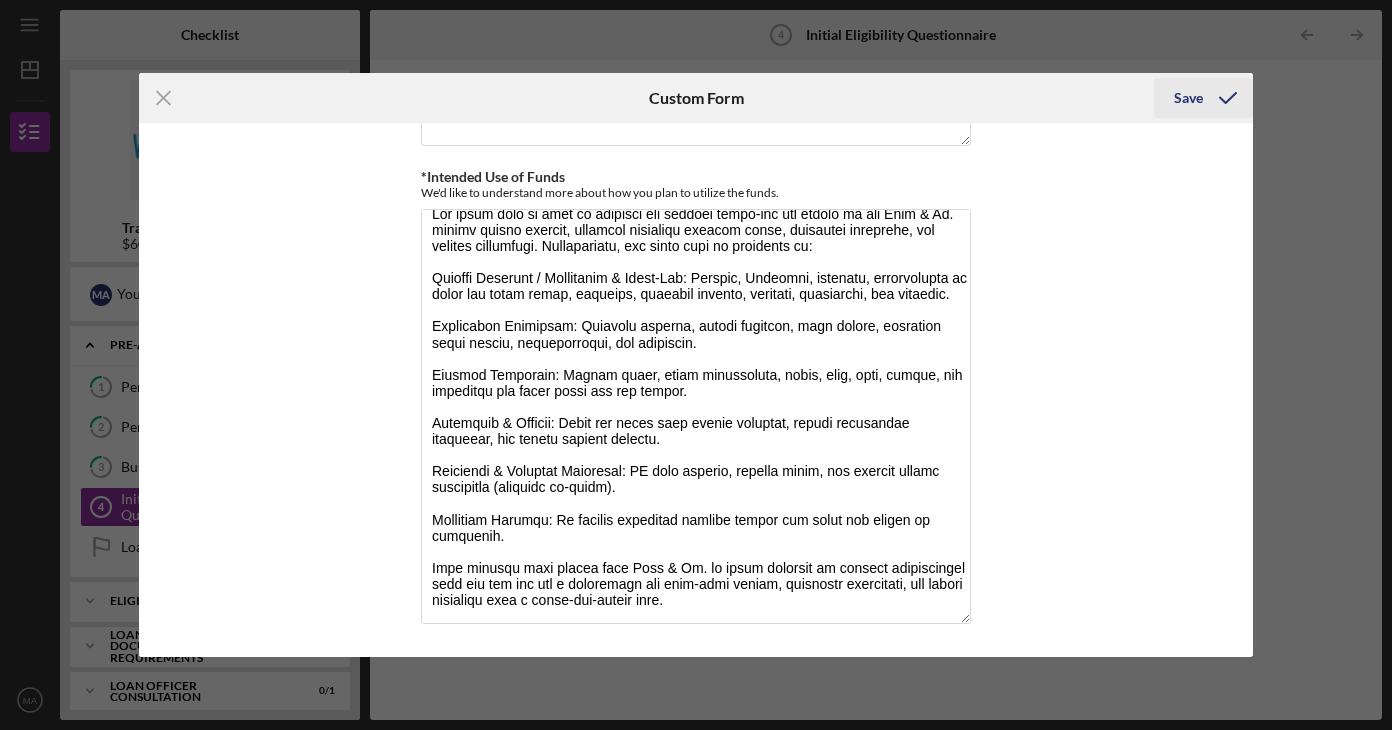 click on "Save" at bounding box center [1188, 98] 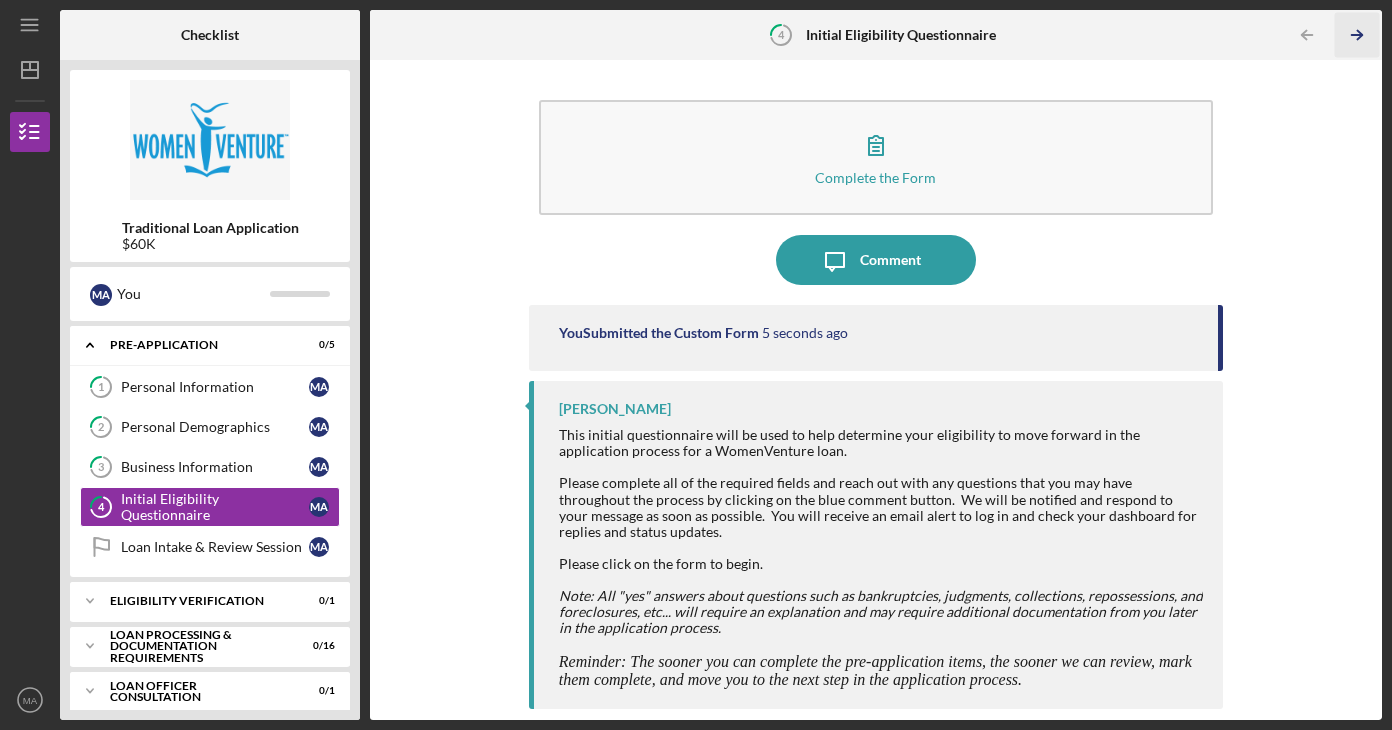 click on "Icon/Table Pagination Arrow" 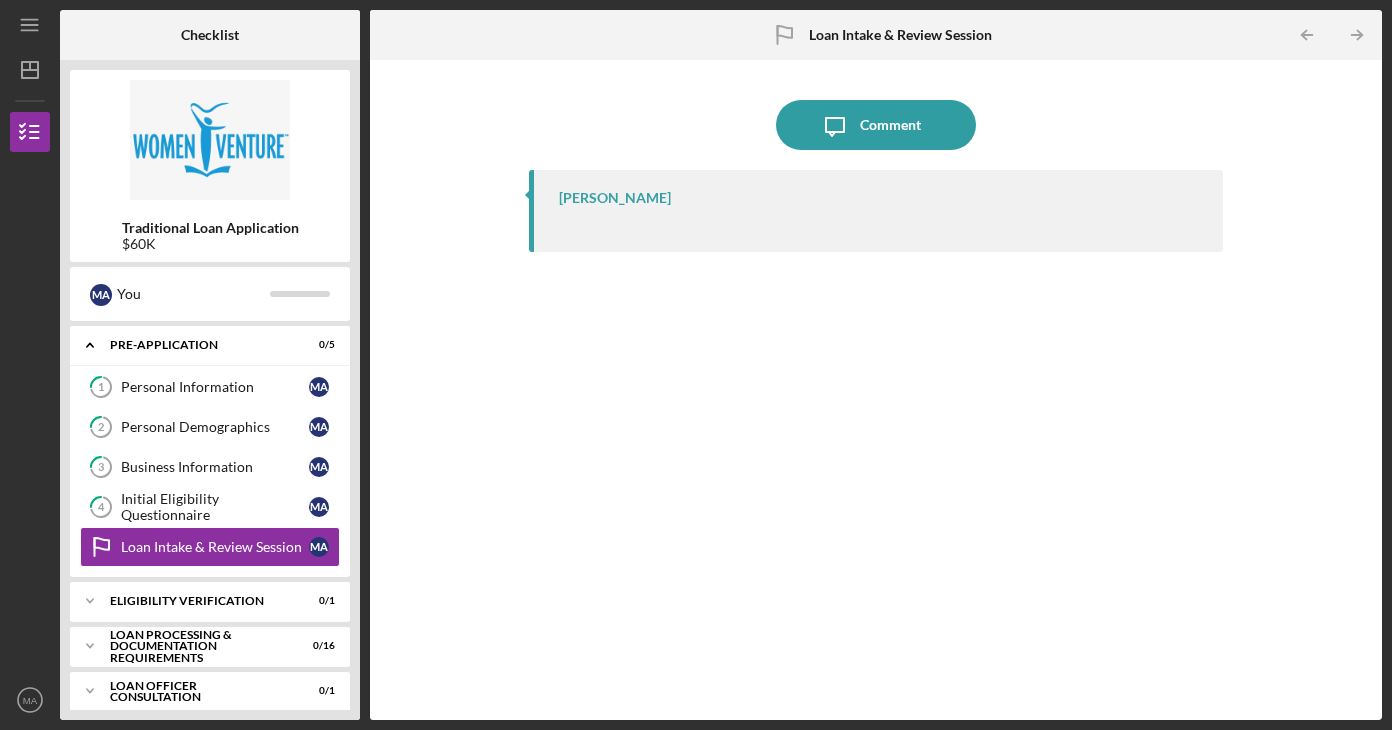 click on "[PERSON_NAME]" at bounding box center (881, 198) 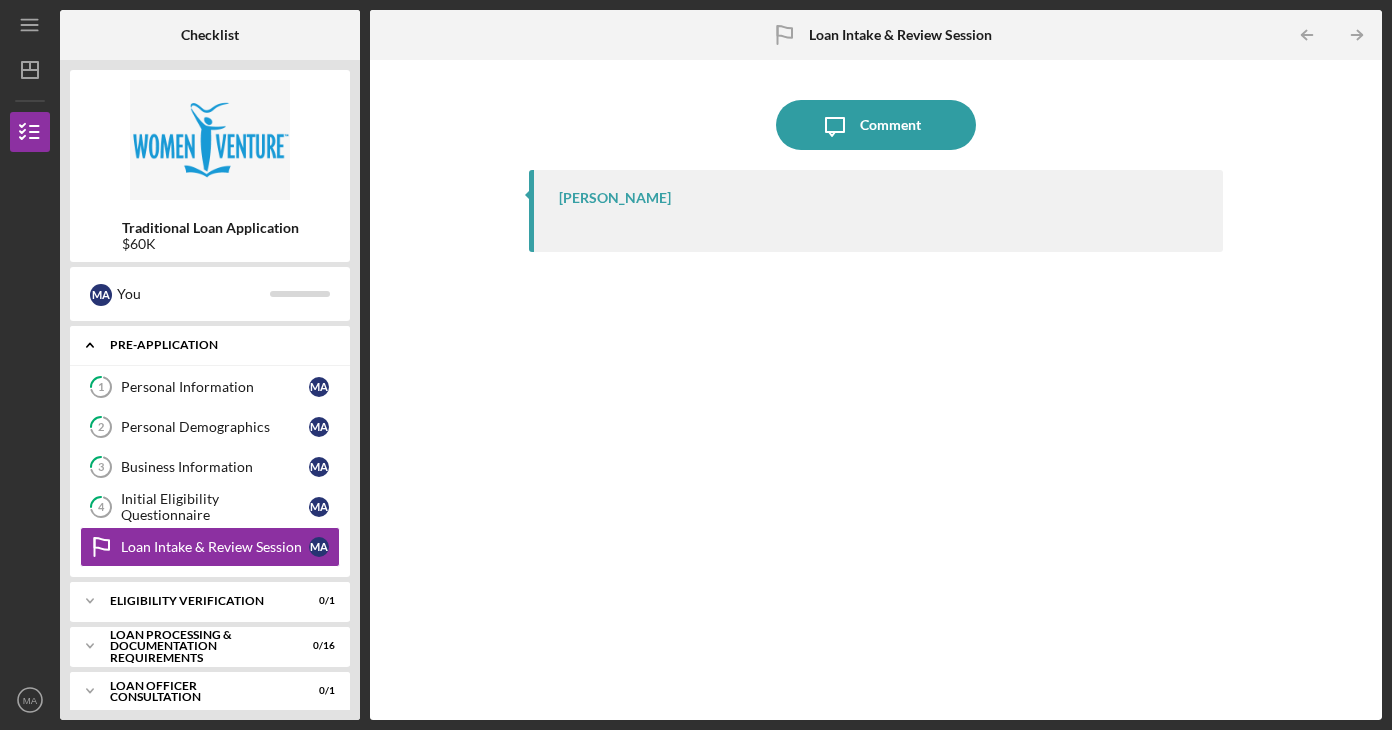 click on "Icon/Expander Pre-Application 0 / 5" at bounding box center [210, 345] 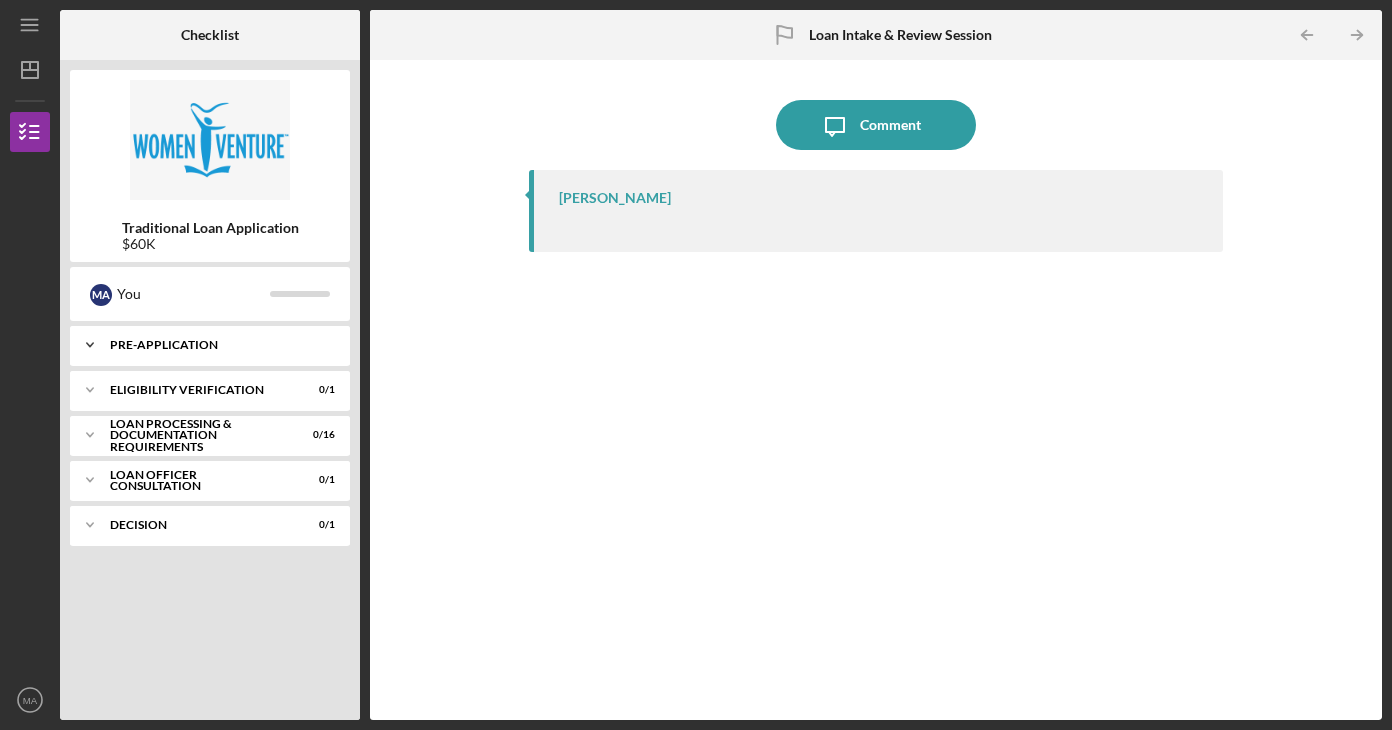 click on "Icon/Expander Pre-Application 0 / 5" at bounding box center (210, 345) 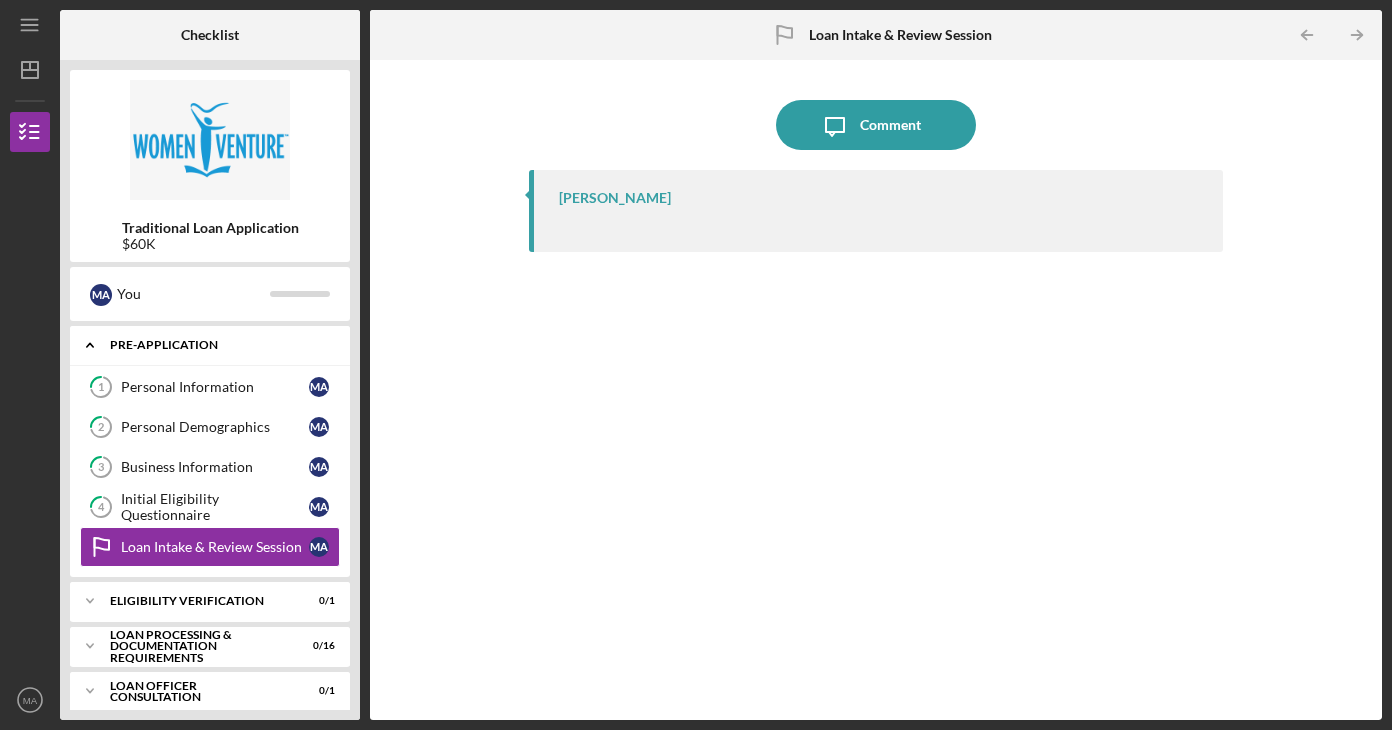 scroll, scrollTop: 29, scrollLeft: 0, axis: vertical 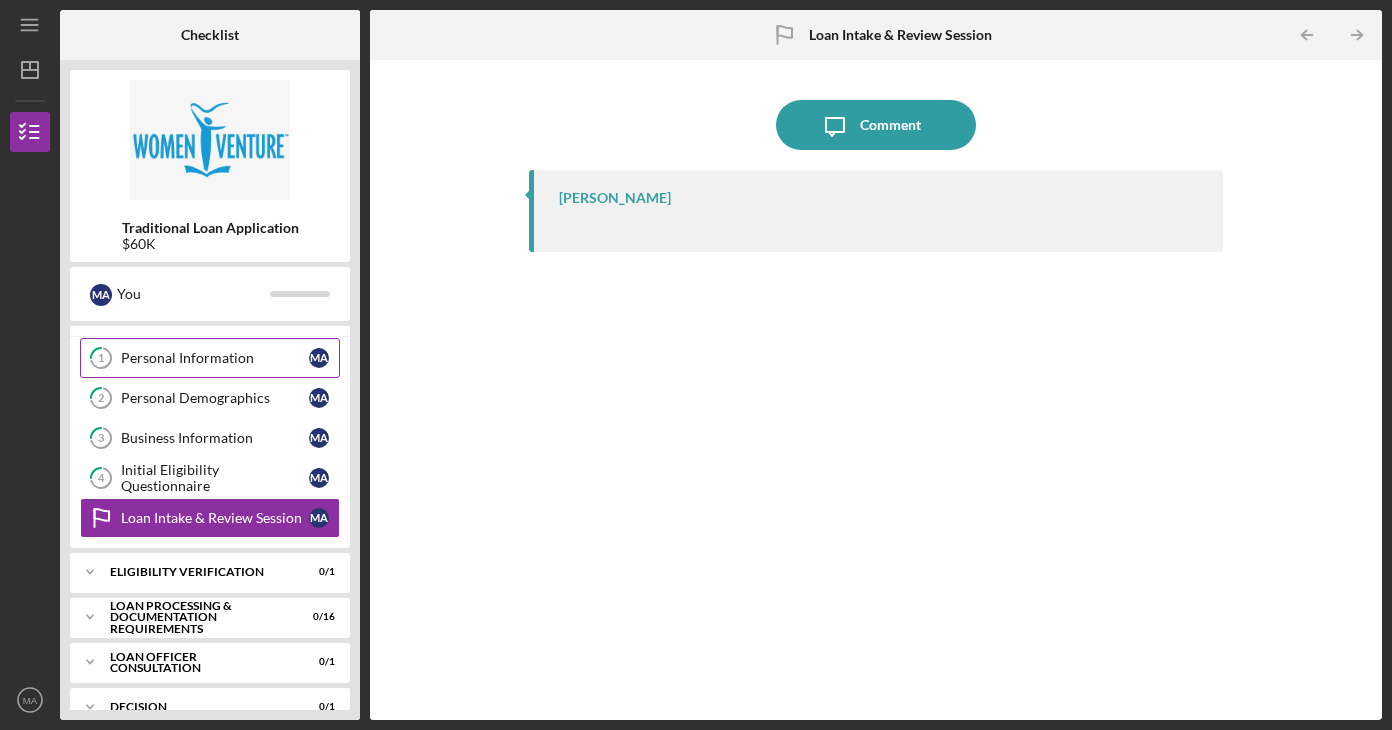 click on "1 Personal Information M A" at bounding box center (210, 358) 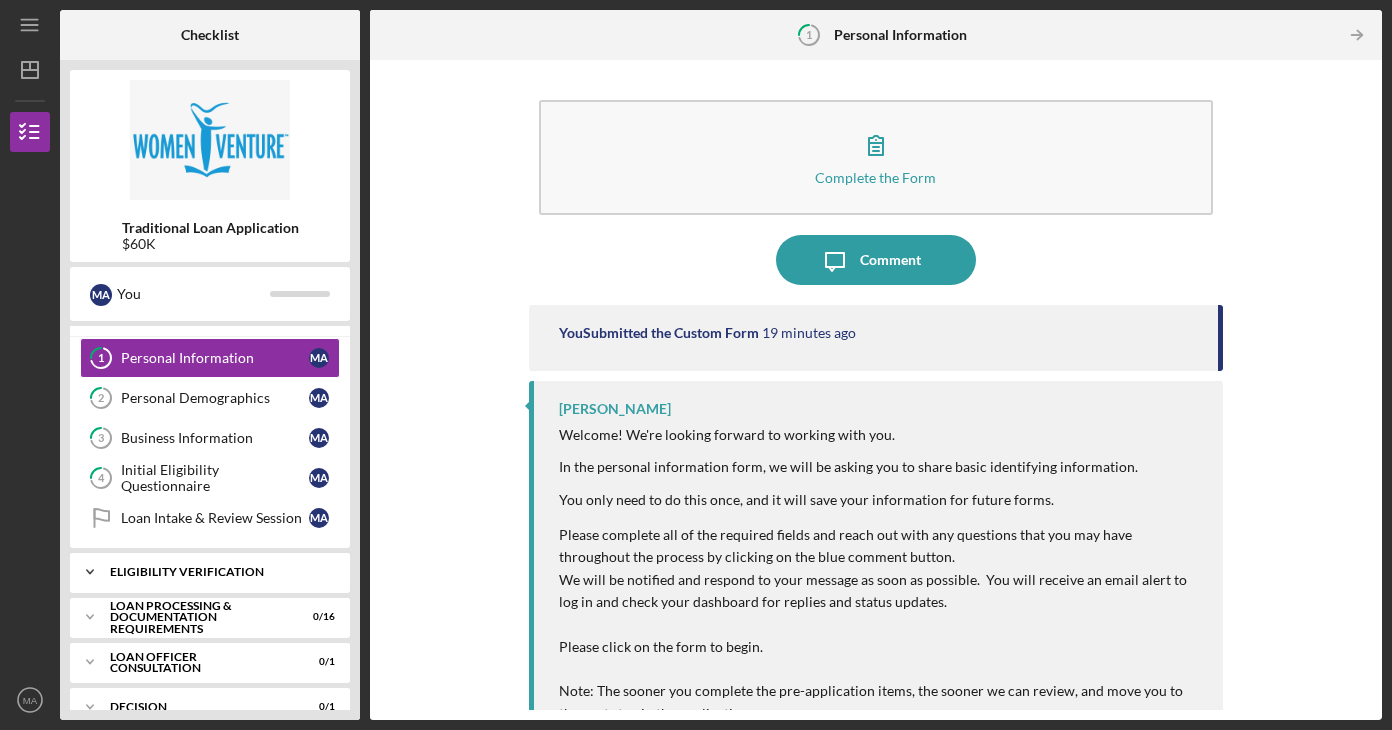 click on "Eligibility Verification" at bounding box center (217, 572) 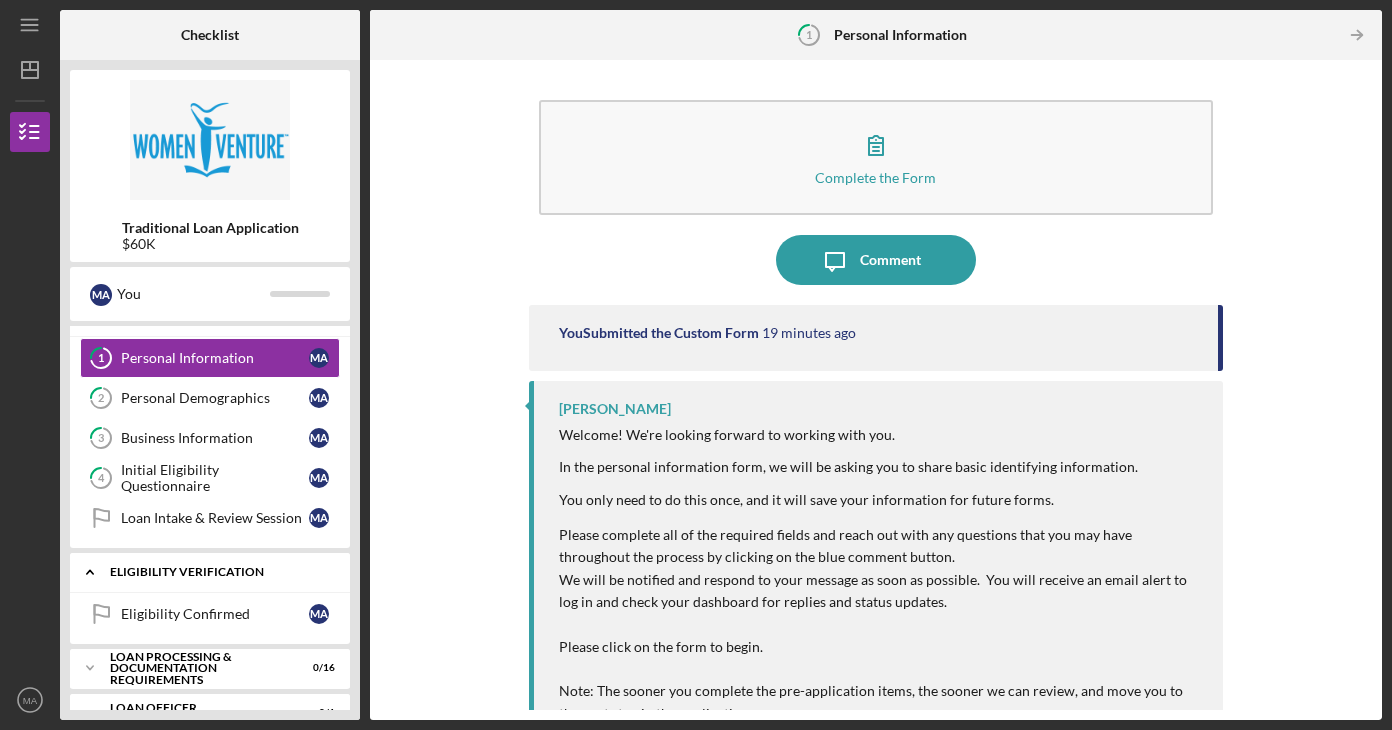 click on "Eligibility Verification" at bounding box center [217, 572] 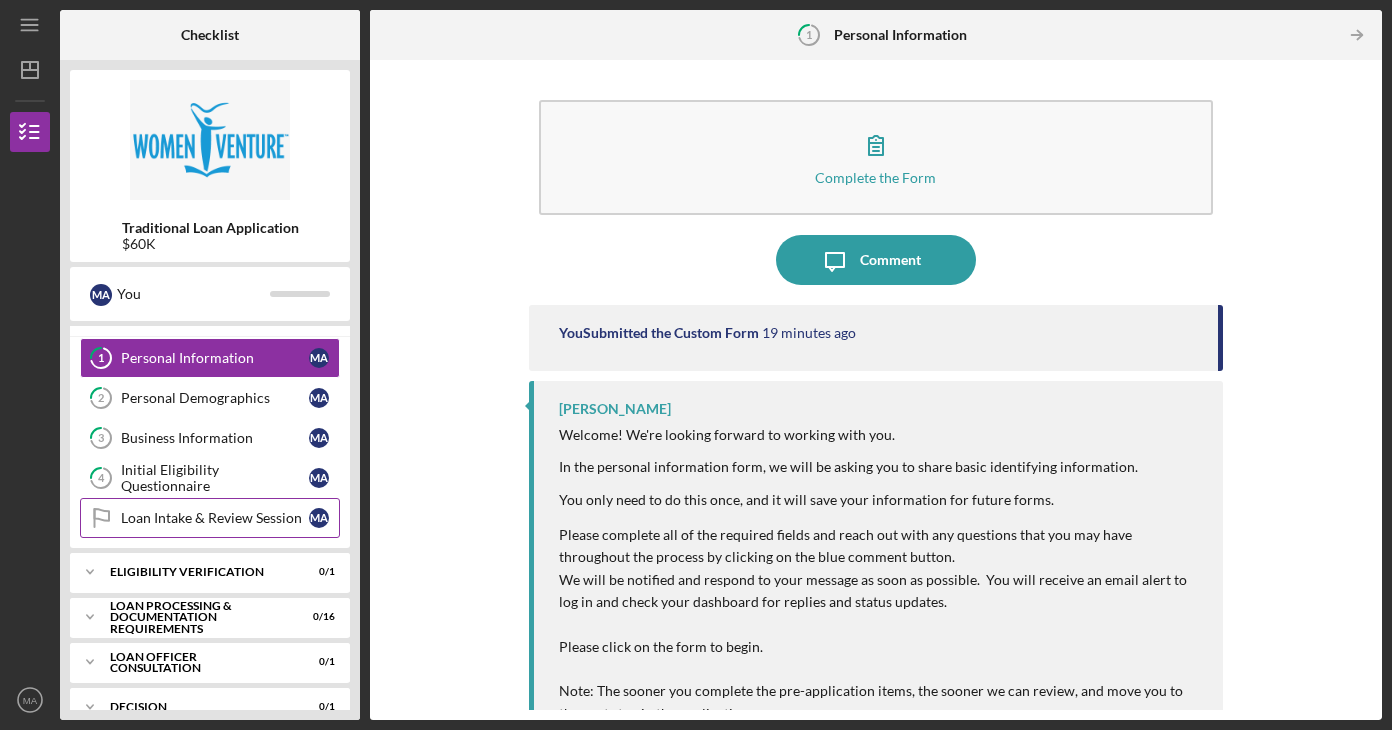 click on "Loan Intake & Review Session Loan Intake & Review Session M A" at bounding box center [210, 518] 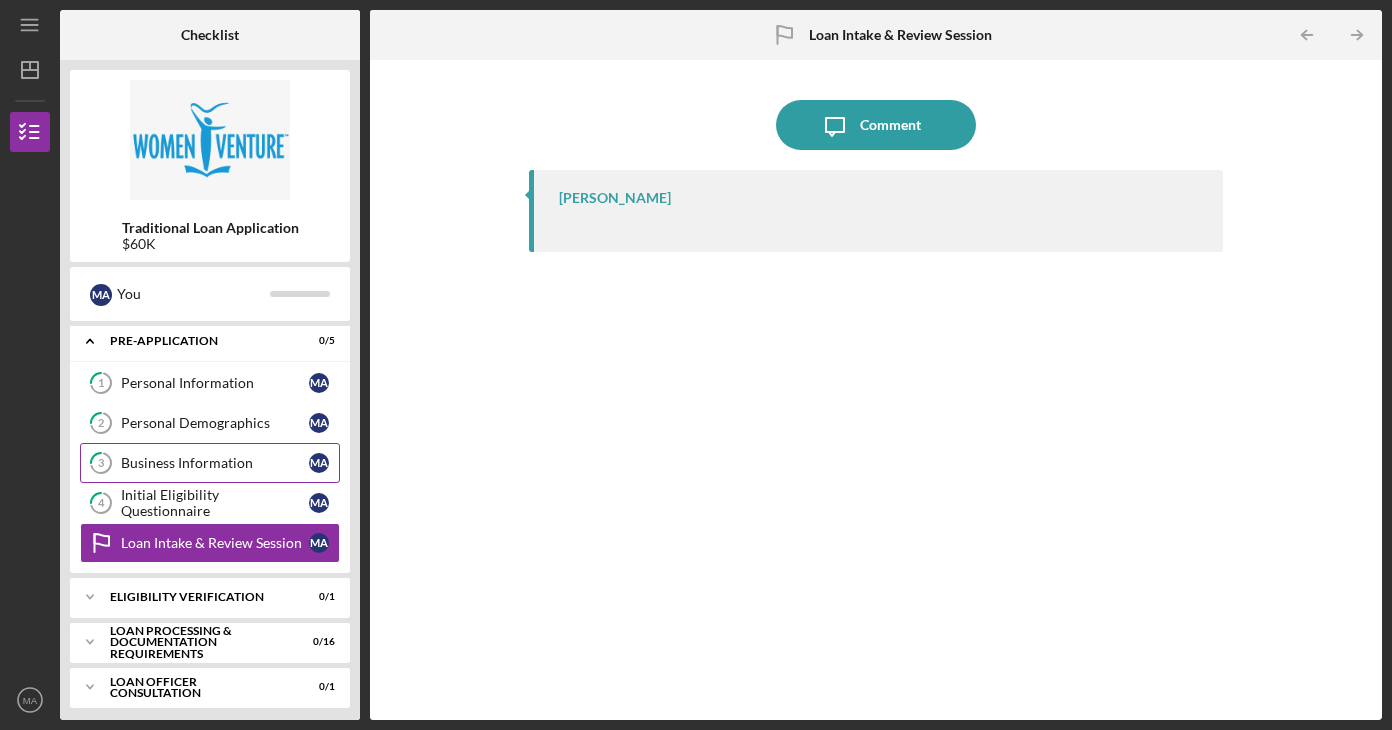 scroll, scrollTop: 0, scrollLeft: 0, axis: both 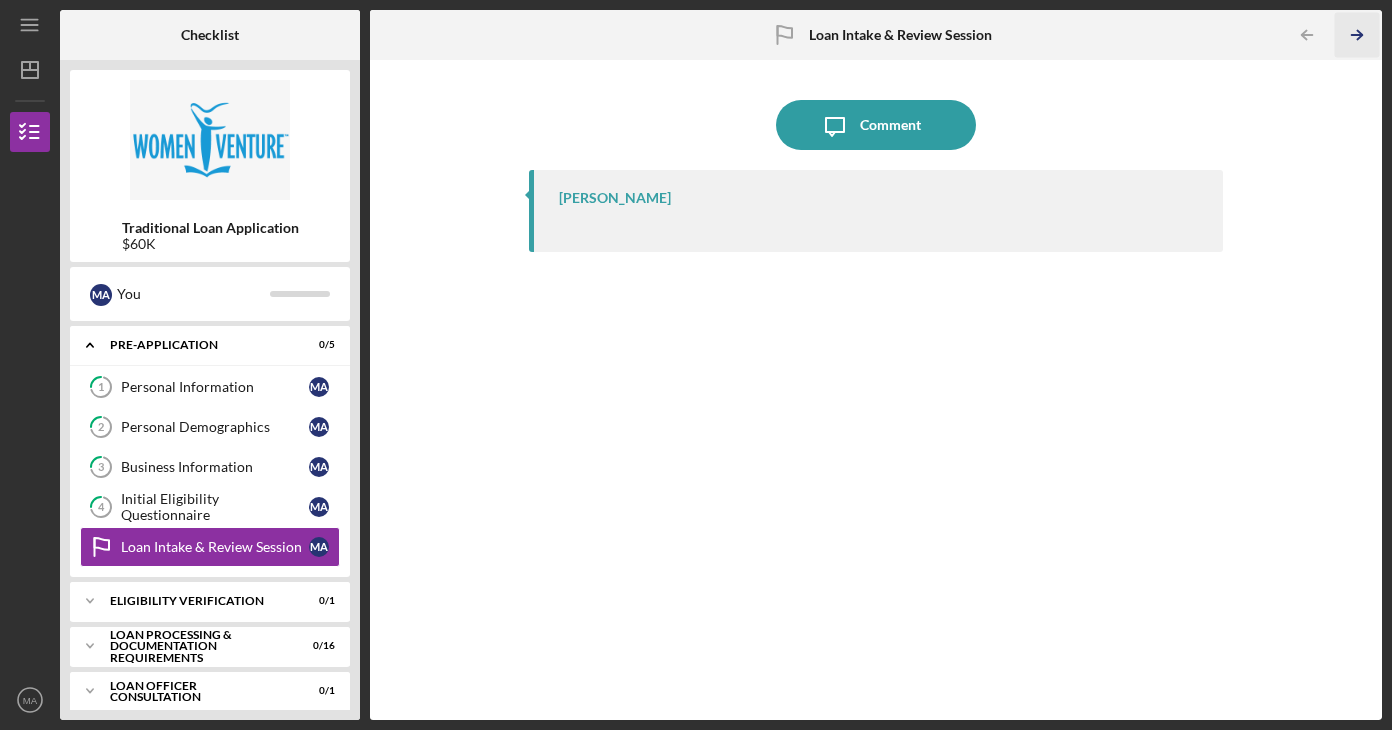 click on "Icon/Table Pagination Arrow" 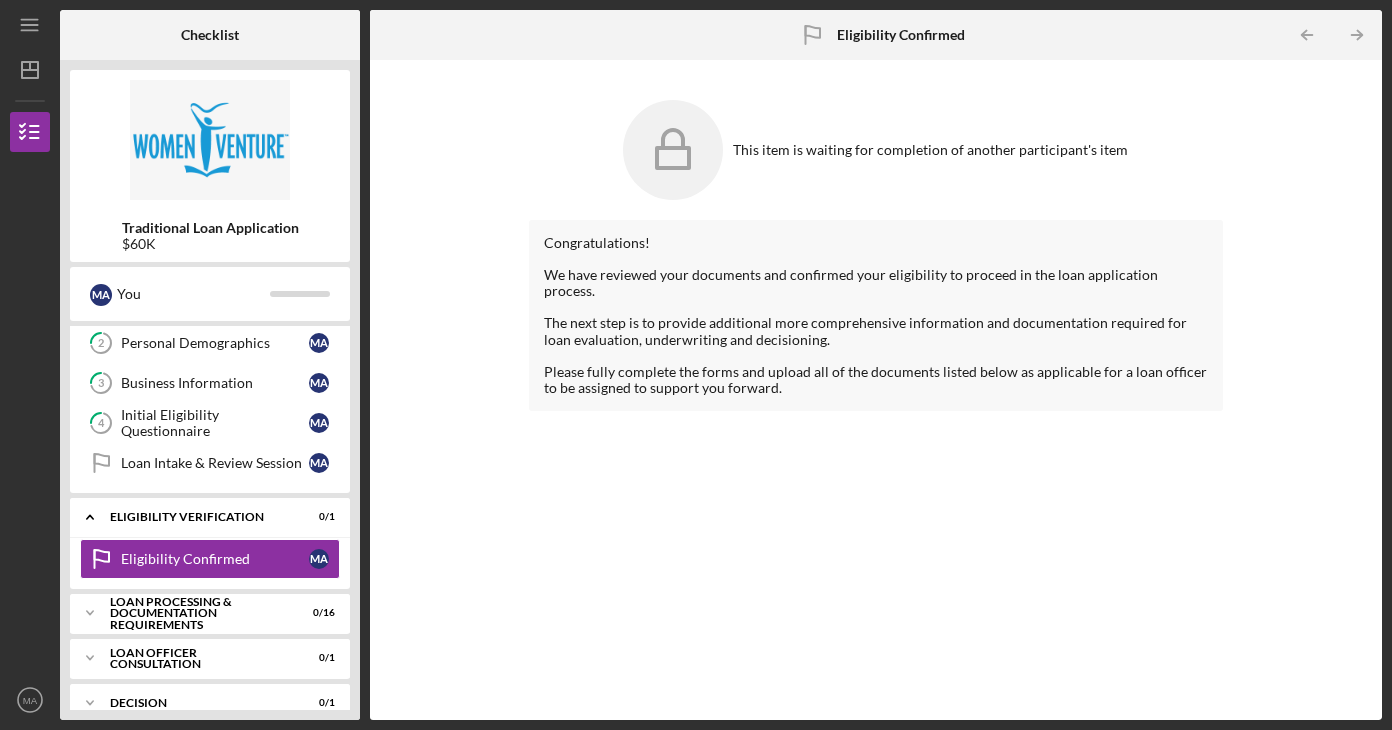 scroll, scrollTop: 108, scrollLeft: 0, axis: vertical 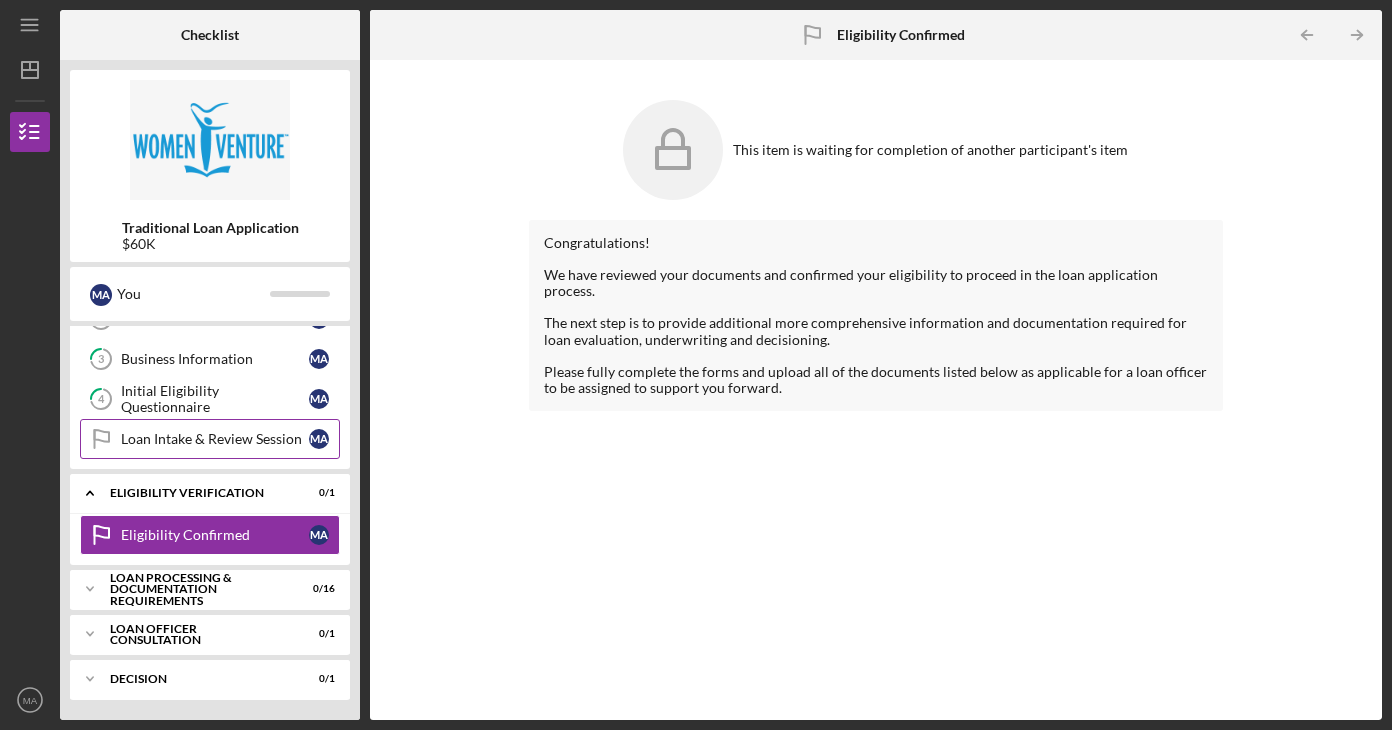 click on "Loan Intake & Review Session" at bounding box center (215, 439) 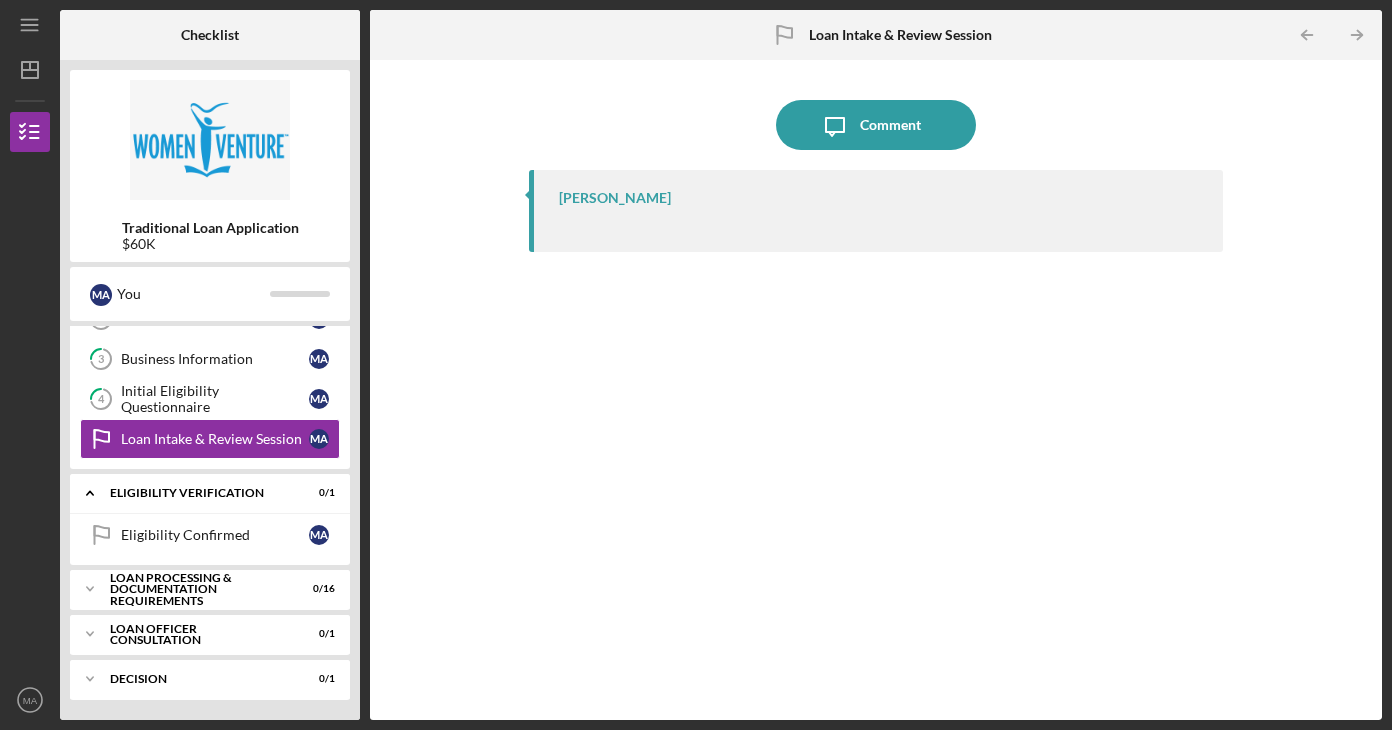 click on "[PERSON_NAME]" at bounding box center [615, 198] 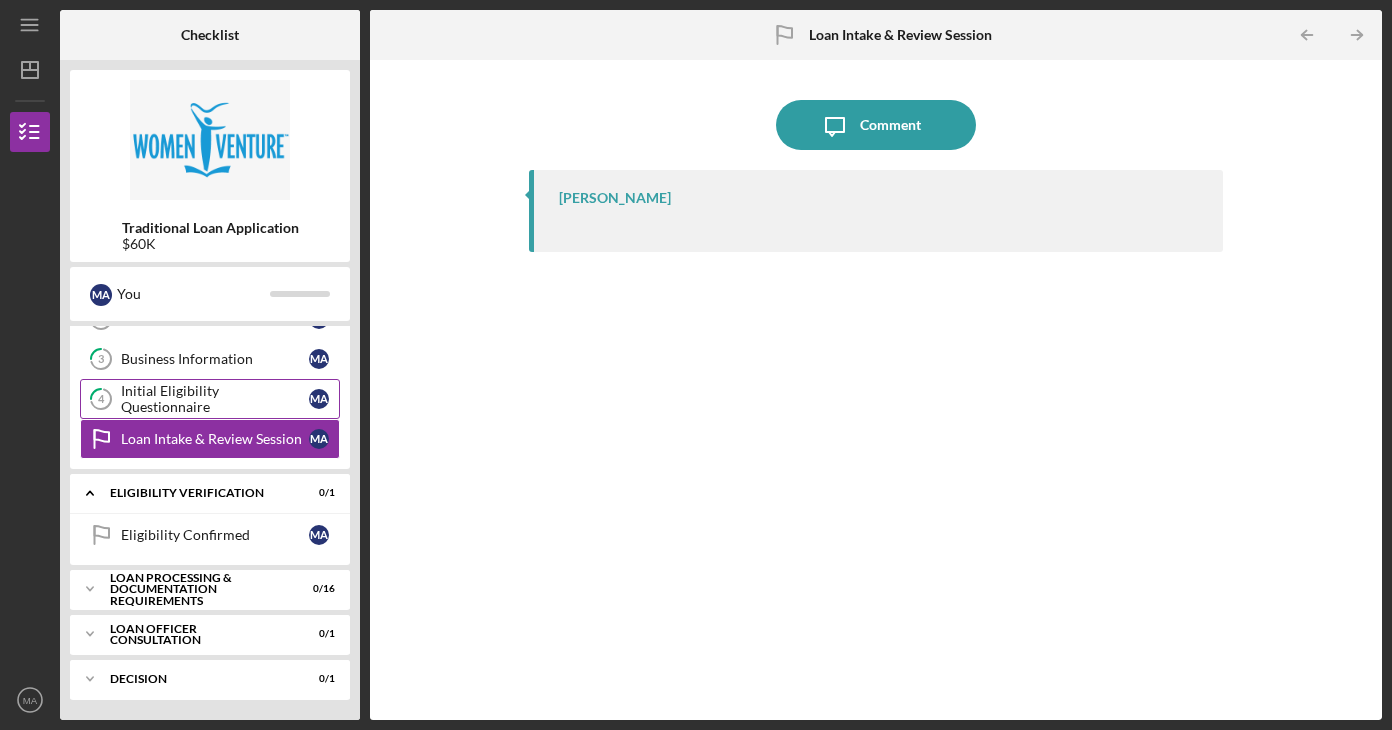 click on "Initial Eligibility Questionnaire" at bounding box center [215, 399] 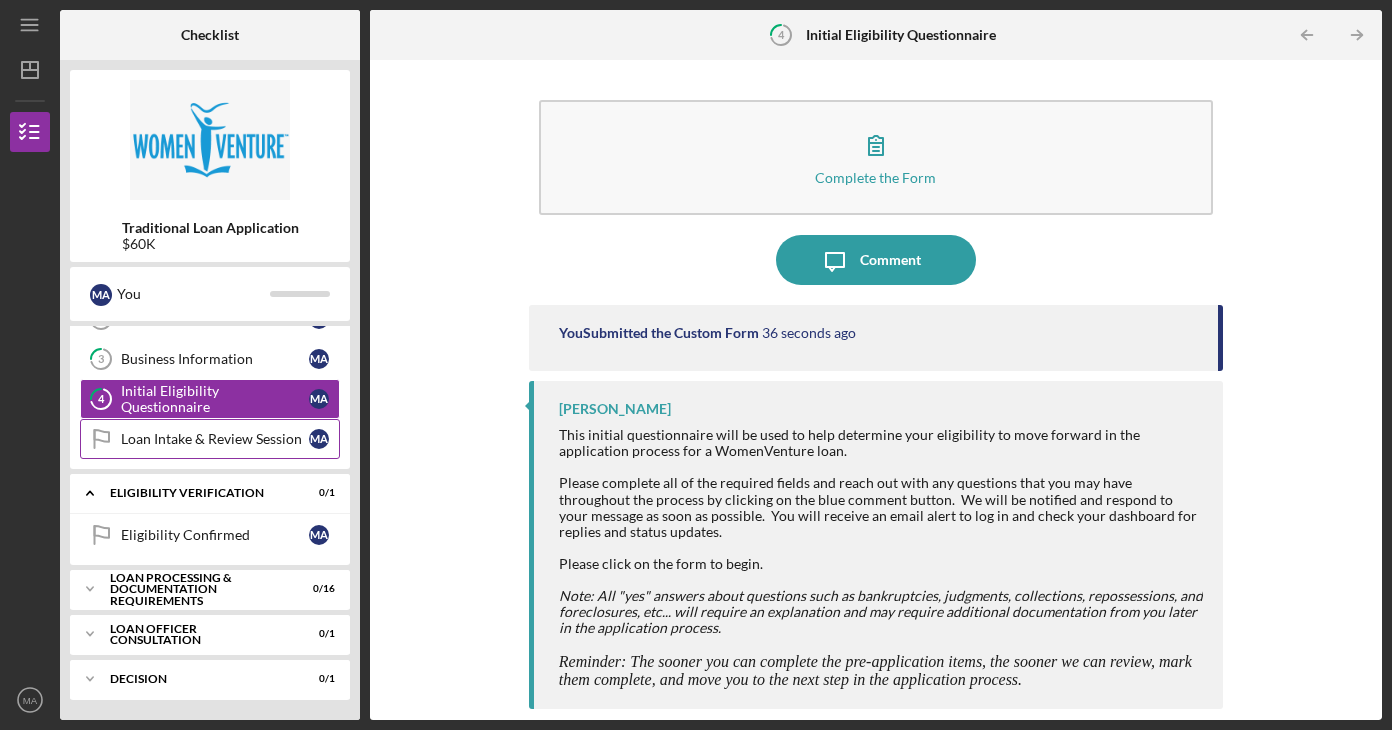 click on "Loan Intake & Review Session" at bounding box center (215, 439) 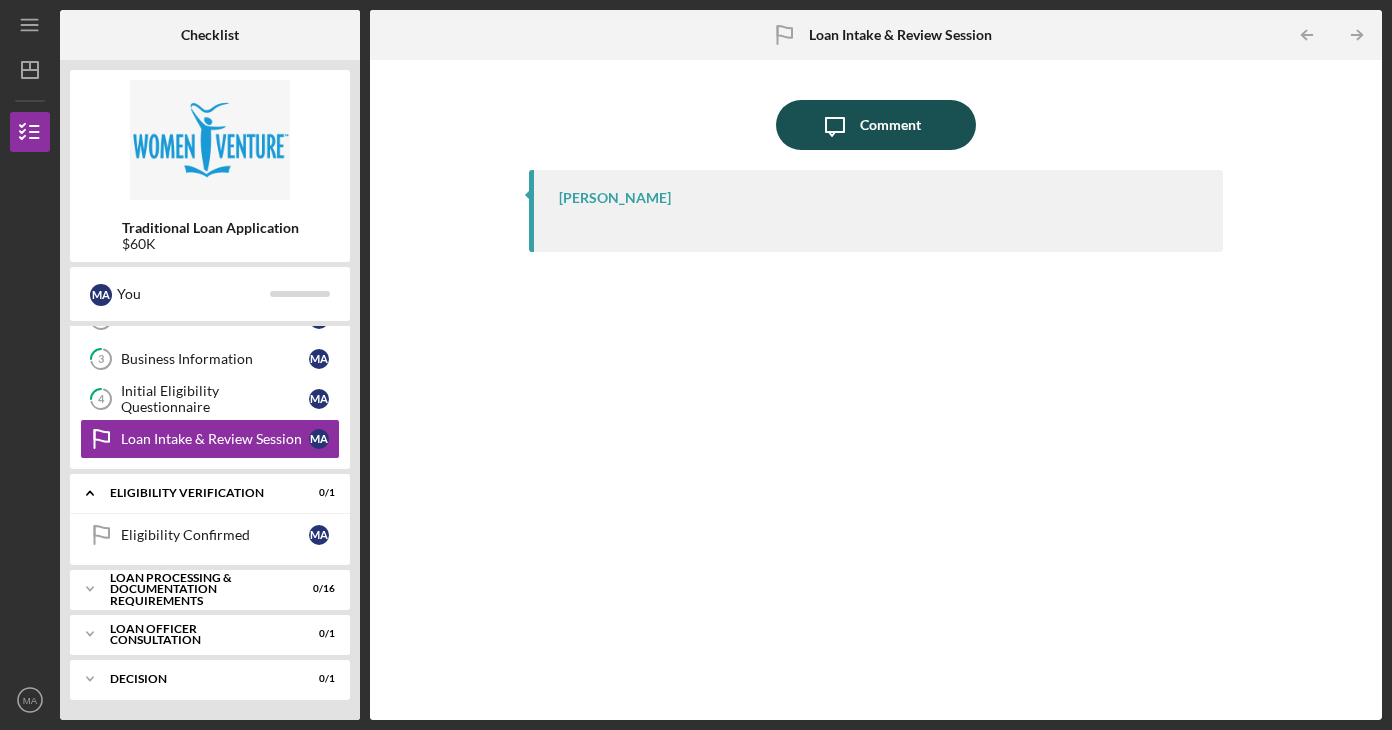 click on "Comment" at bounding box center [890, 125] 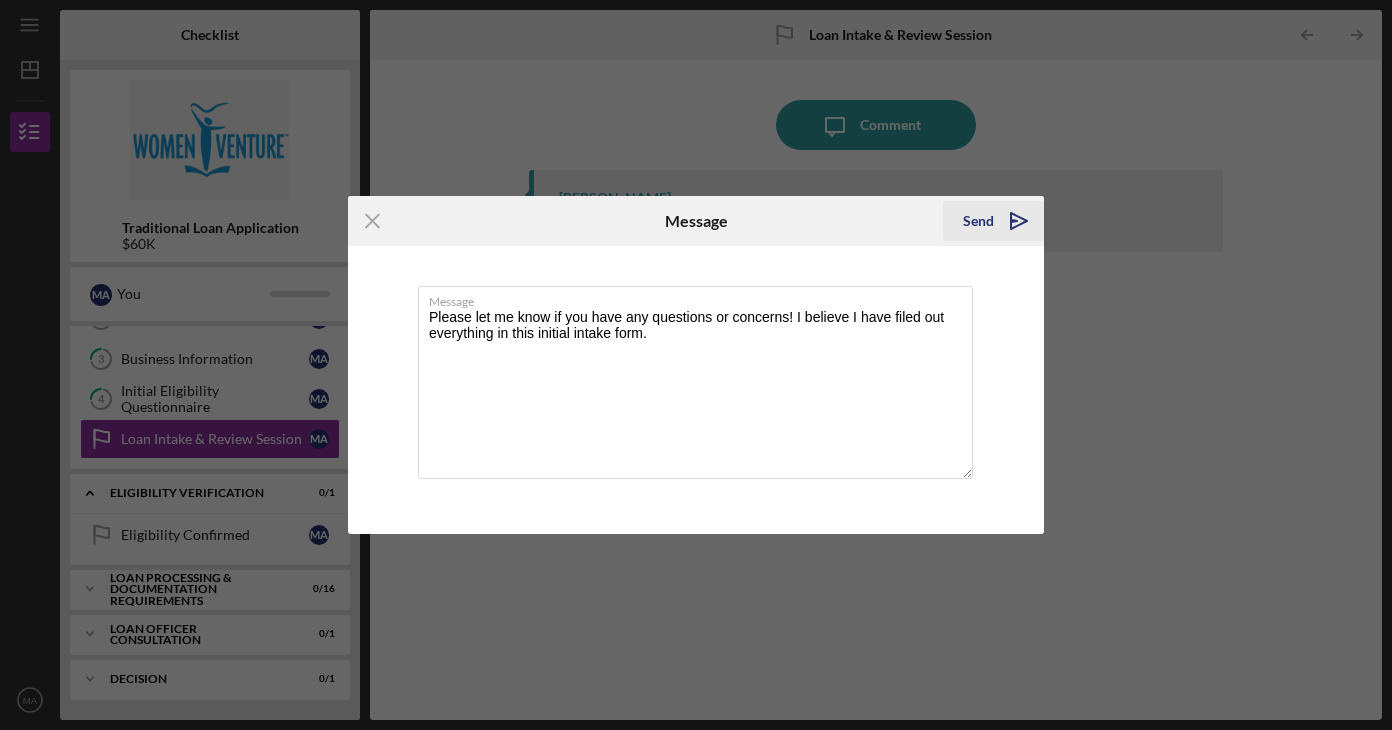 type on "Please let me know if you have any questions or concerns! I believe I have filed out everything in this initial intake form." 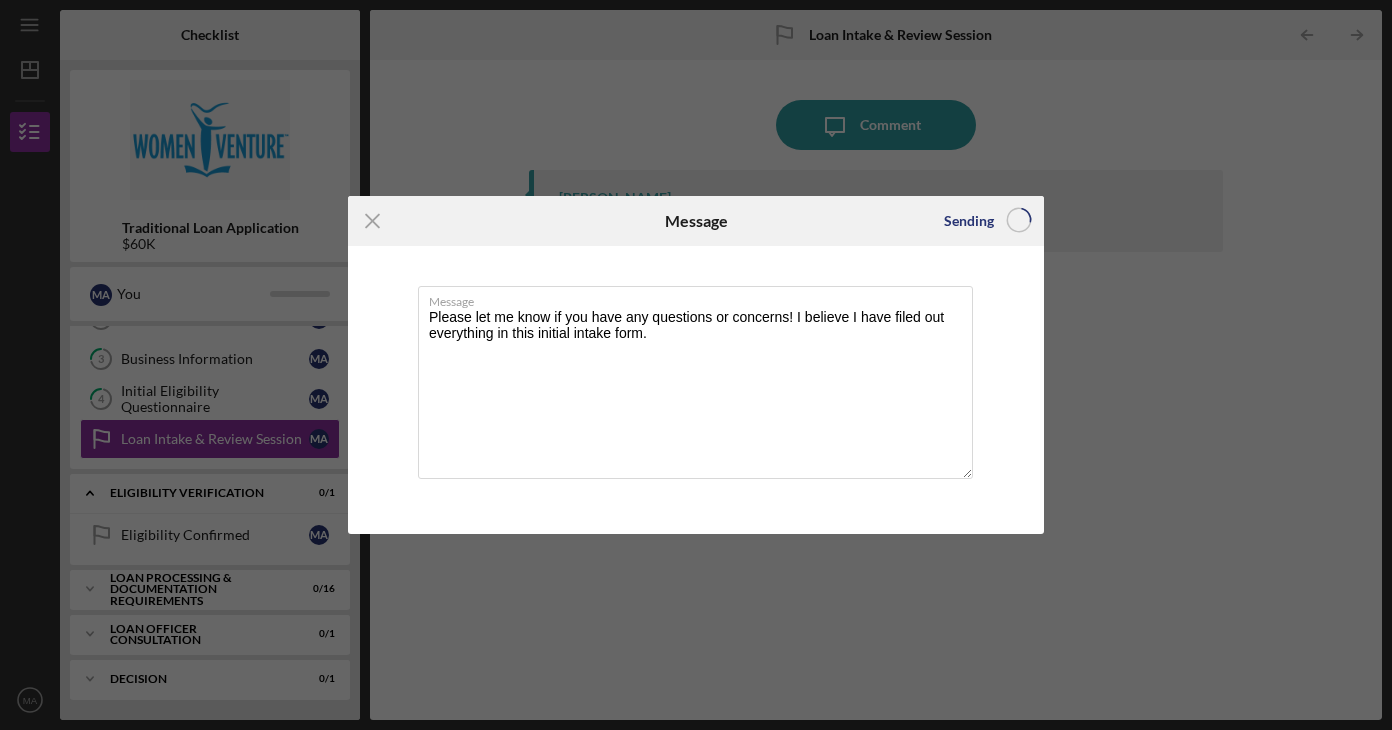 type 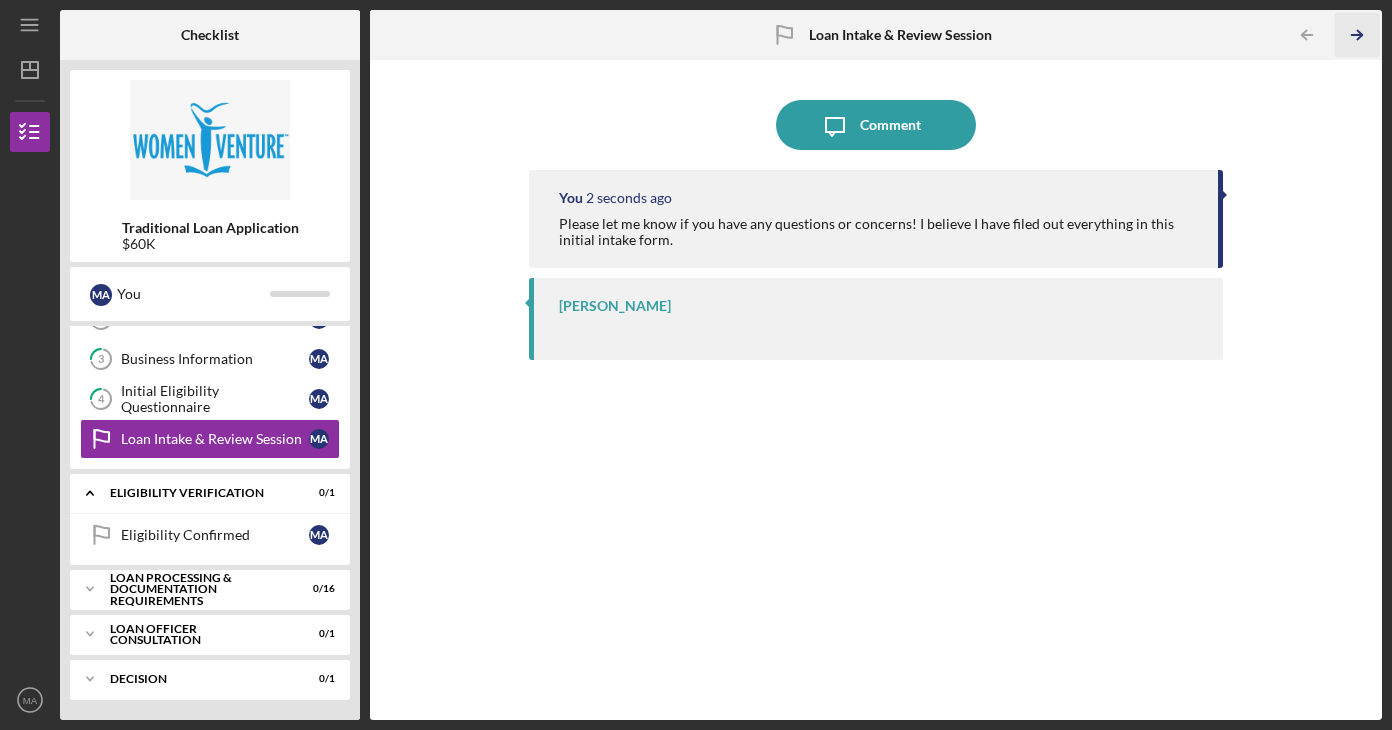 click on "Icon/Table Pagination Arrow" 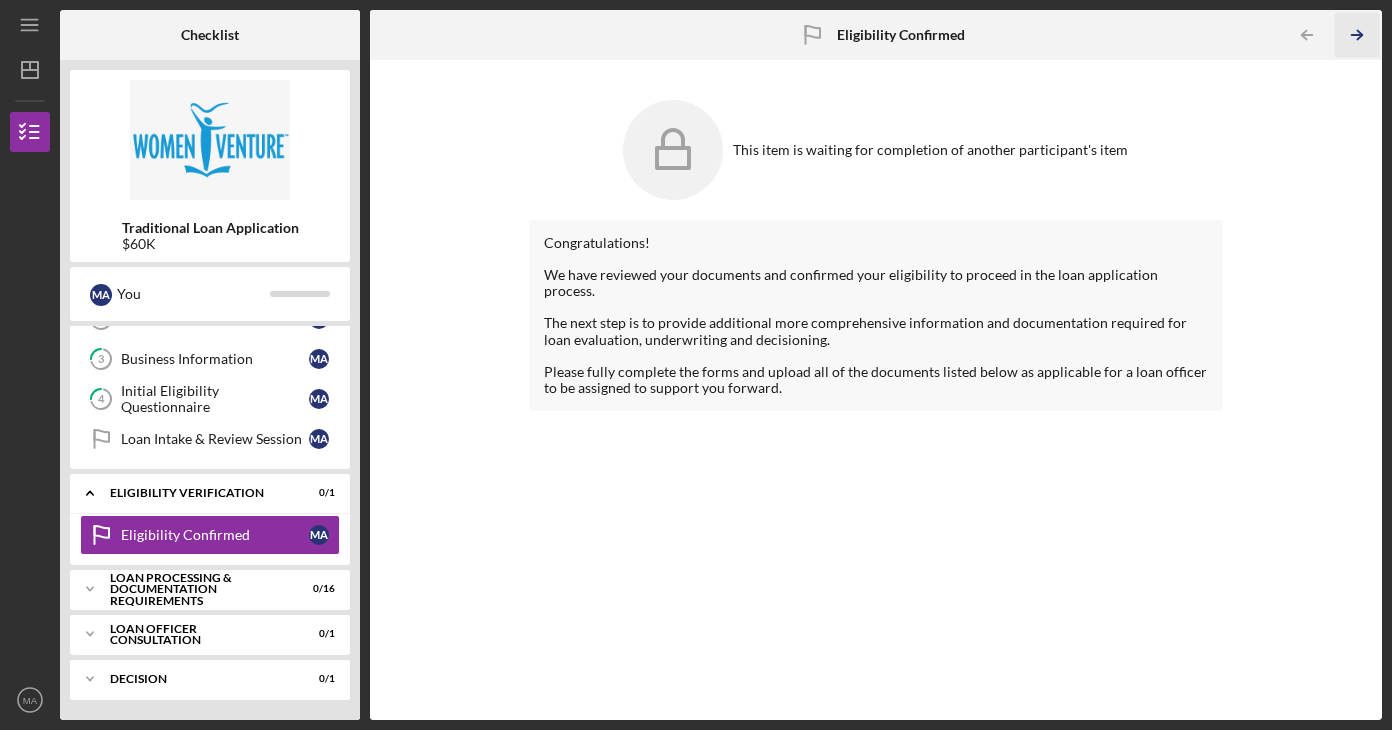 click on "Icon/Table Pagination Arrow" 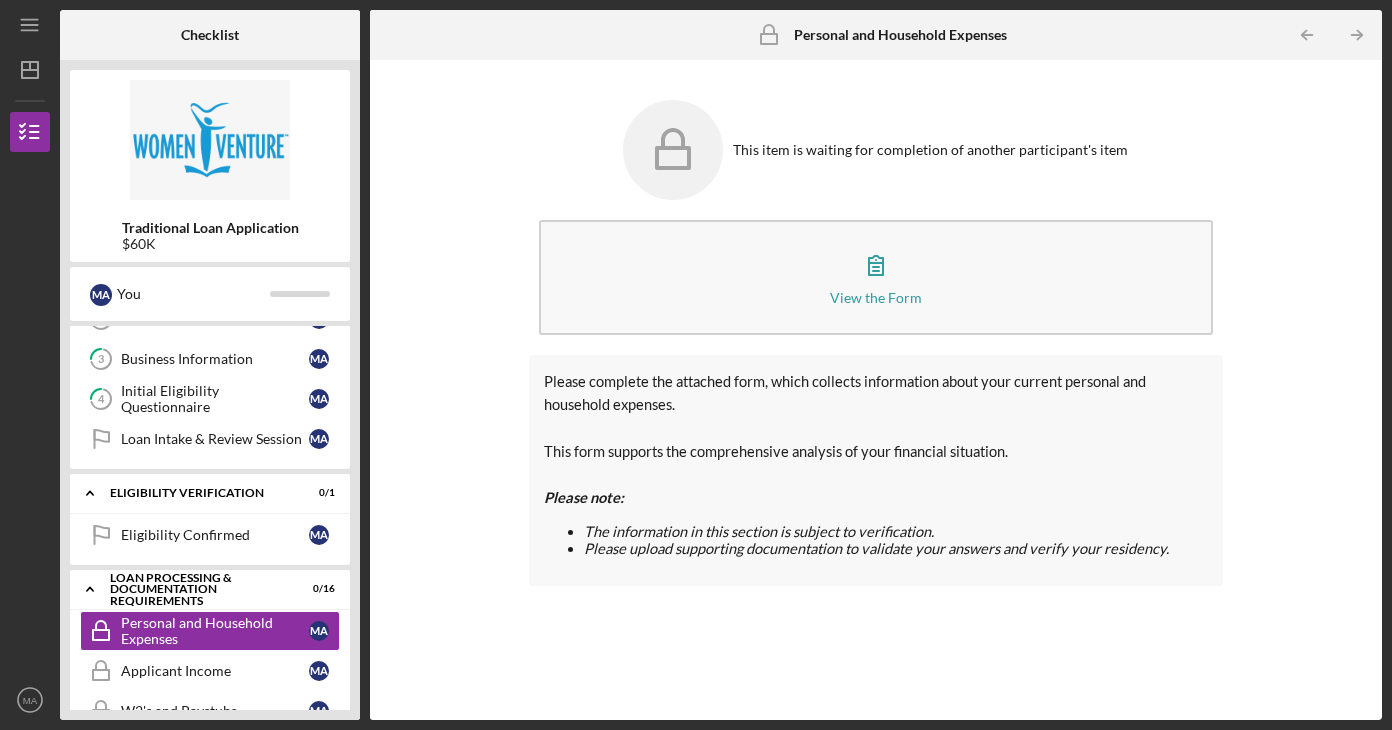 scroll, scrollTop: 221, scrollLeft: 0, axis: vertical 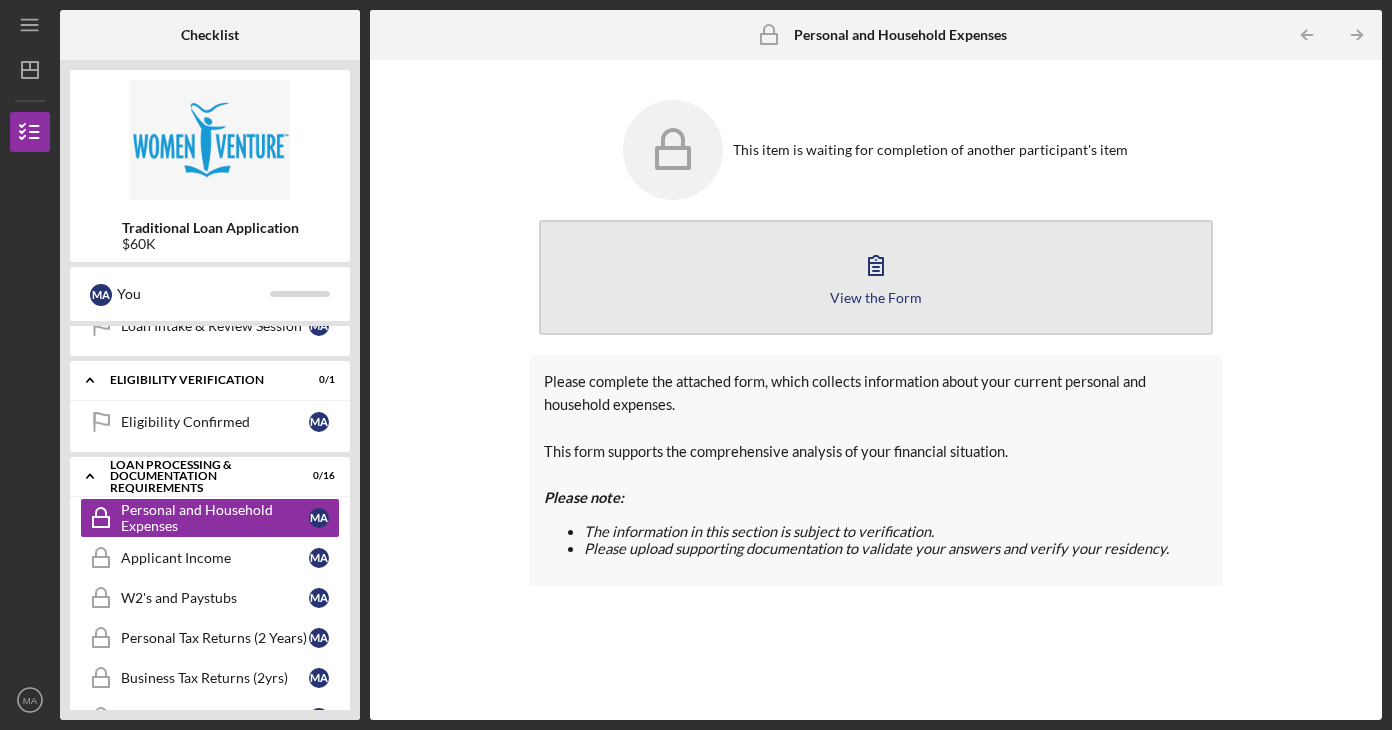 click 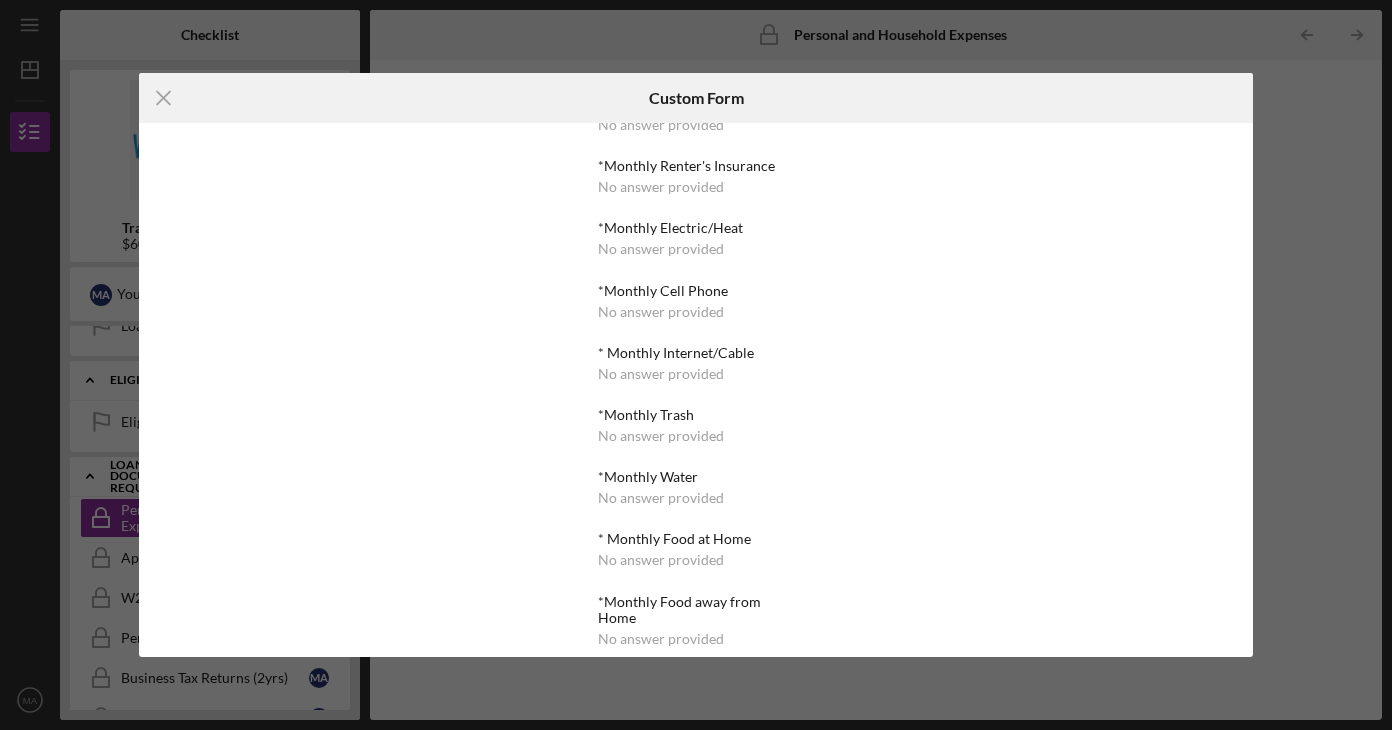 scroll, scrollTop: 0, scrollLeft: 0, axis: both 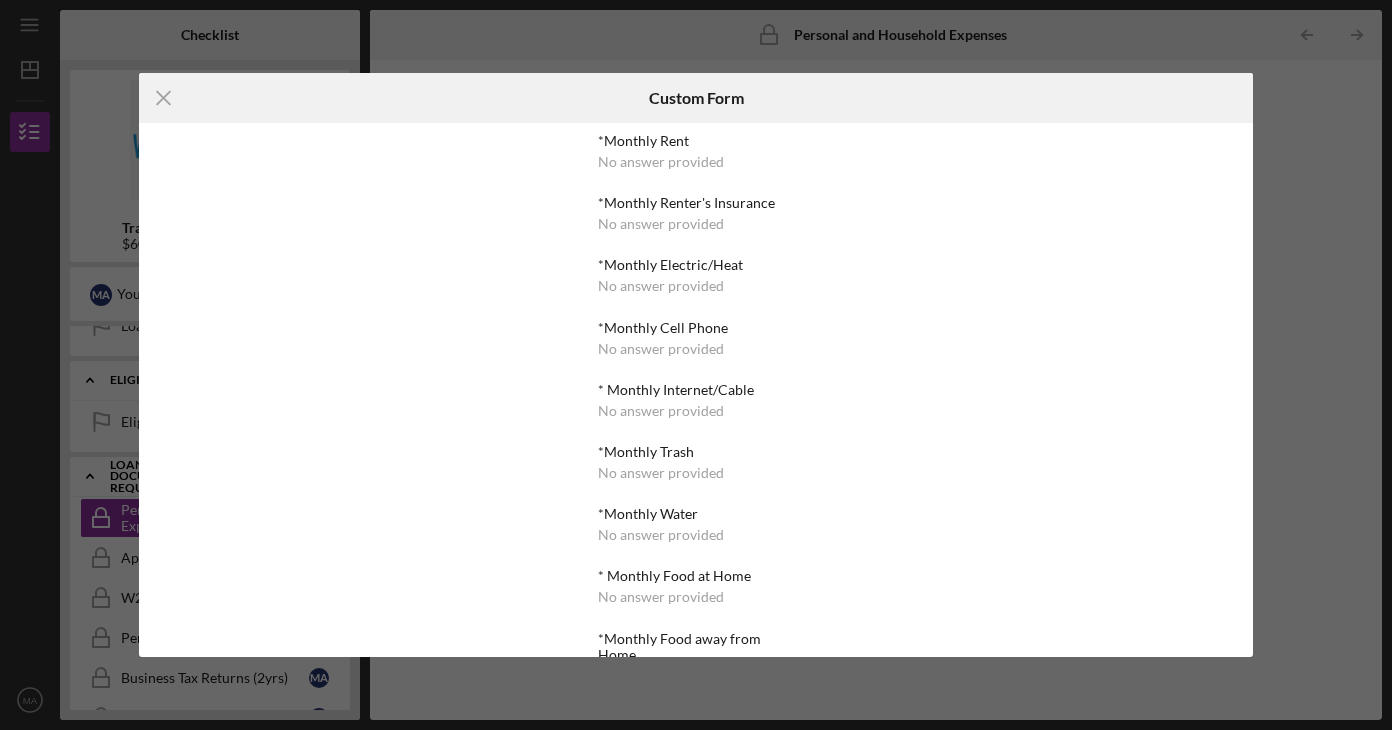 click on "No answer provided" at bounding box center [661, 162] 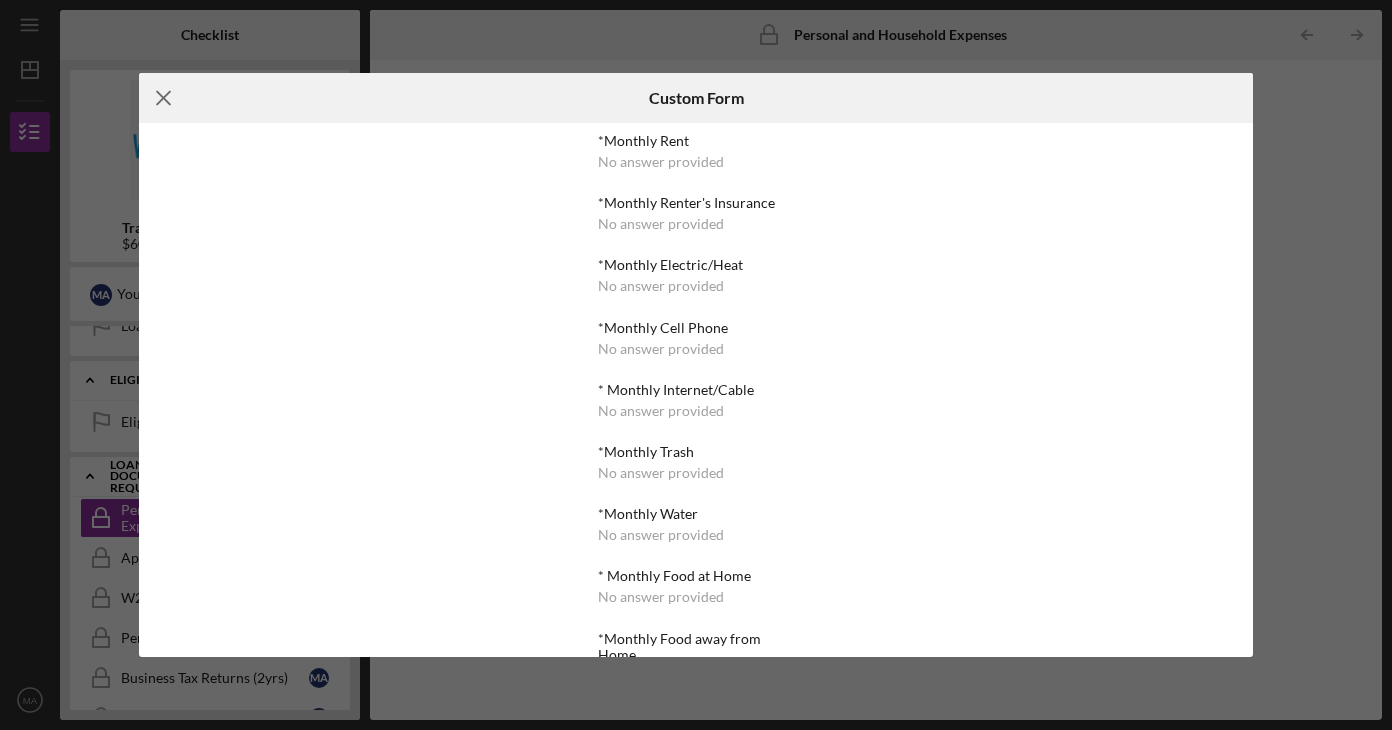 click on "Icon/Menu Close" 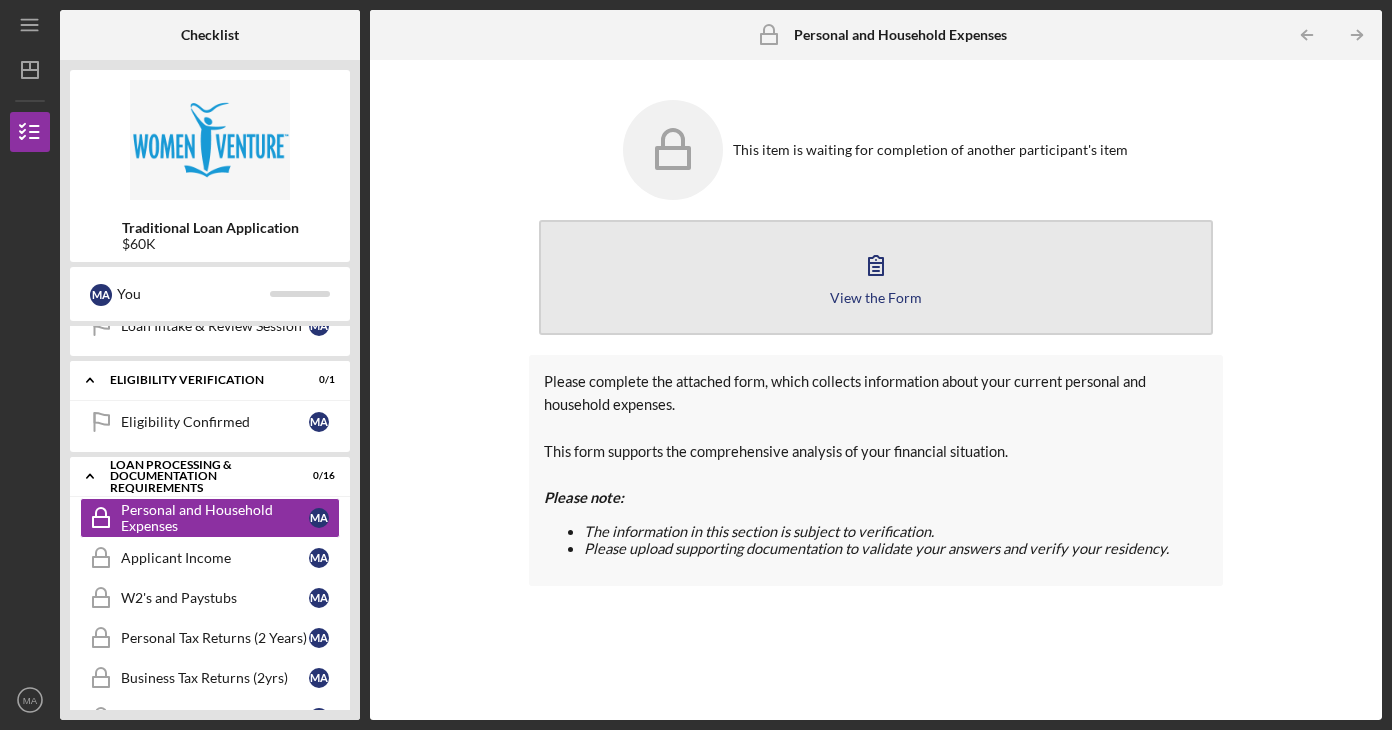click on "View the Form Form" at bounding box center (876, 277) 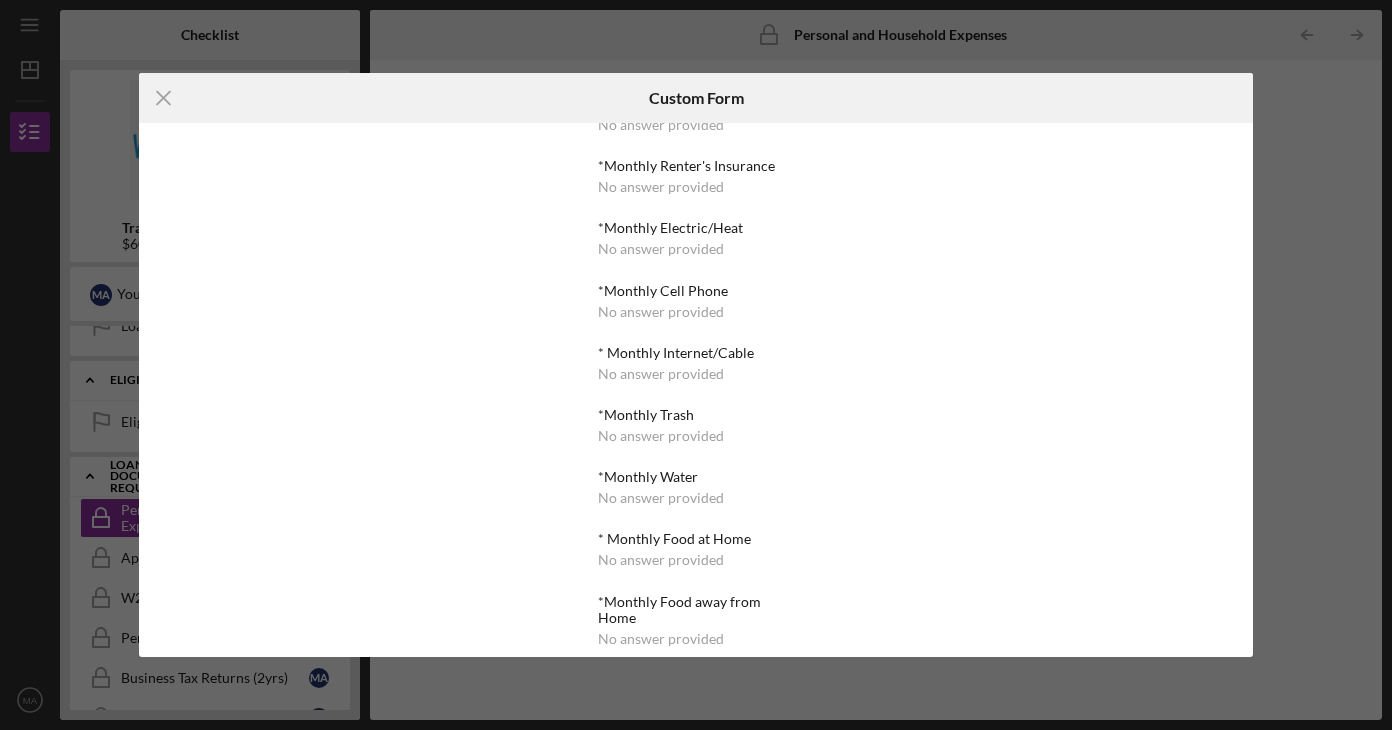 scroll, scrollTop: 0, scrollLeft: 0, axis: both 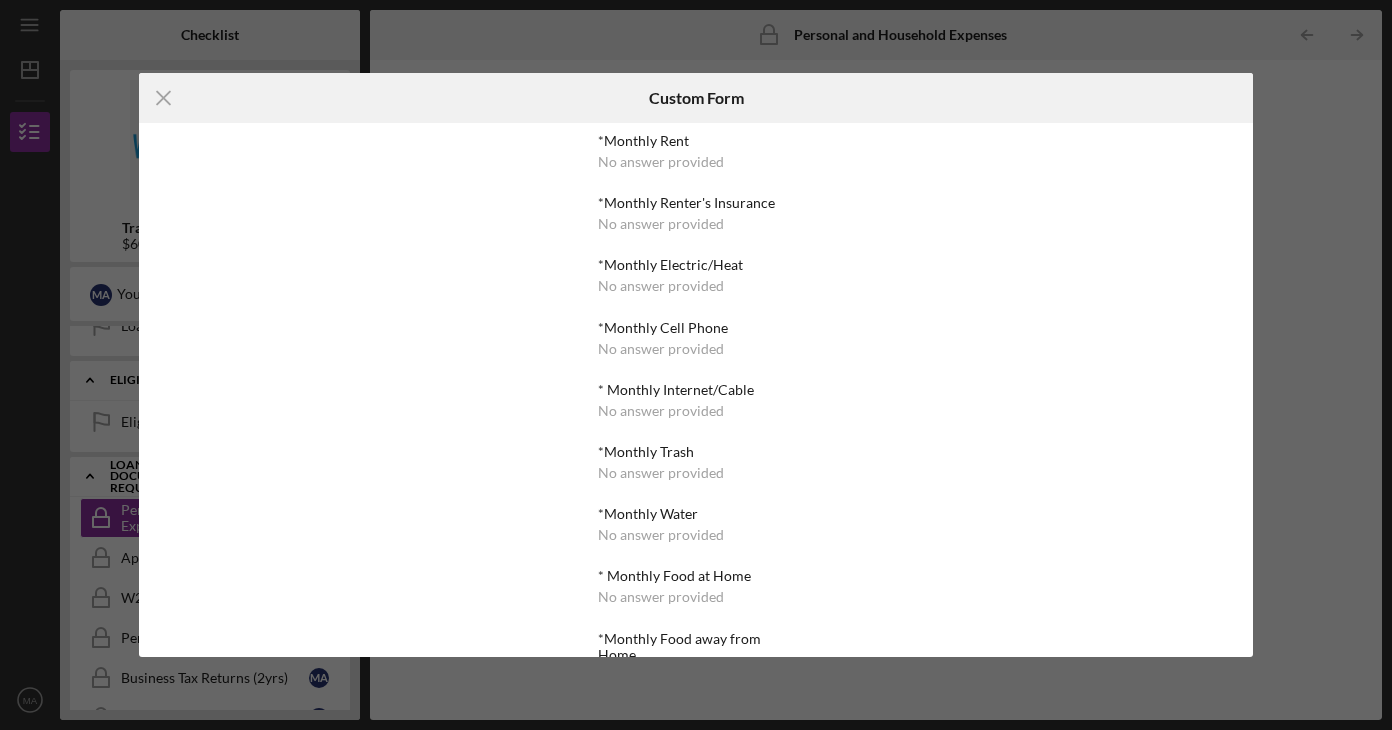 click on "No answer provided" at bounding box center [661, 162] 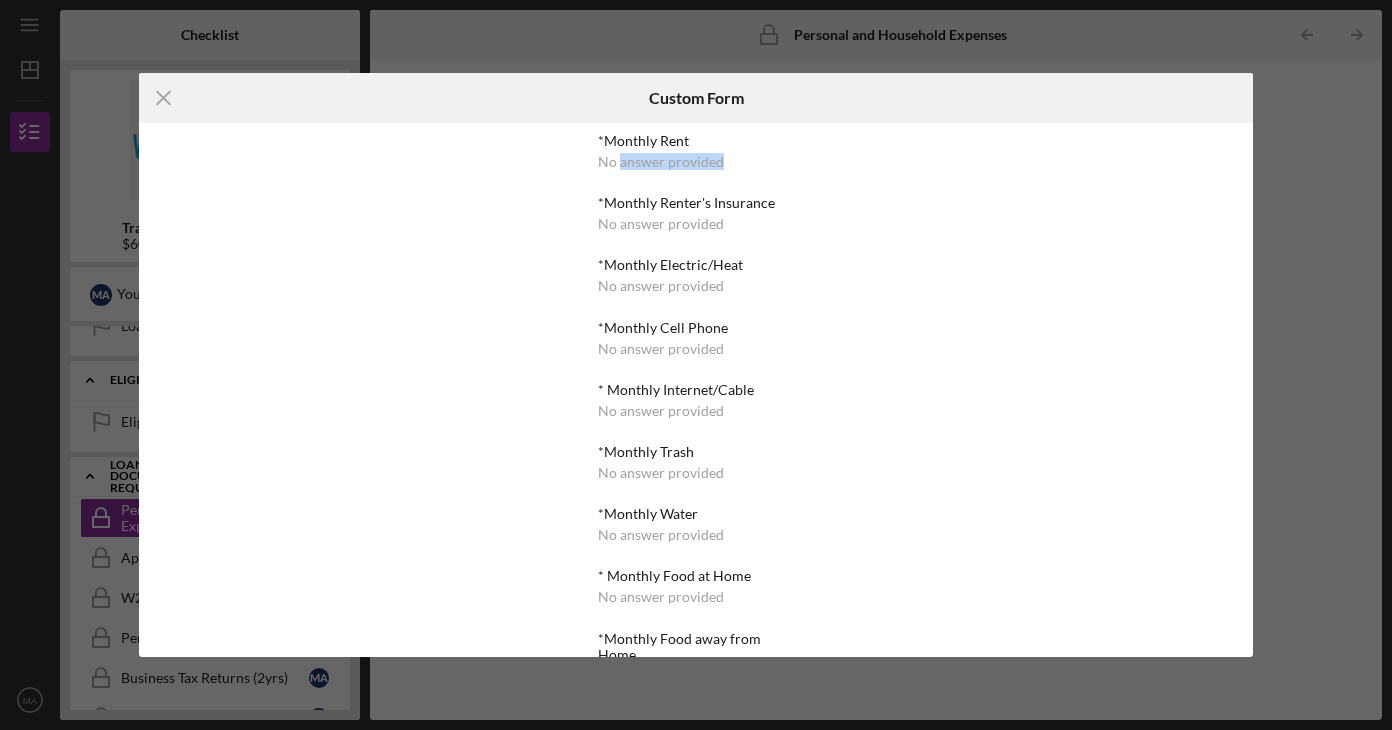drag, startPoint x: 701, startPoint y: 166, endPoint x: 619, endPoint y: 165, distance: 82.006096 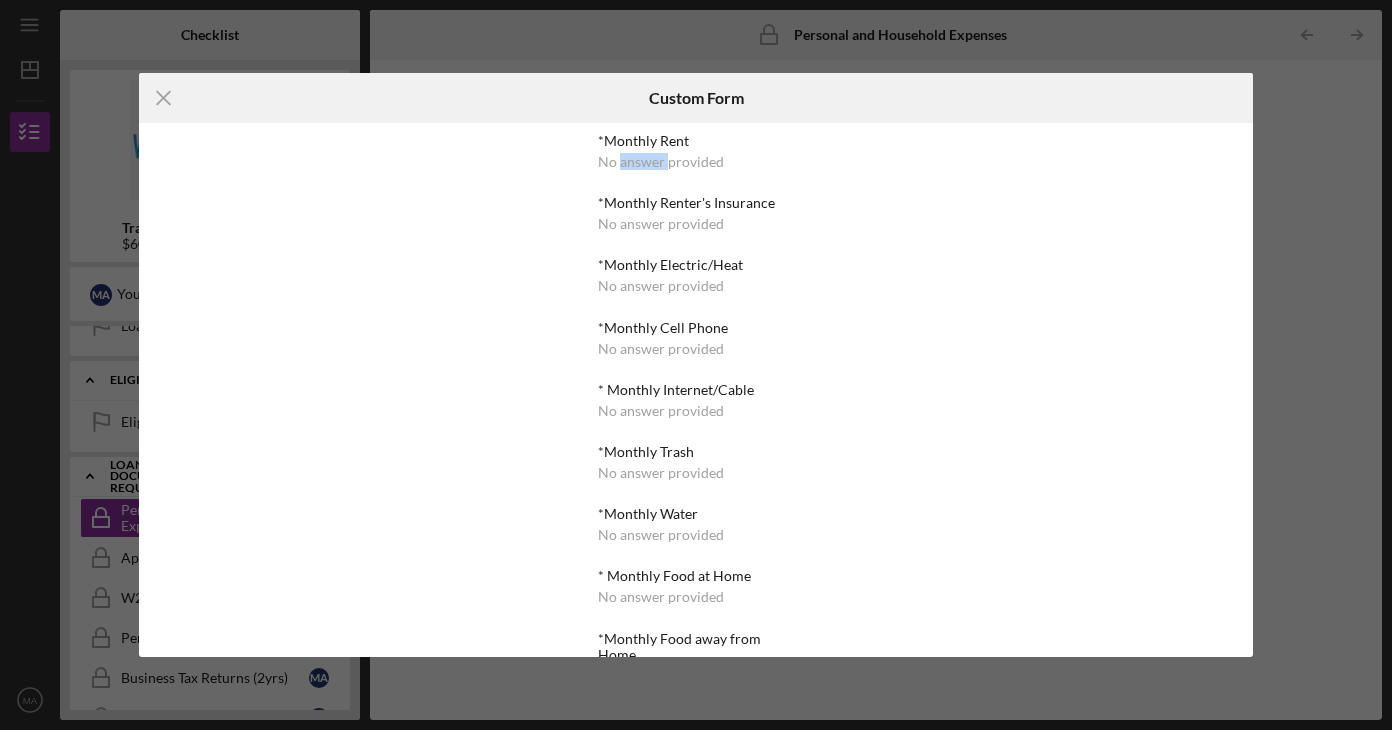 click on "No answer provided" at bounding box center [661, 162] 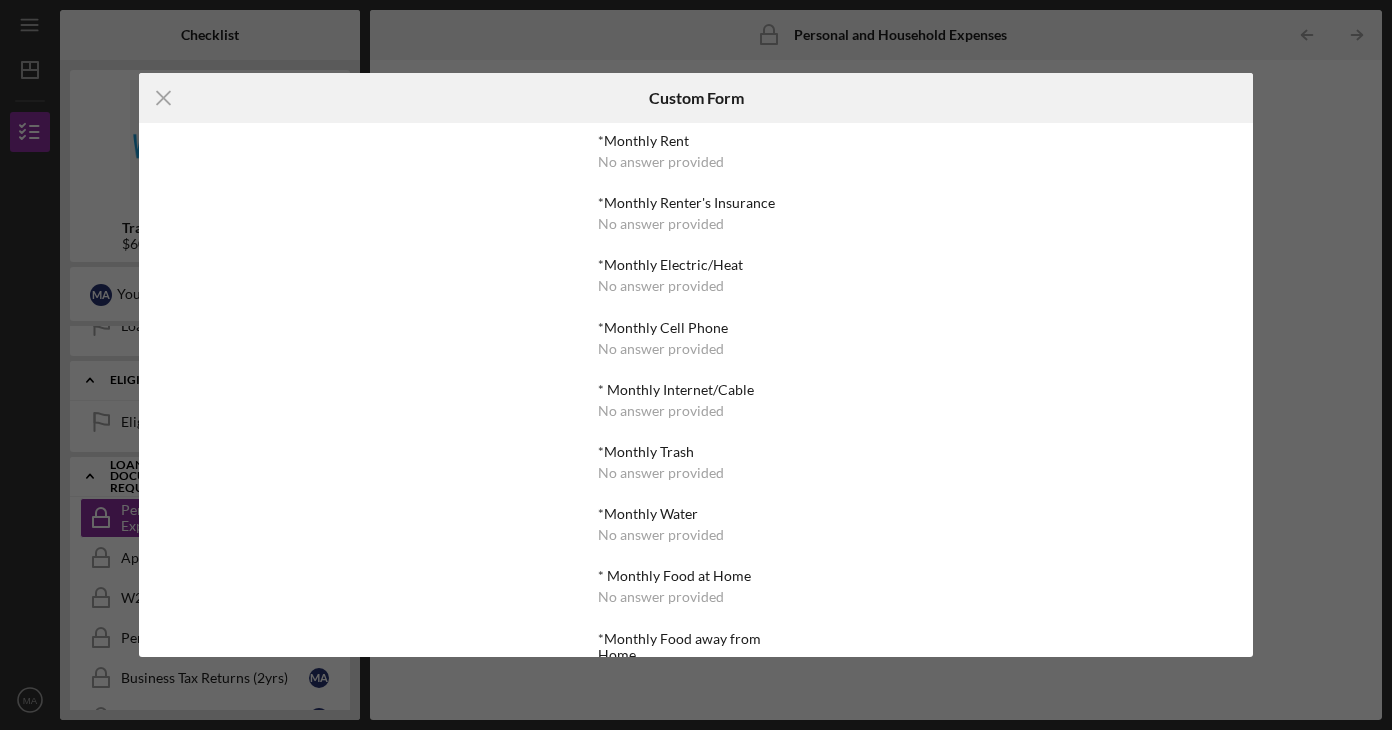 click on "*Monthly Rent No answer provided *Monthly Renter's Insurance No answer provided *Monthly Electric/Heat No answer provided *Monthly Cell Phone No answer provided * Monthly Internet/Cable No answer provided *Monthly Trash No answer provided *Monthly Water No answer provided * Monthly Food at Home No answer provided *Monthly Food away from Home No answer provided *Monthly Personal Care No answer provided *Monthly Health Insurance No answer provided *Monthly Medications/Prescriptions No answer provided *Monthly Medical/Dental out of pocket No answer provided *Monthly Childcare No answer provided *Monthly Recreation/Social/Hobbies No answer provided *Monthly Car Insurance No answer provided *Monthly Gas/Fuel Cost No answer provided *Monthly Maintenance/Repairs  No answer provided *Annual Tabs No answer provided Other  No answer provided" at bounding box center [696, 390] 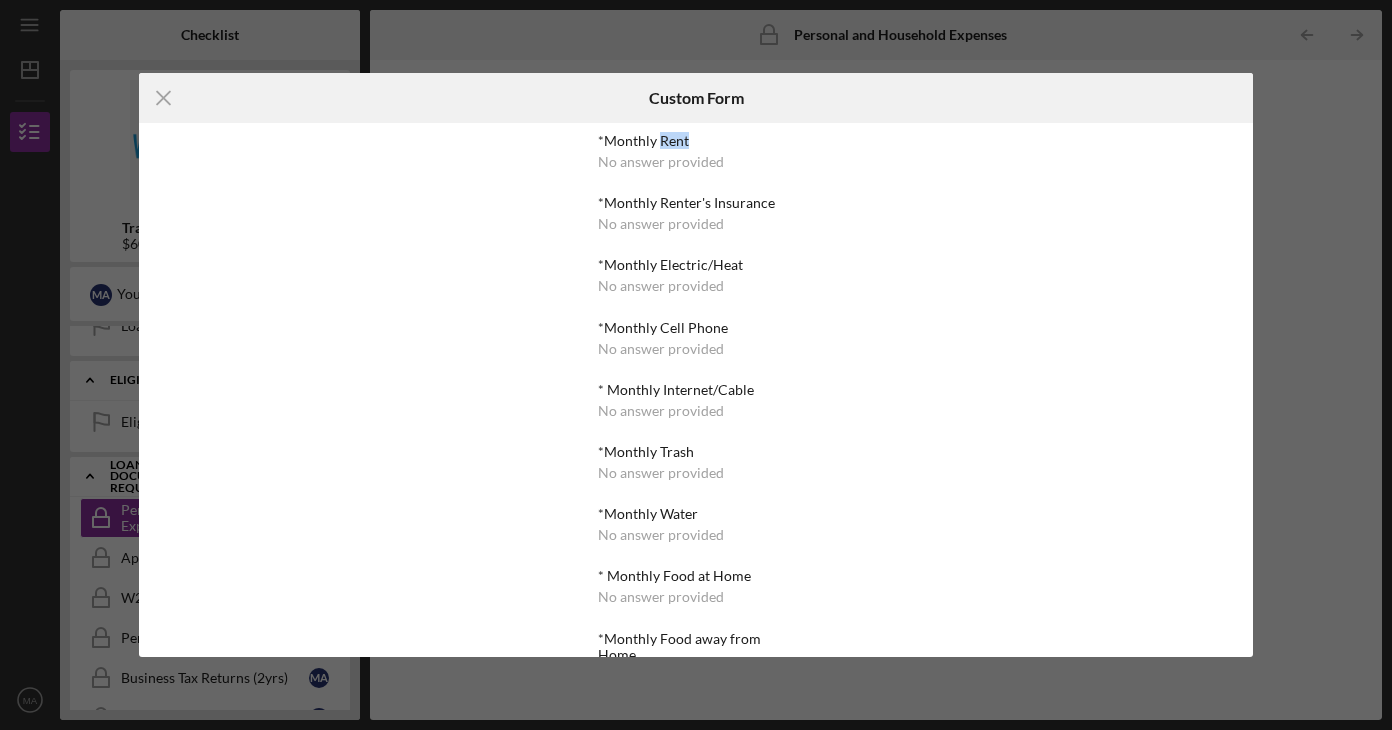 click on "*Monthly Rent" at bounding box center (695, 141) 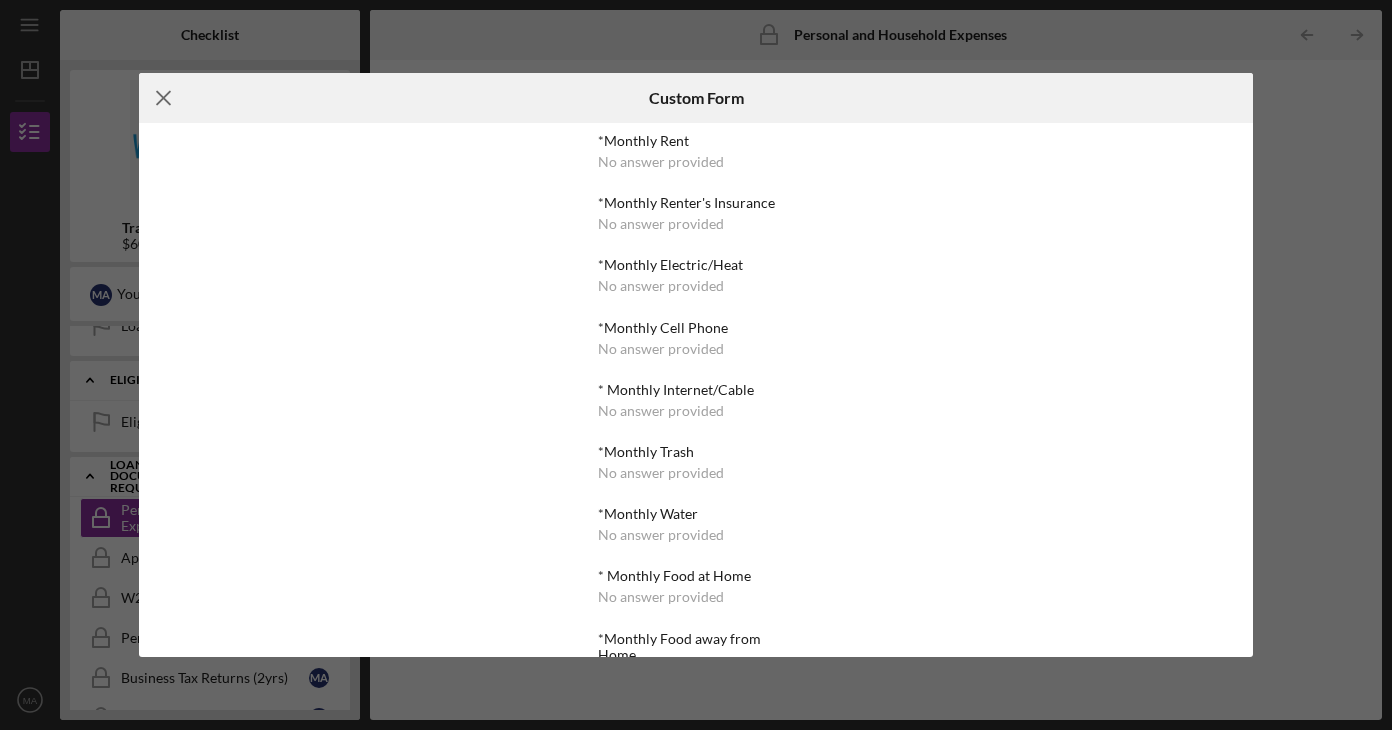 click 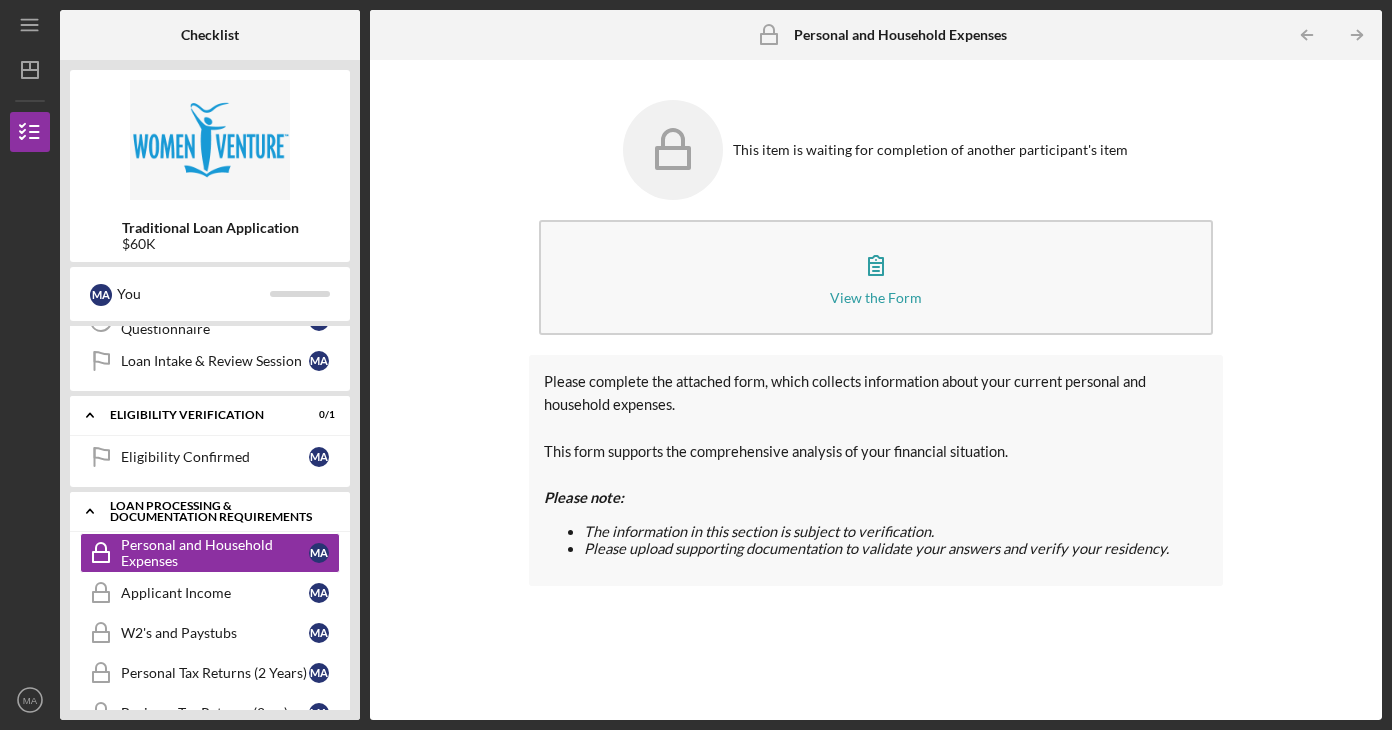 scroll, scrollTop: 221, scrollLeft: 0, axis: vertical 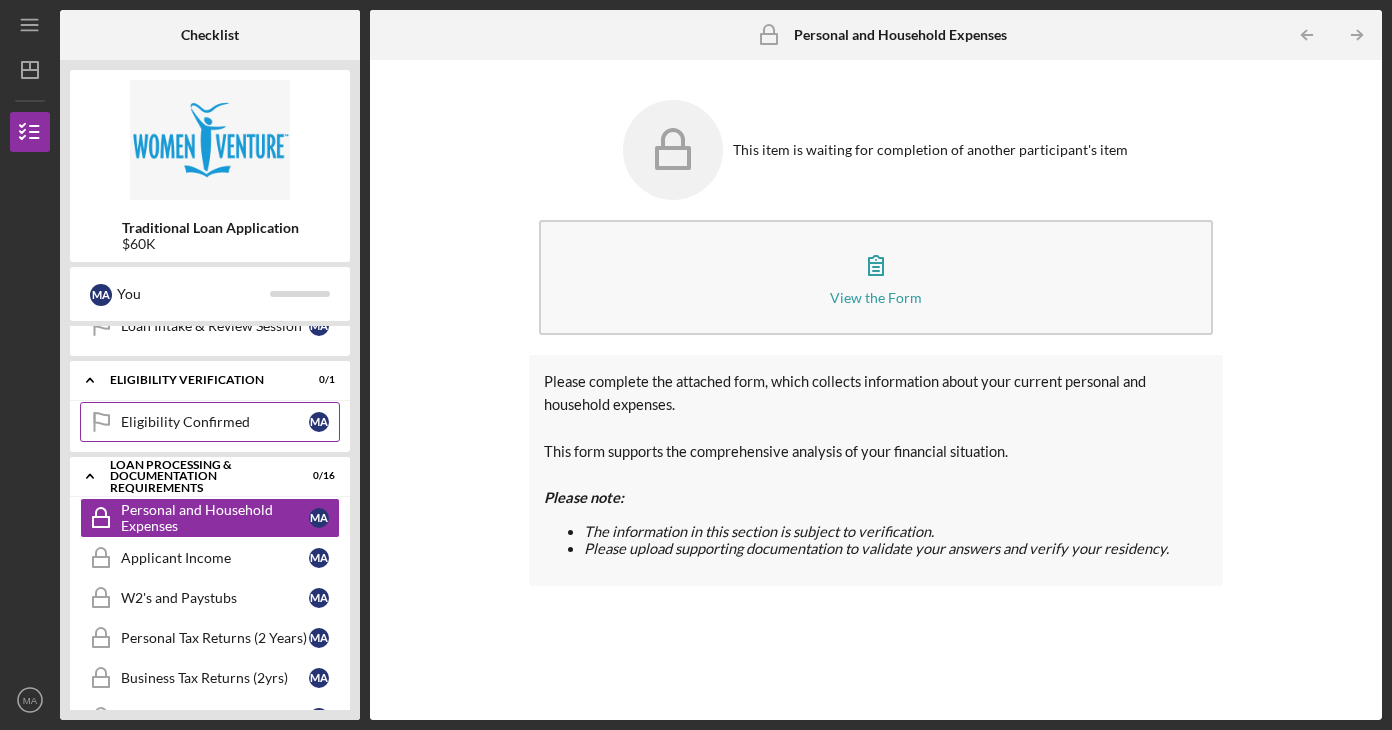 click on "Eligibility Confirmed" at bounding box center [215, 422] 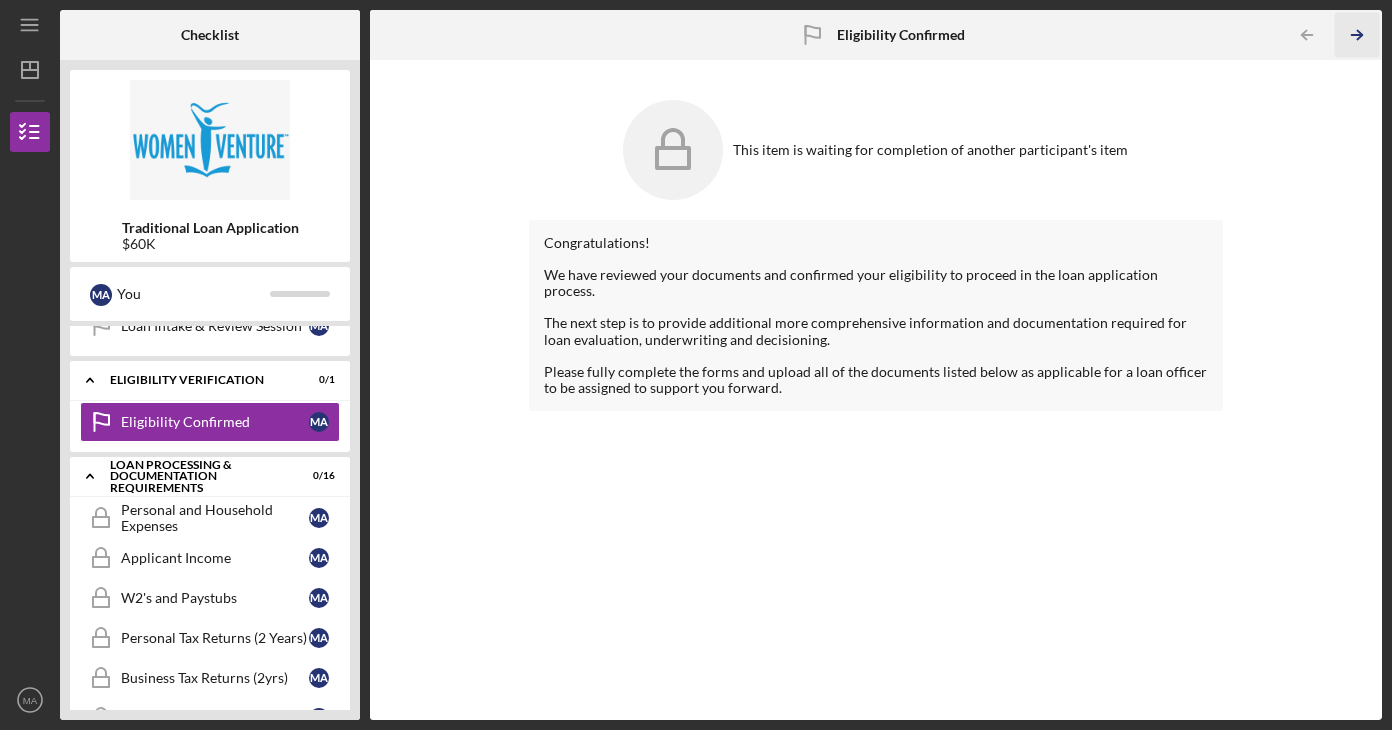 click on "Icon/Table Pagination Arrow" 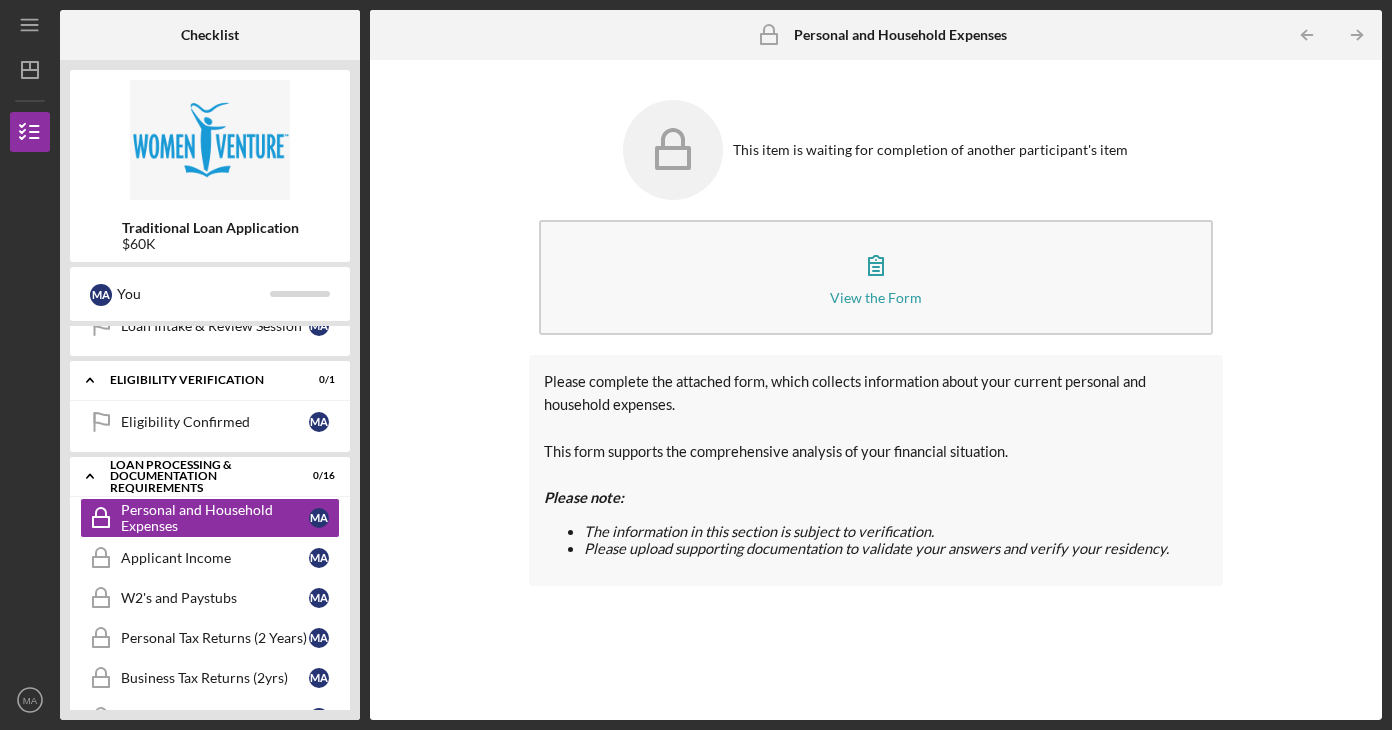 click 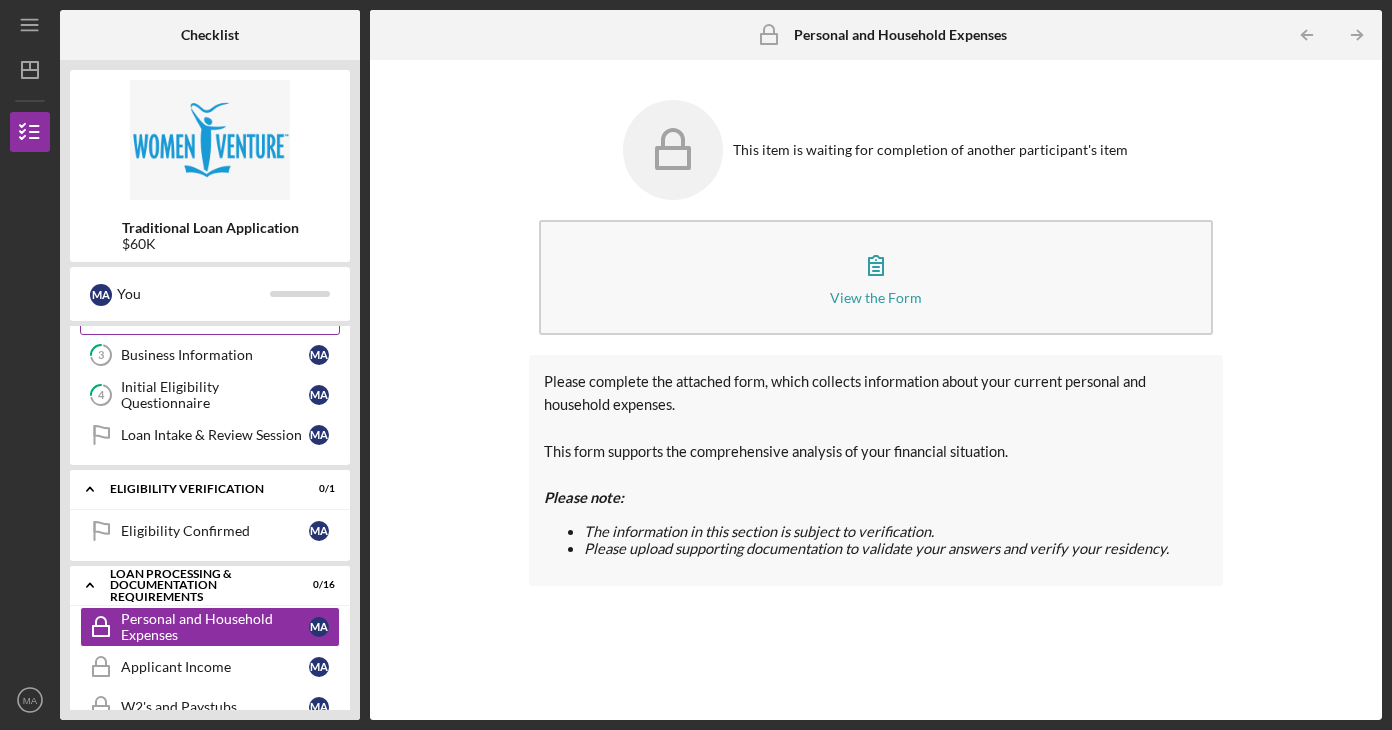 scroll, scrollTop: 0, scrollLeft: 0, axis: both 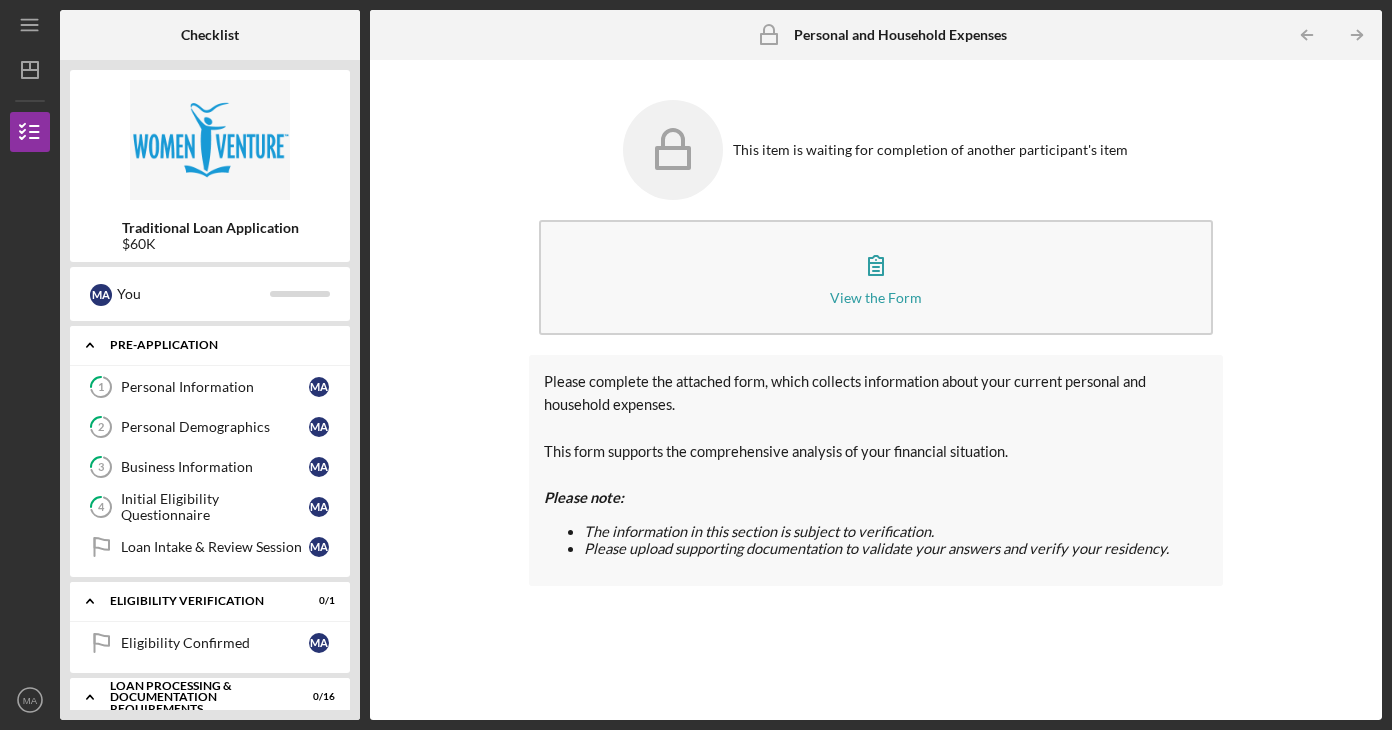 click on "Icon/Expander" 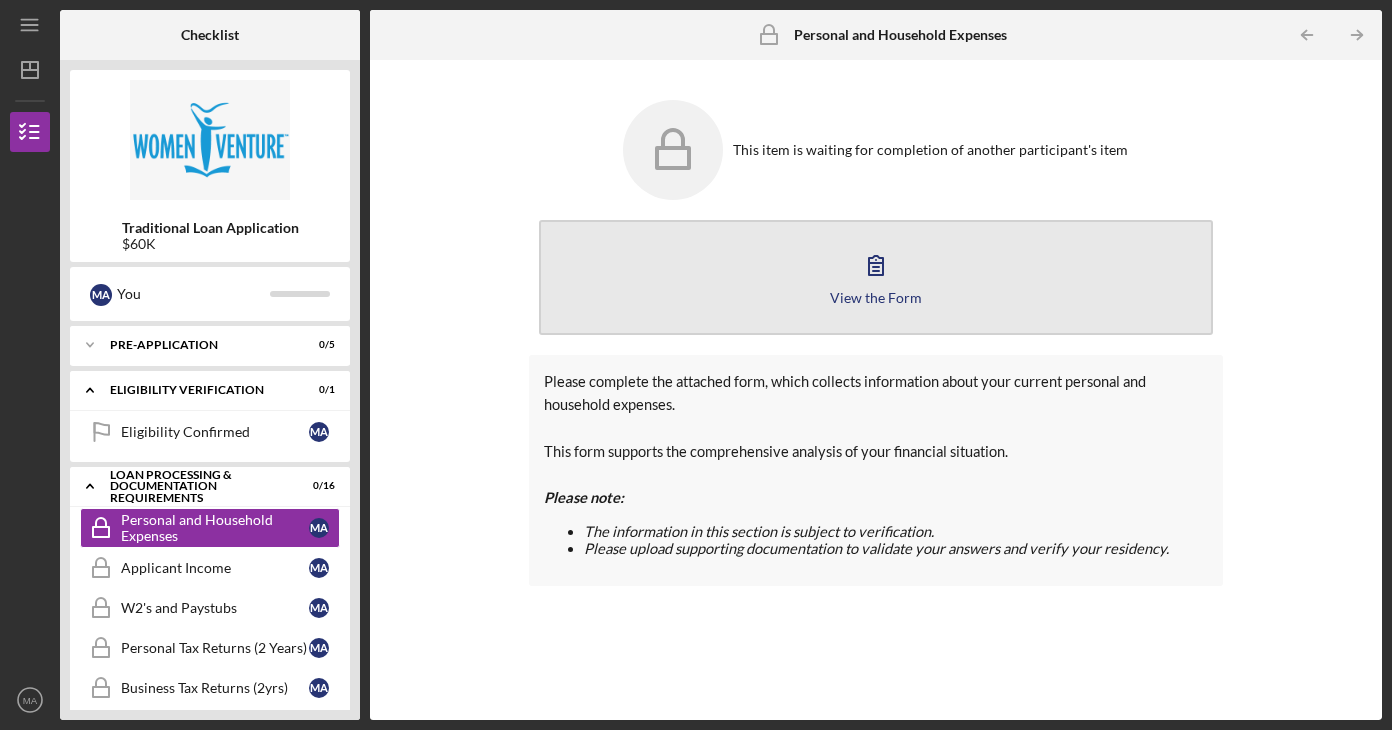 click on "View the Form Form" at bounding box center [876, 277] 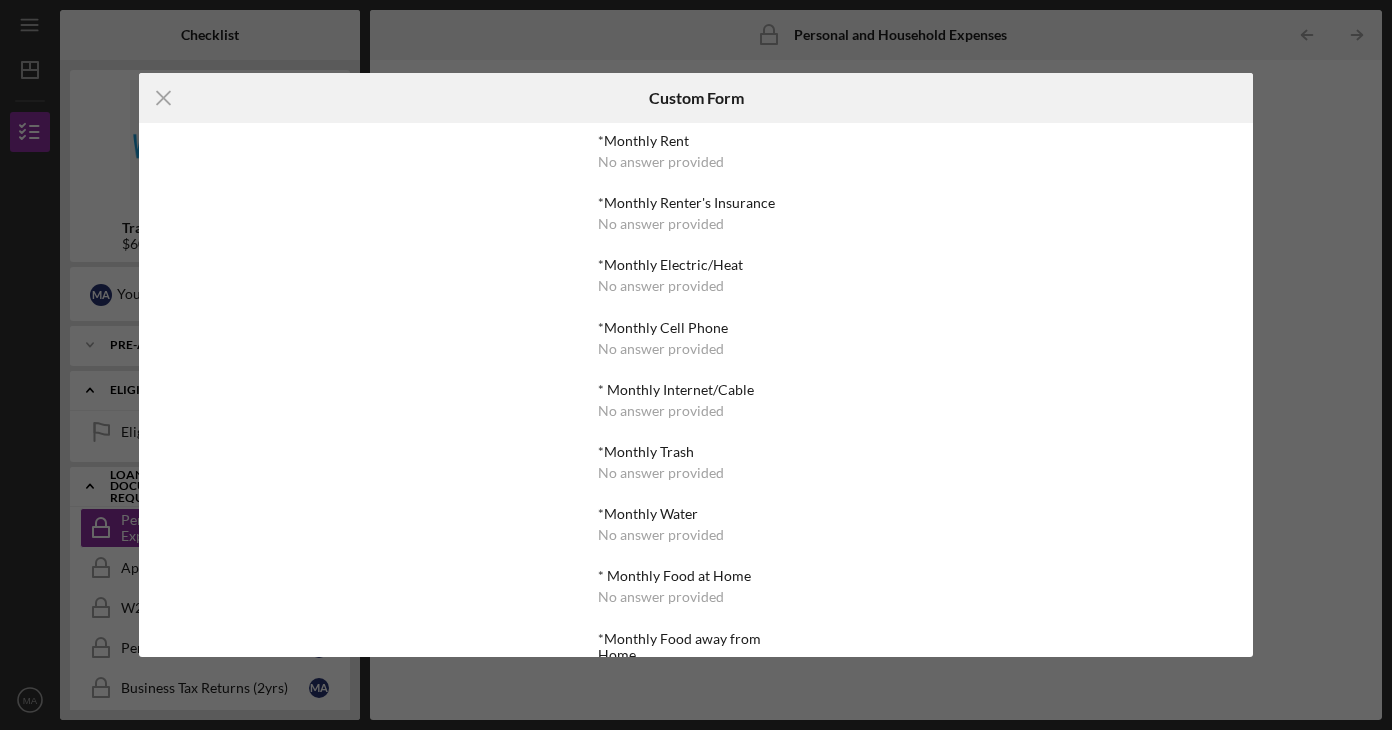click on "*Monthly Rent No answer provided *Monthly Renter's Insurance No answer provided *Monthly Electric/Heat No answer provided *Monthly Cell Phone No answer provided * Monthly Internet/Cable No answer provided *Monthly Trash No answer provided *Monthly Water No answer provided * Monthly Food at Home No answer provided *Monthly Food away from Home No answer provided *Monthly Personal Care No answer provided *Monthly Health Insurance No answer provided *Monthly Medications/Prescriptions No answer provided *Monthly Medical/Dental out of pocket No answer provided *Monthly Childcare No answer provided *Monthly Recreation/Social/Hobbies No answer provided *Monthly Car Insurance No answer provided *Monthly Gas/Fuel Cost No answer provided *Monthly Maintenance/Repairs  No answer provided *Annual Tabs No answer provided Other  No answer provided" at bounding box center [695, 774] 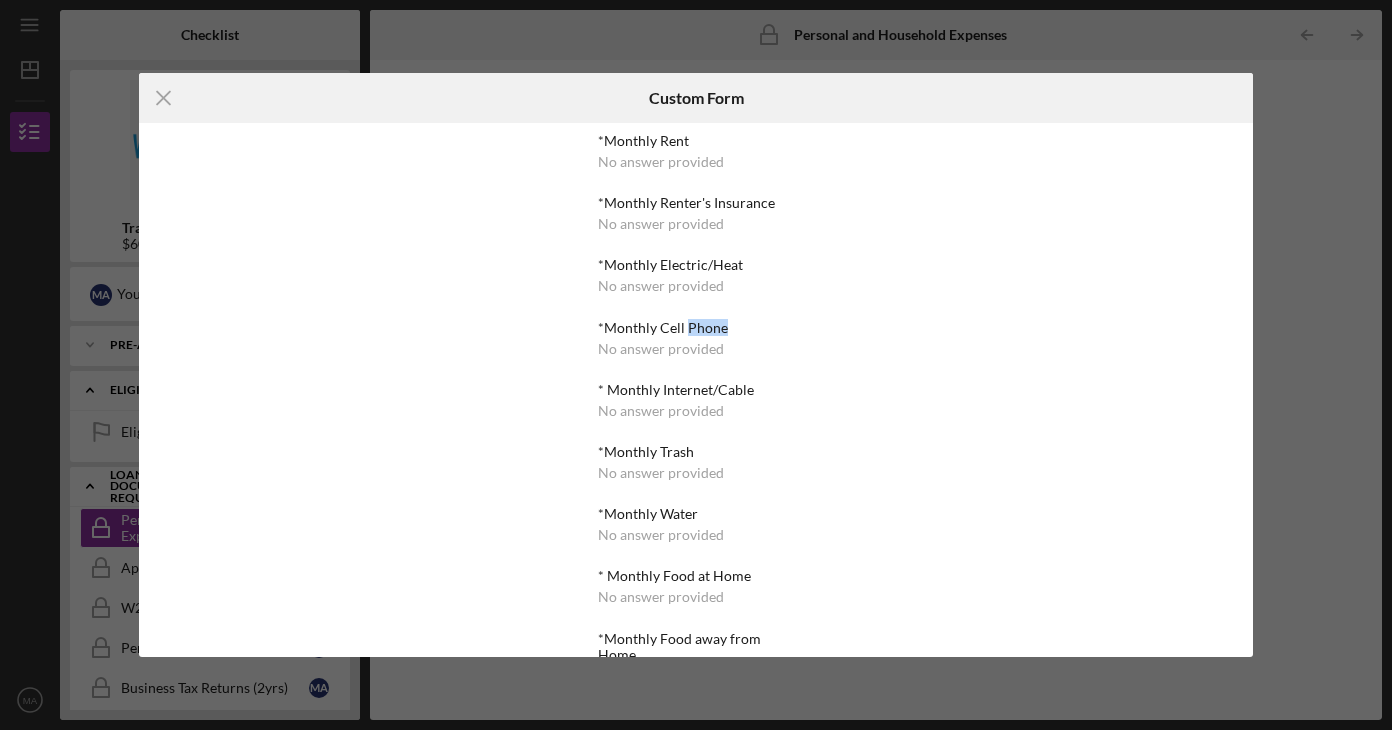 click on "*Monthly Rent No answer provided *Monthly Renter's Insurance No answer provided *Monthly Electric/Heat No answer provided *Monthly Cell Phone No answer provided * Monthly Internet/Cable No answer provided *Monthly Trash No answer provided *Monthly Water No answer provided * Monthly Food at Home No answer provided *Monthly Food away from Home No answer provided *Monthly Personal Care No answer provided *Monthly Health Insurance No answer provided *Monthly Medications/Prescriptions No answer provided *Monthly Medical/Dental out of pocket No answer provided *Monthly Childcare No answer provided *Monthly Recreation/Social/Hobbies No answer provided *Monthly Car Insurance No answer provided *Monthly Gas/Fuel Cost No answer provided *Monthly Maintenance/Repairs  No answer provided *Annual Tabs No answer provided Other  No answer provided" at bounding box center [695, 774] 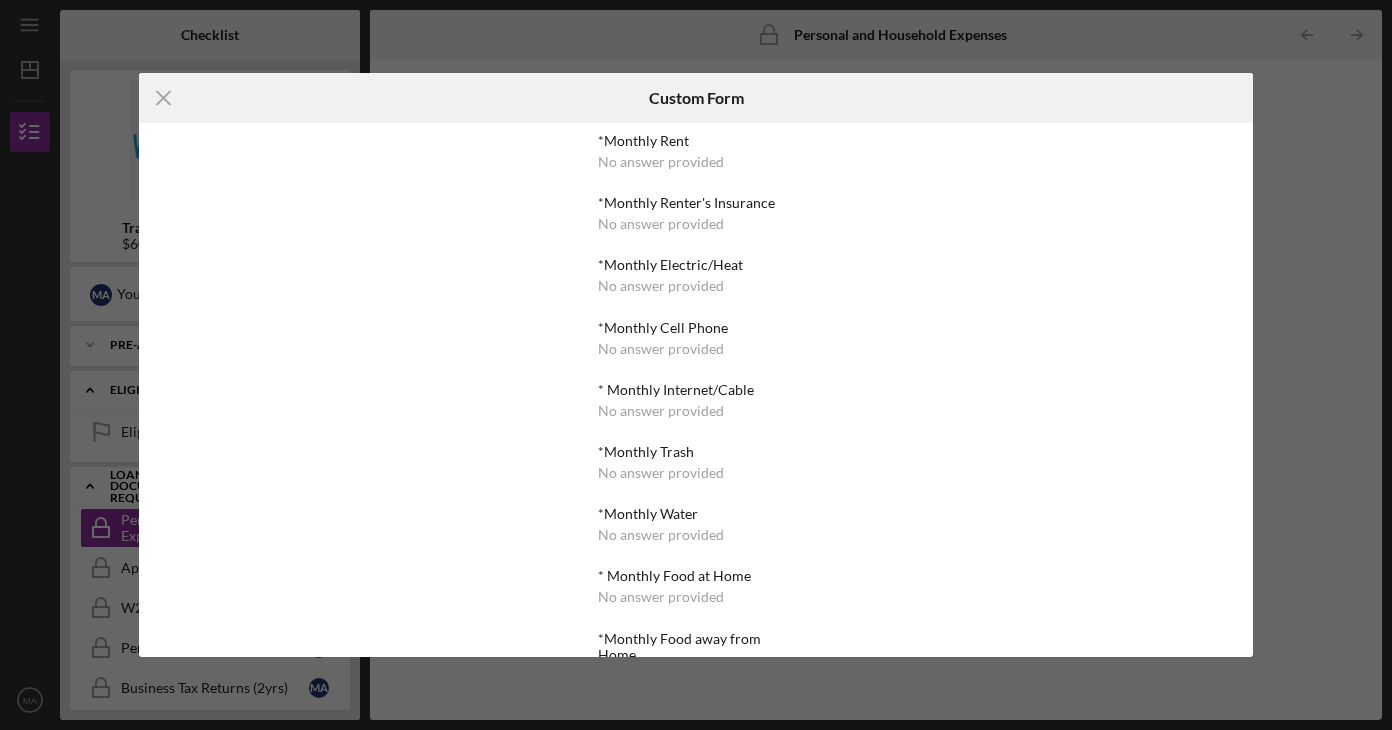 click on "No answer provided" at bounding box center [661, 286] 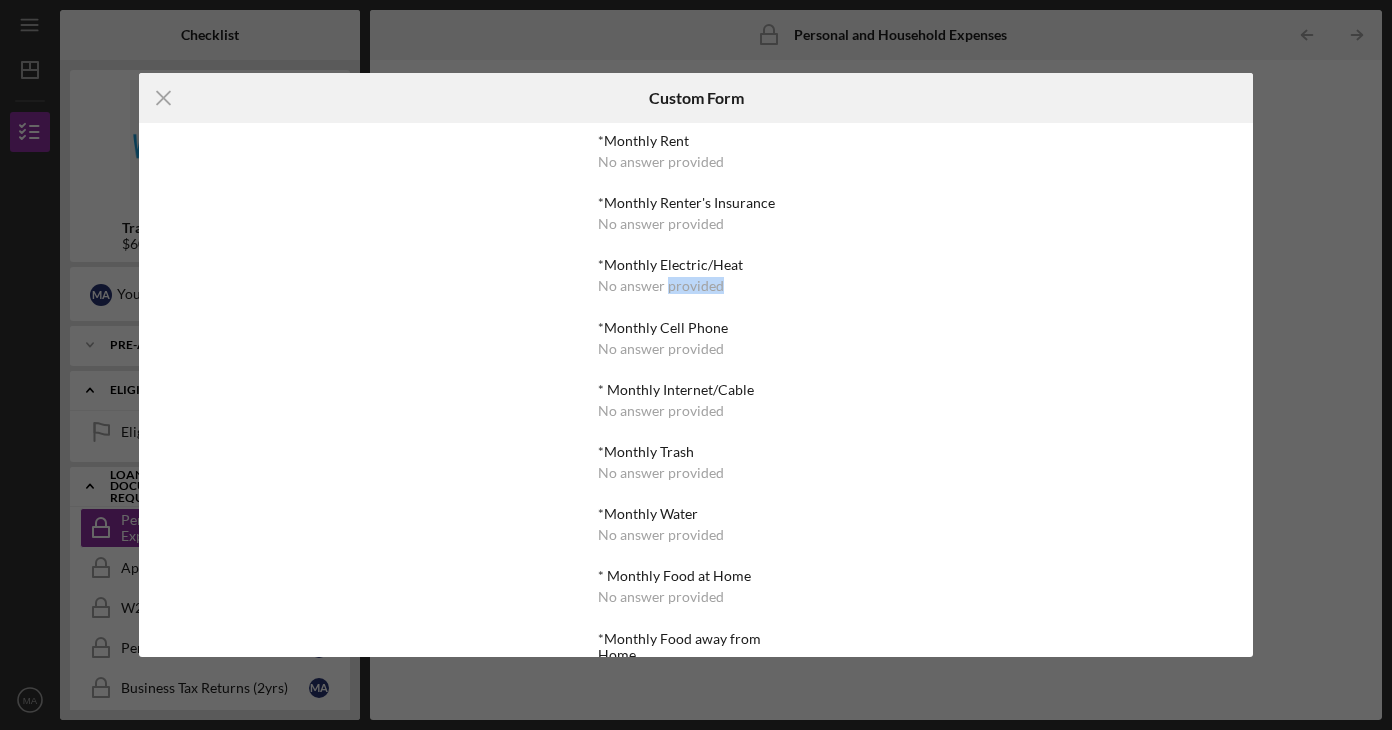 click on "No answer provided" at bounding box center (661, 286) 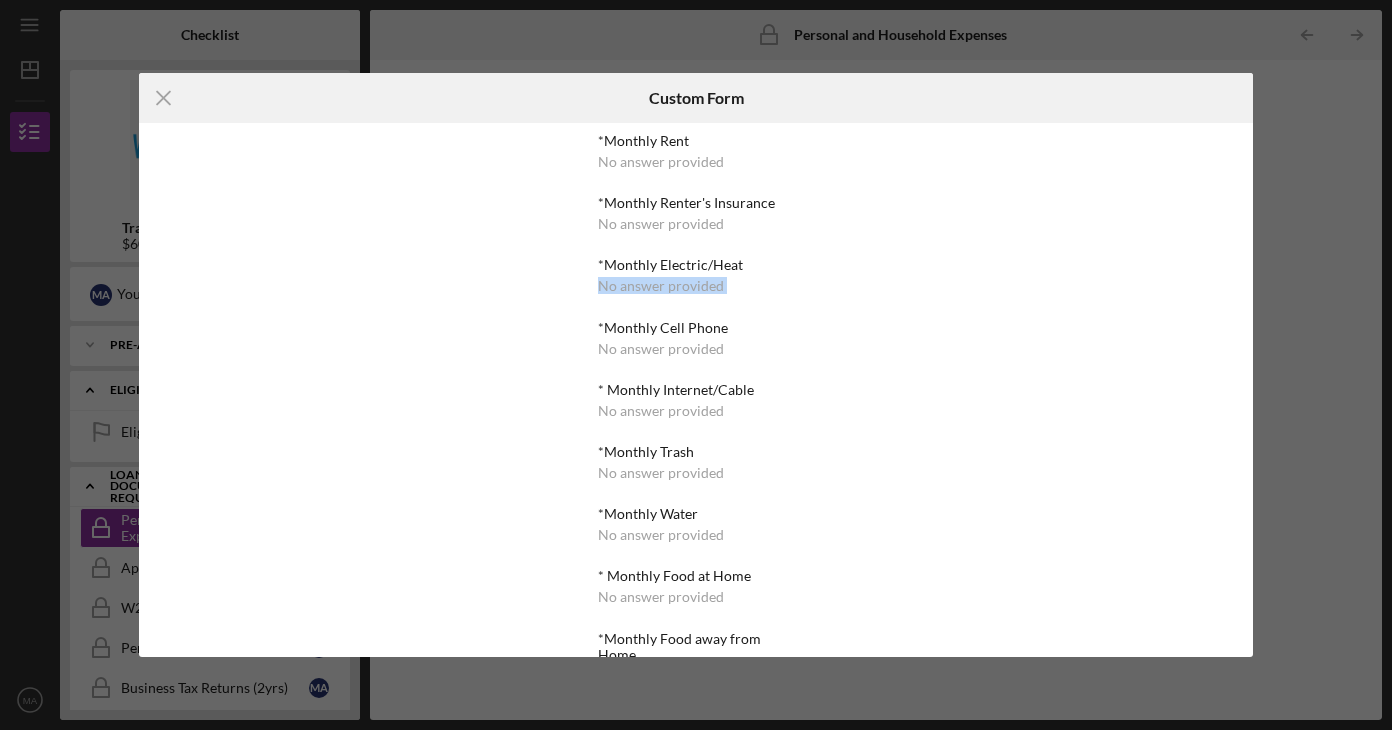 click on "No answer provided" at bounding box center (661, 286) 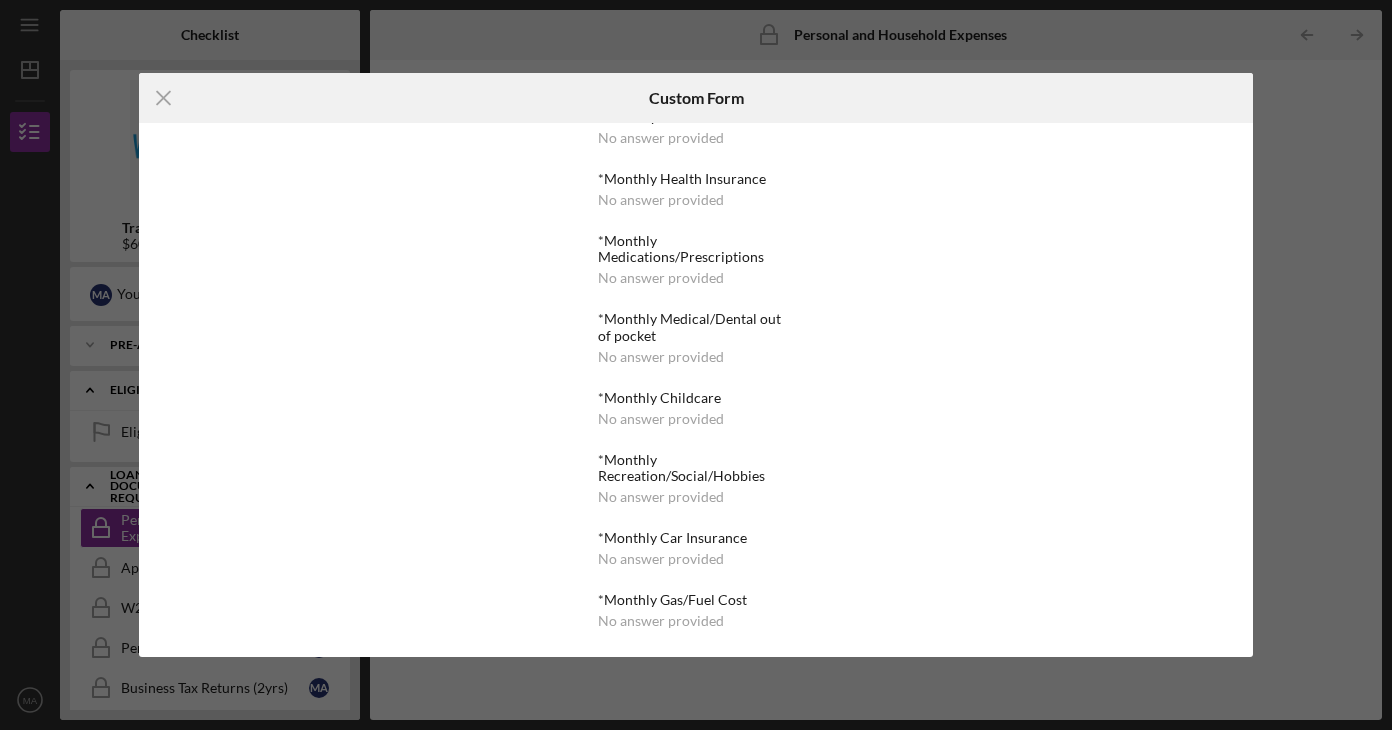 scroll, scrollTop: 0, scrollLeft: 0, axis: both 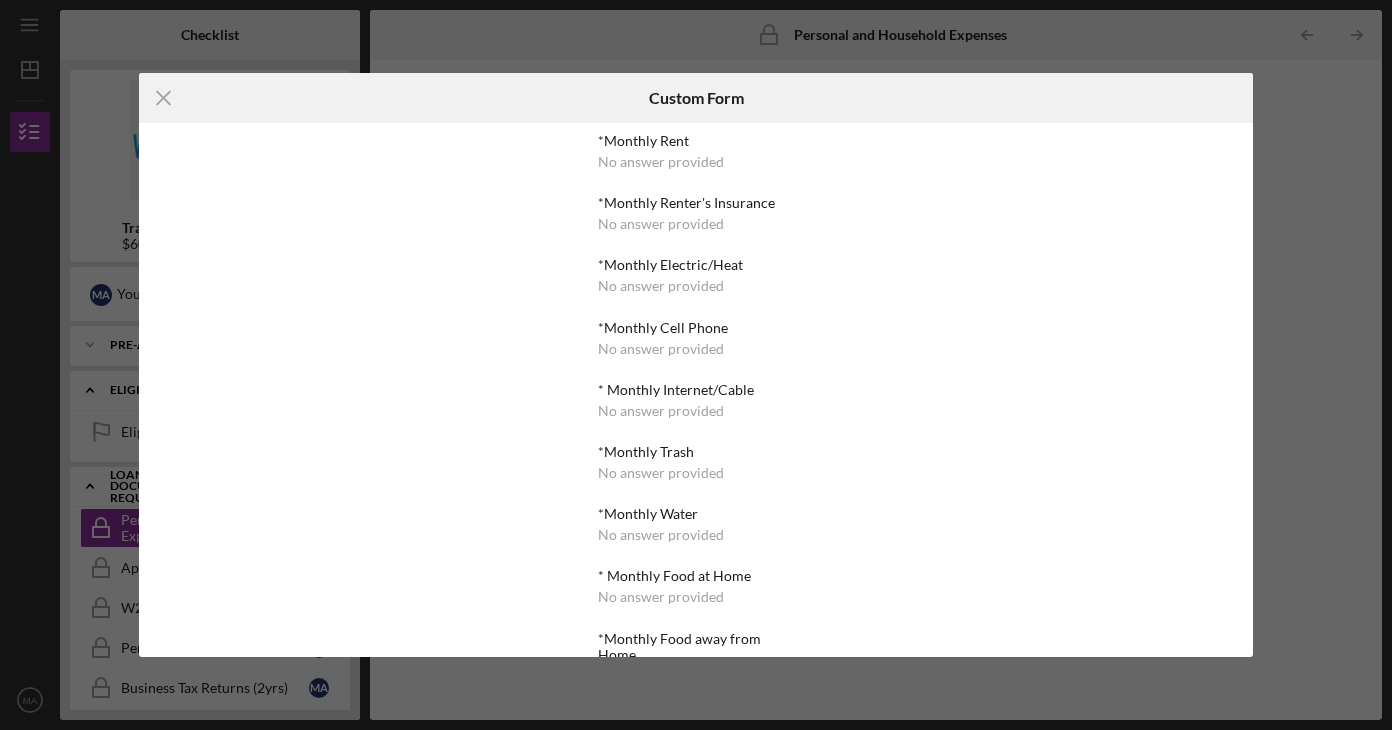 click on "Icon/Menu Close" 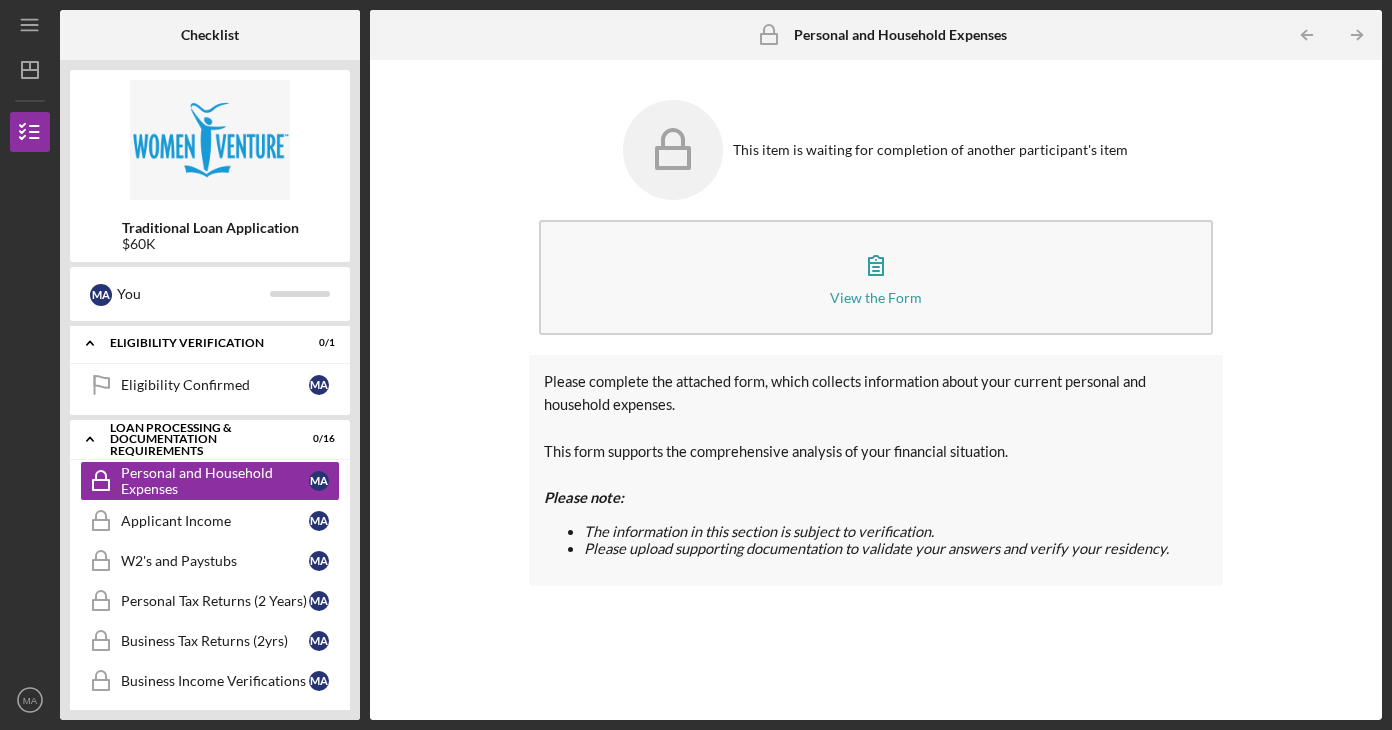 scroll, scrollTop: 0, scrollLeft: 0, axis: both 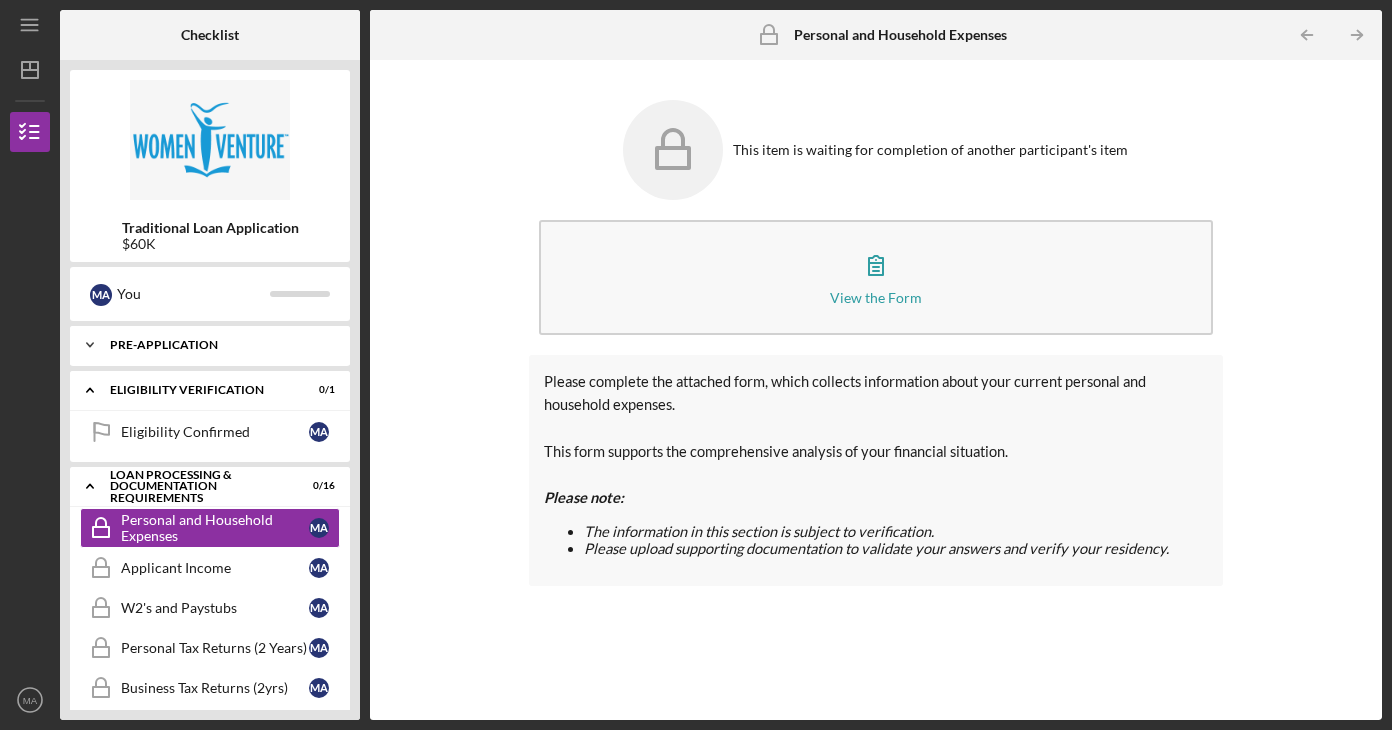 click on "Icon/Expander Pre-Application 0 / 5" at bounding box center [210, 345] 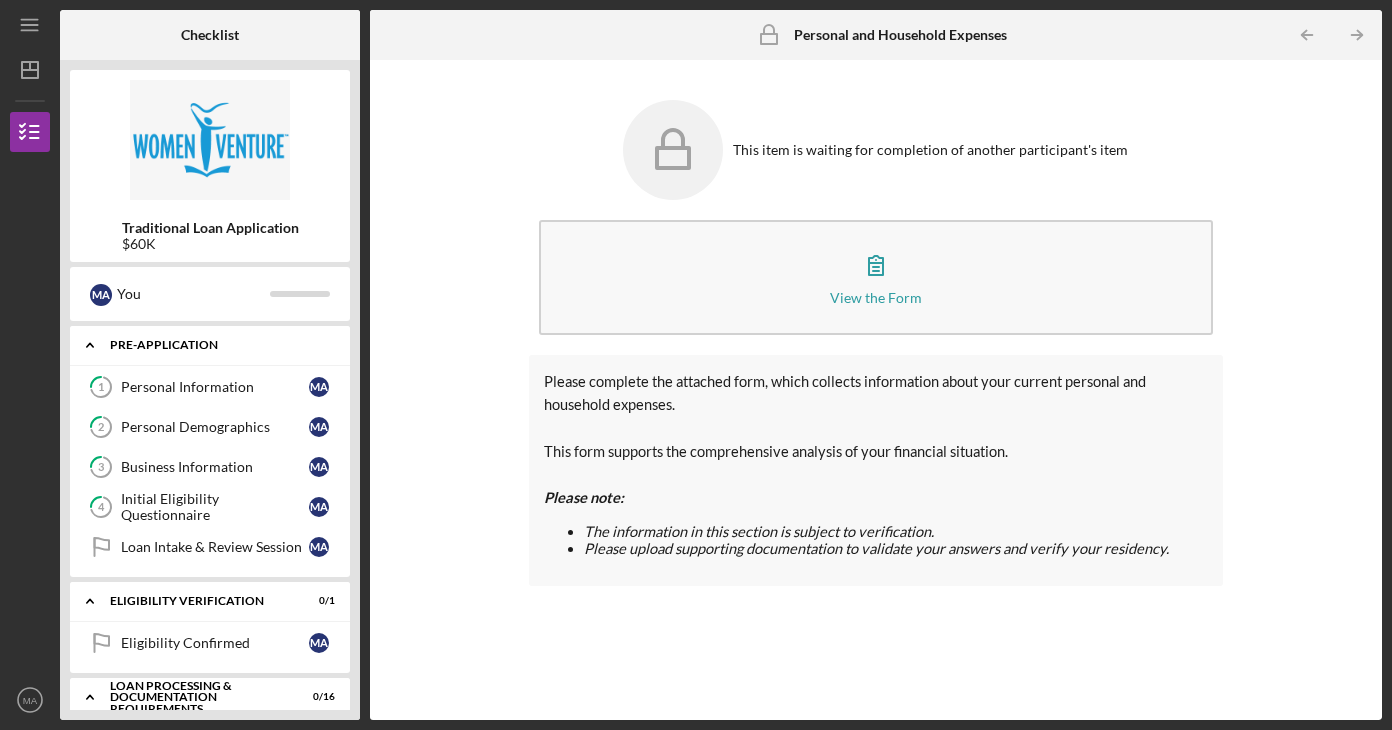 click on "Icon/Expander Pre-Application 0 / 5" at bounding box center [210, 345] 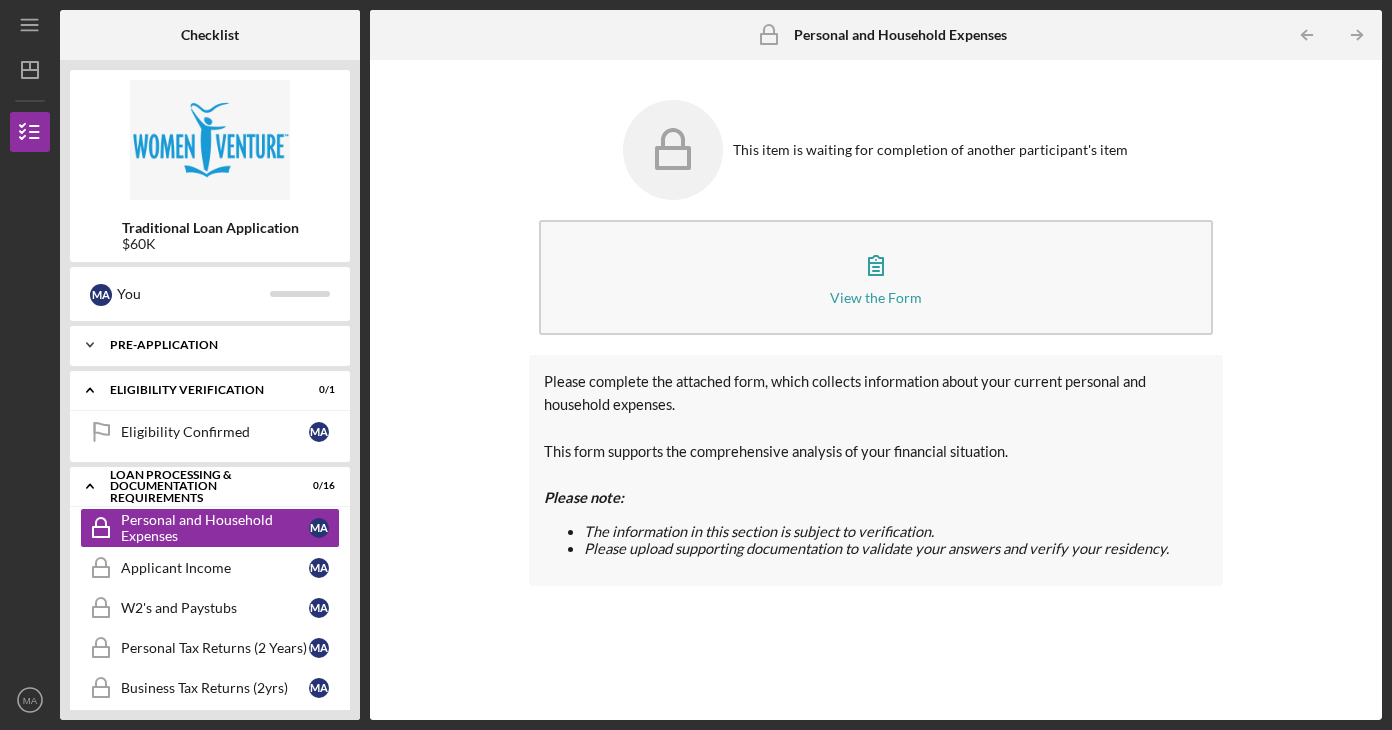 click on "Icon/Expander Pre-Application 0 / 5" at bounding box center (210, 345) 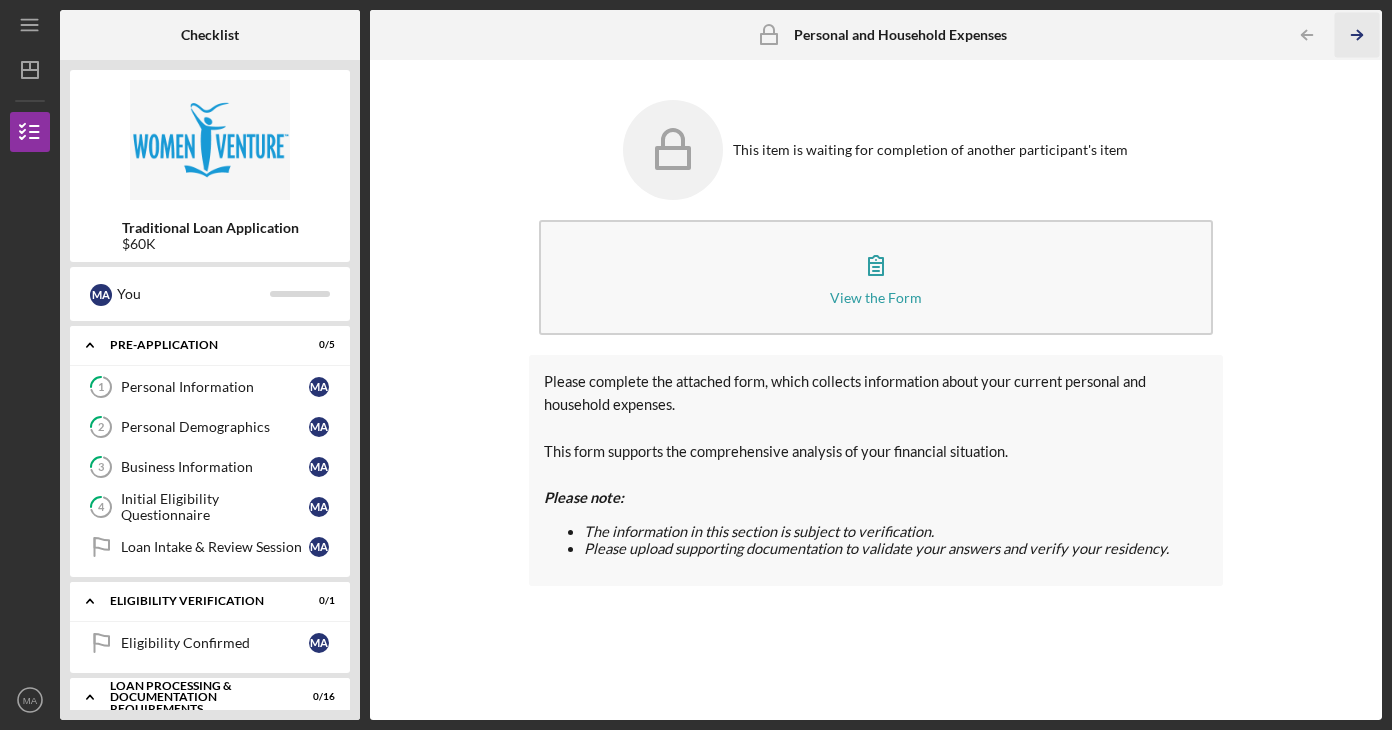 click on "Icon/Table Pagination Arrow" 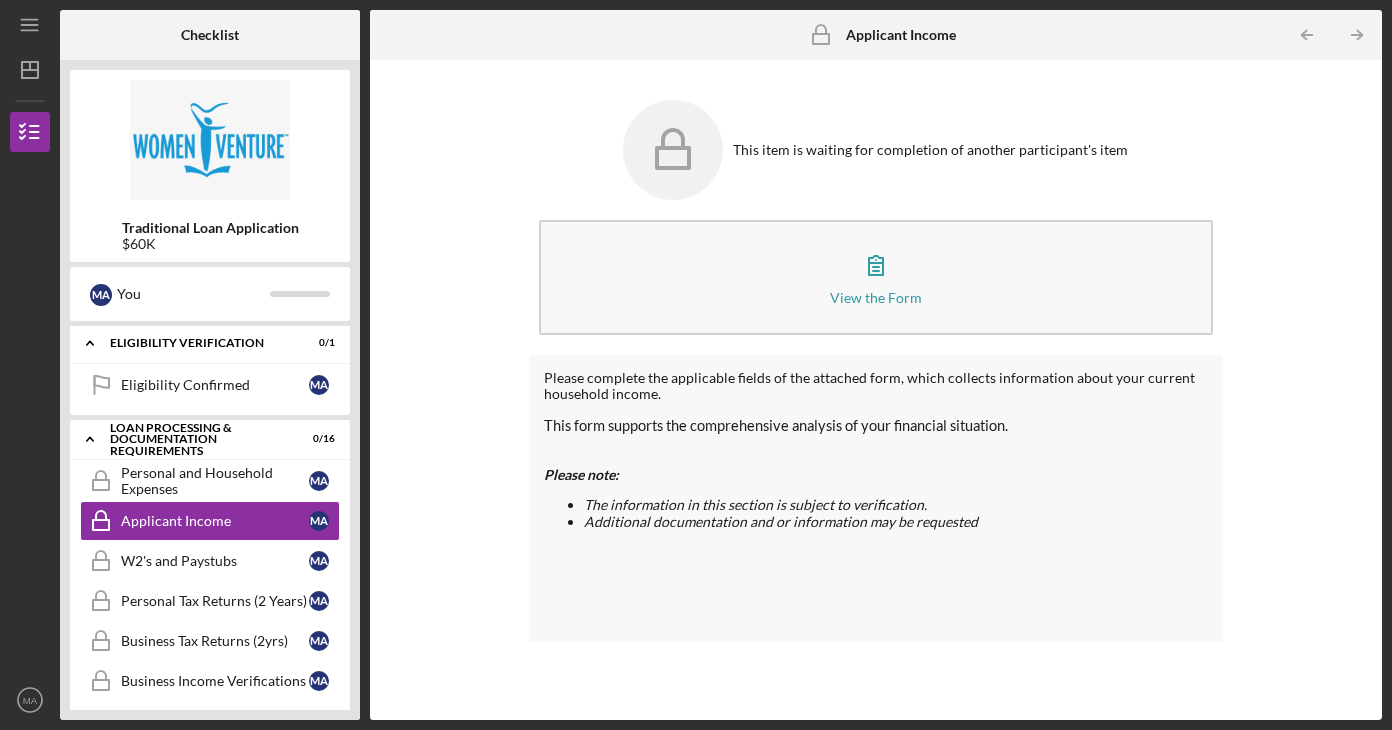 scroll, scrollTop: 261, scrollLeft: 0, axis: vertical 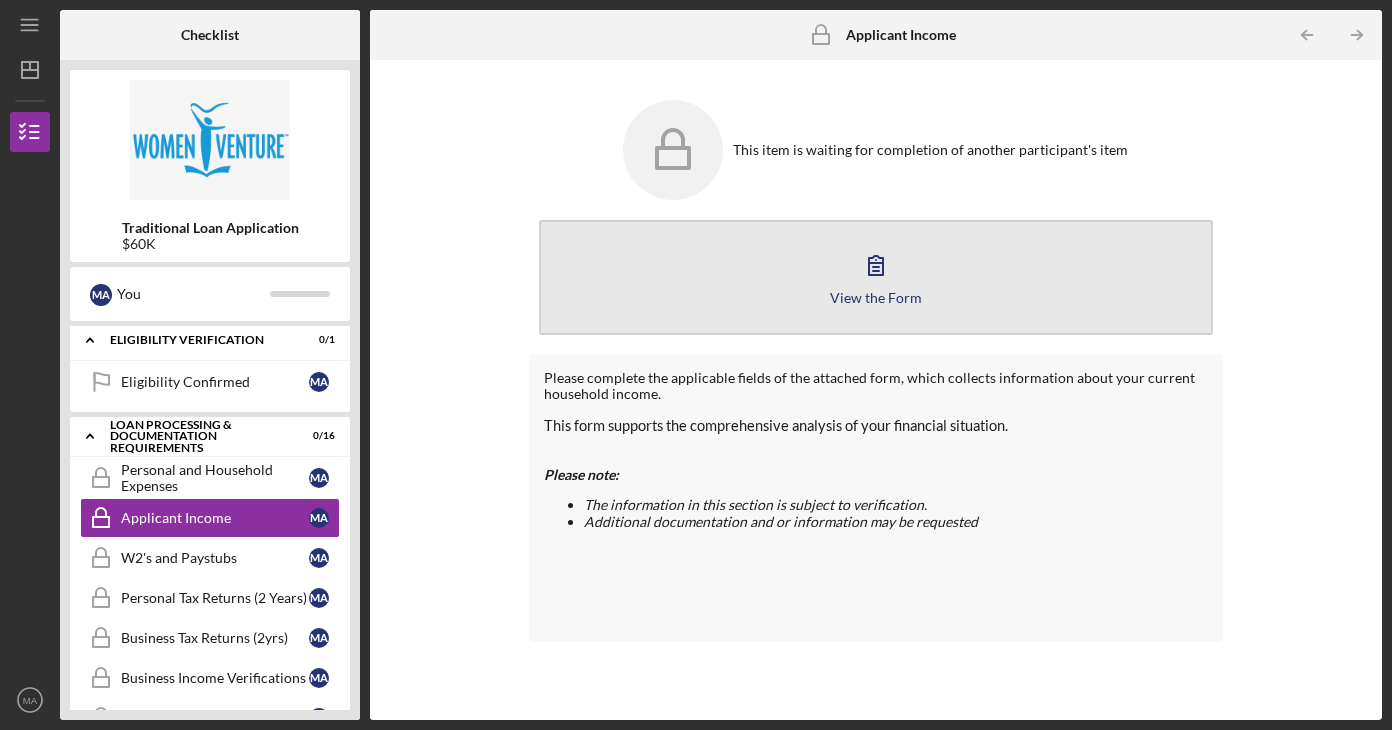 click on "View the Form Form" at bounding box center (876, 277) 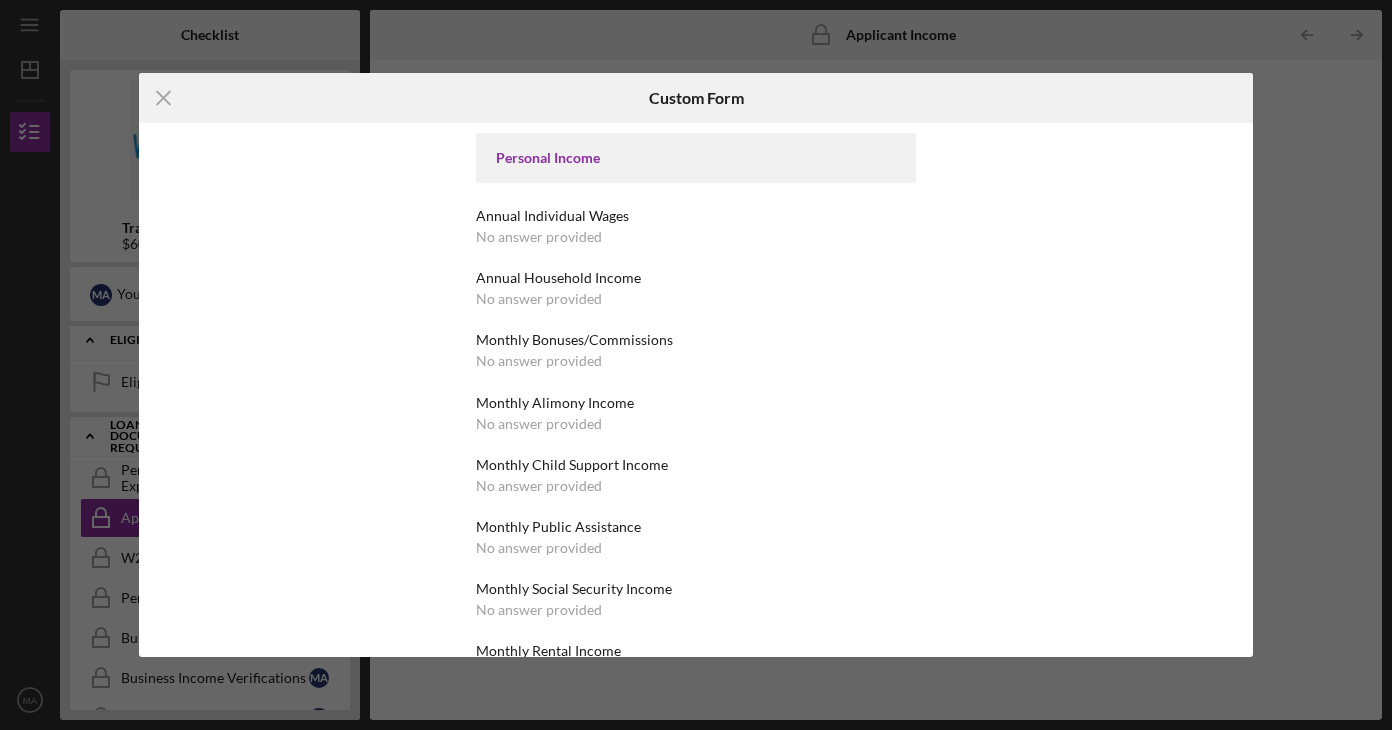 click on "Annual Individual Wages" at bounding box center [696, 216] 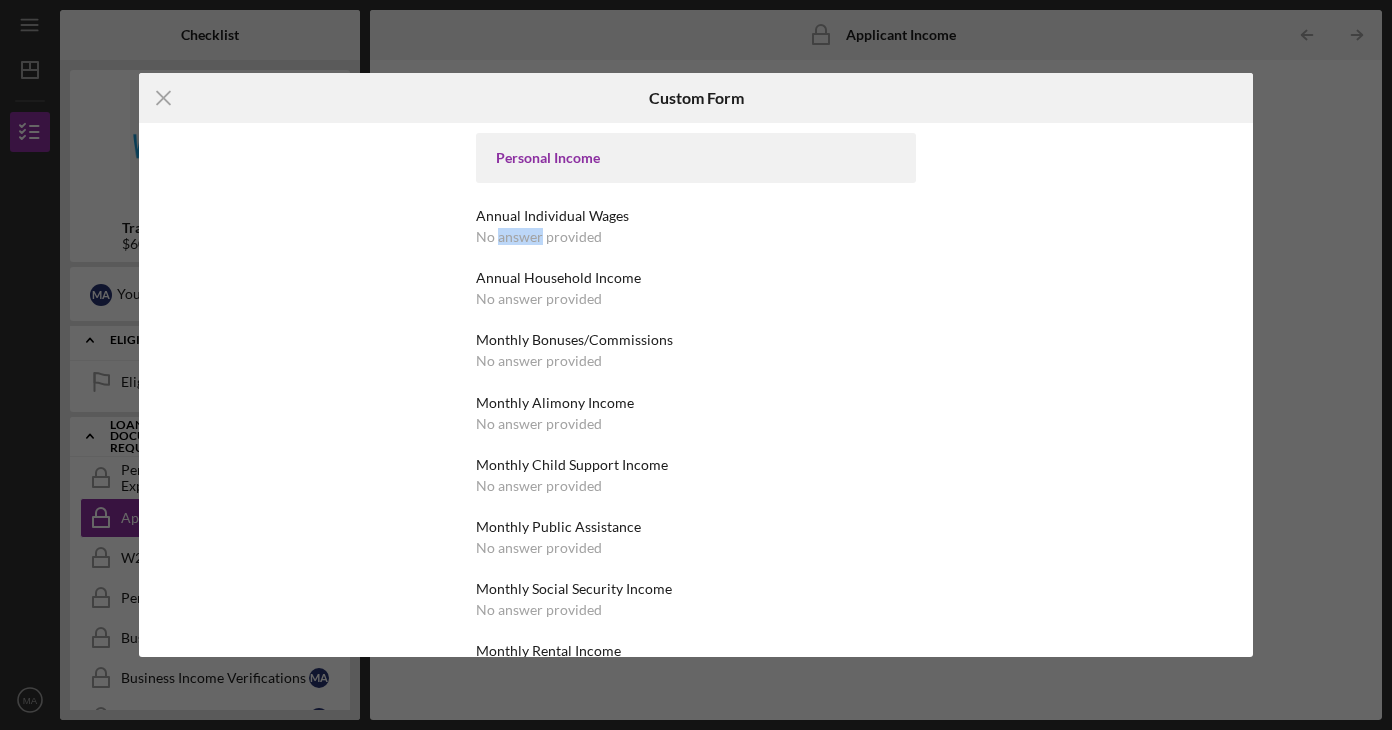 click on "No answer provided" at bounding box center (539, 237) 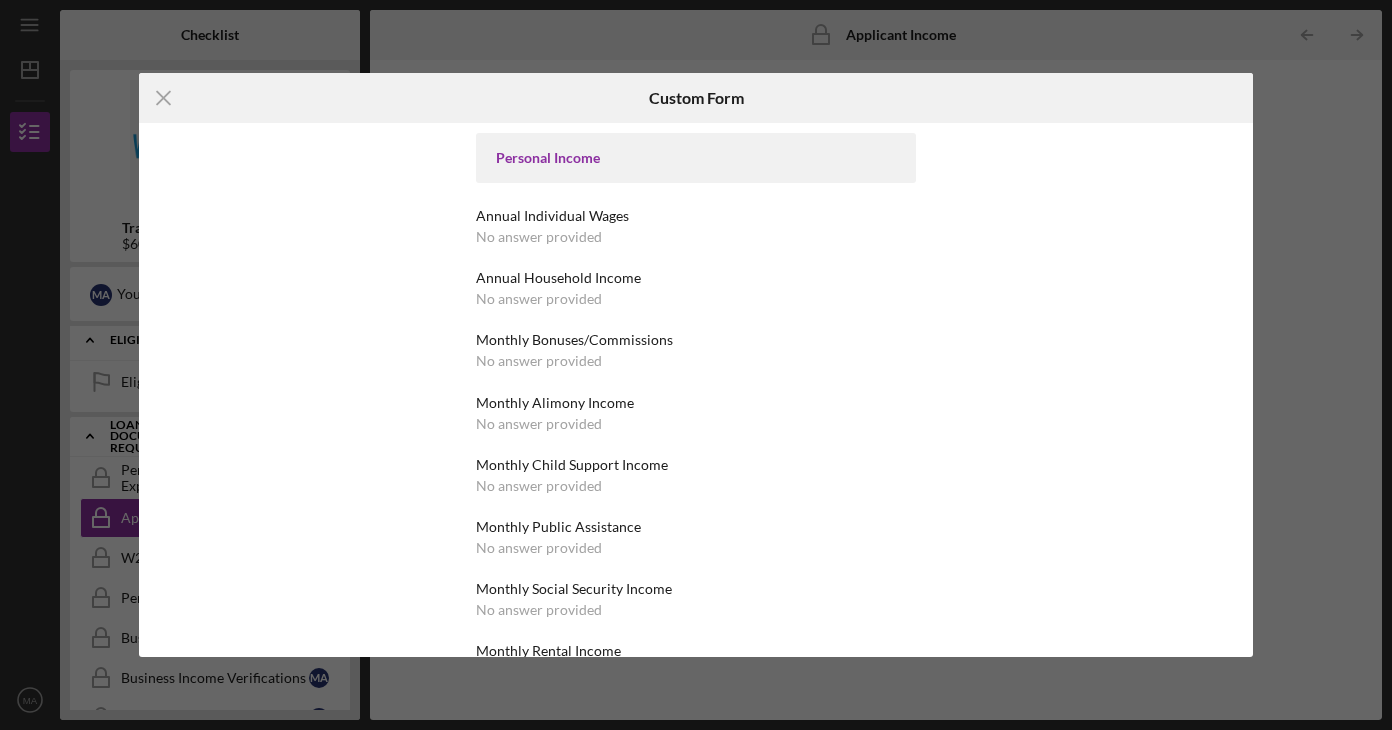 click on "Personal Income Annual Individual Wages No answer provided Annual Household Income No answer provided Monthly Bonuses/Commissions No answer provided Monthly Alimony Income No answer provided Monthly Child Support Income No answer provided Monthly Public Assistance No answer provided Monthly Social Security Income No answer provided Monthly Rental Income No answer provided Monthly Unemployment Income No answer provided Other Any other income you would like to include. No answer provided Spouse/Partner Income If you would like to include a spouse or partner's income on your application, please complete the questions below. Spouse/Partner Yearly Salary No answer provided Spouse/Partner Child Support Income Per Month No answer provided Spouse/Partner Unemployment Income Per Month No answer provided Spouse/Partner Bonuses/Commission Income Per Month No answer provided Spouse/Partner Alimony Income Per Month No answer provided Spouse/Partner Public Assistance Income Per Month No answer provided No answer provided" at bounding box center [696, 390] 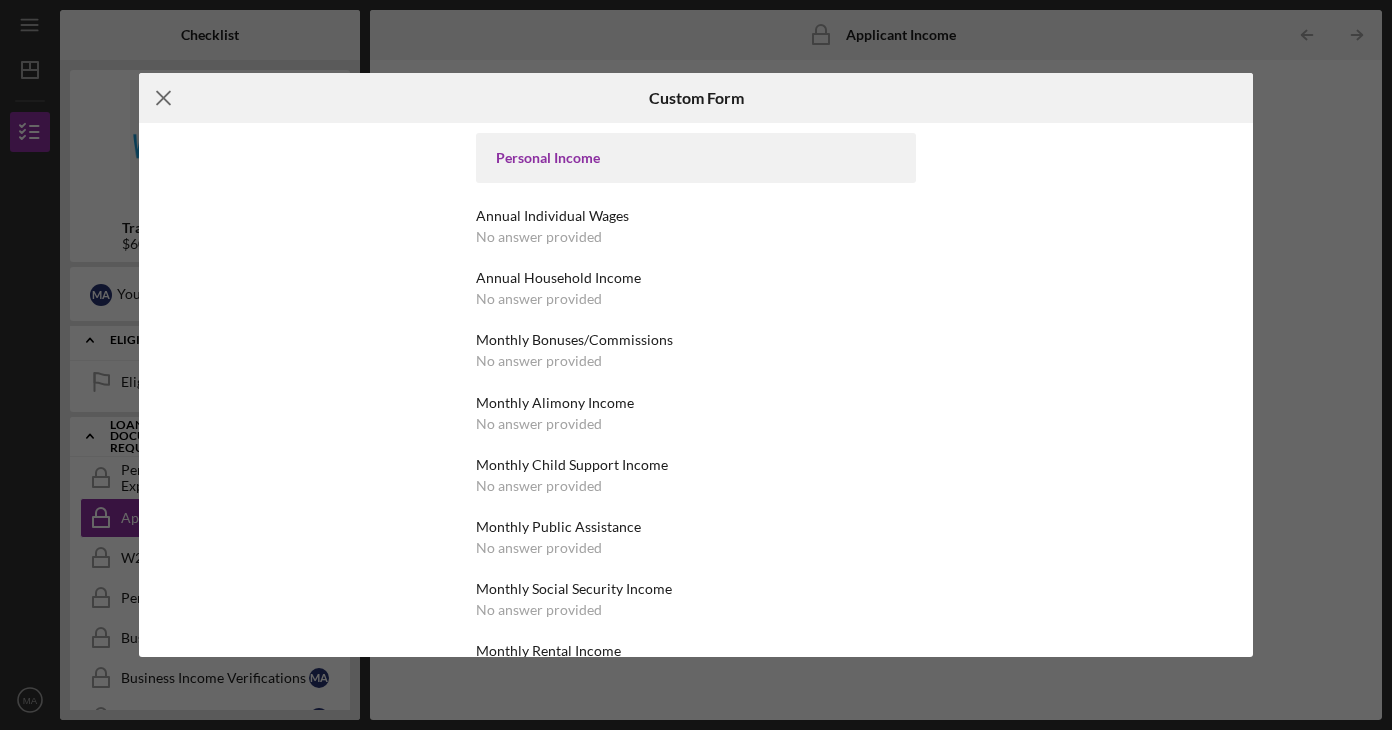 click 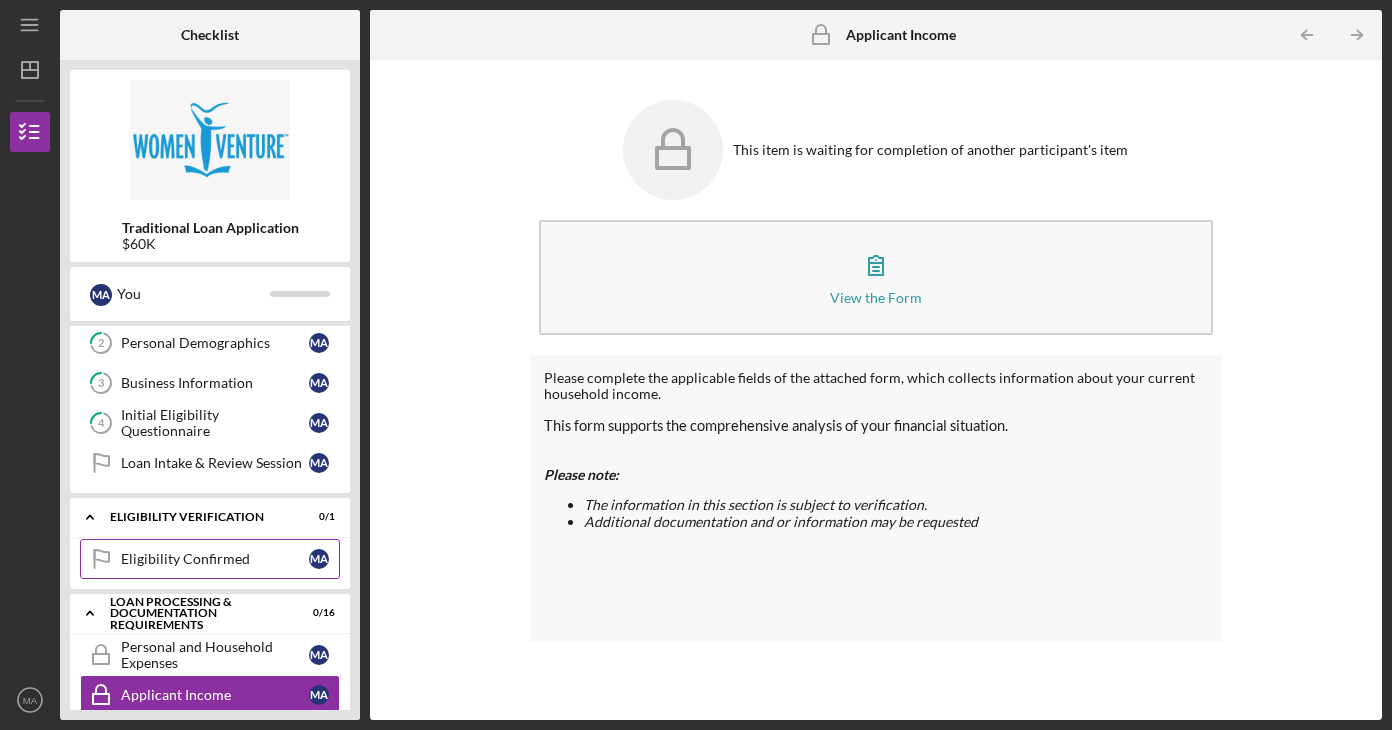 scroll, scrollTop: 61, scrollLeft: 0, axis: vertical 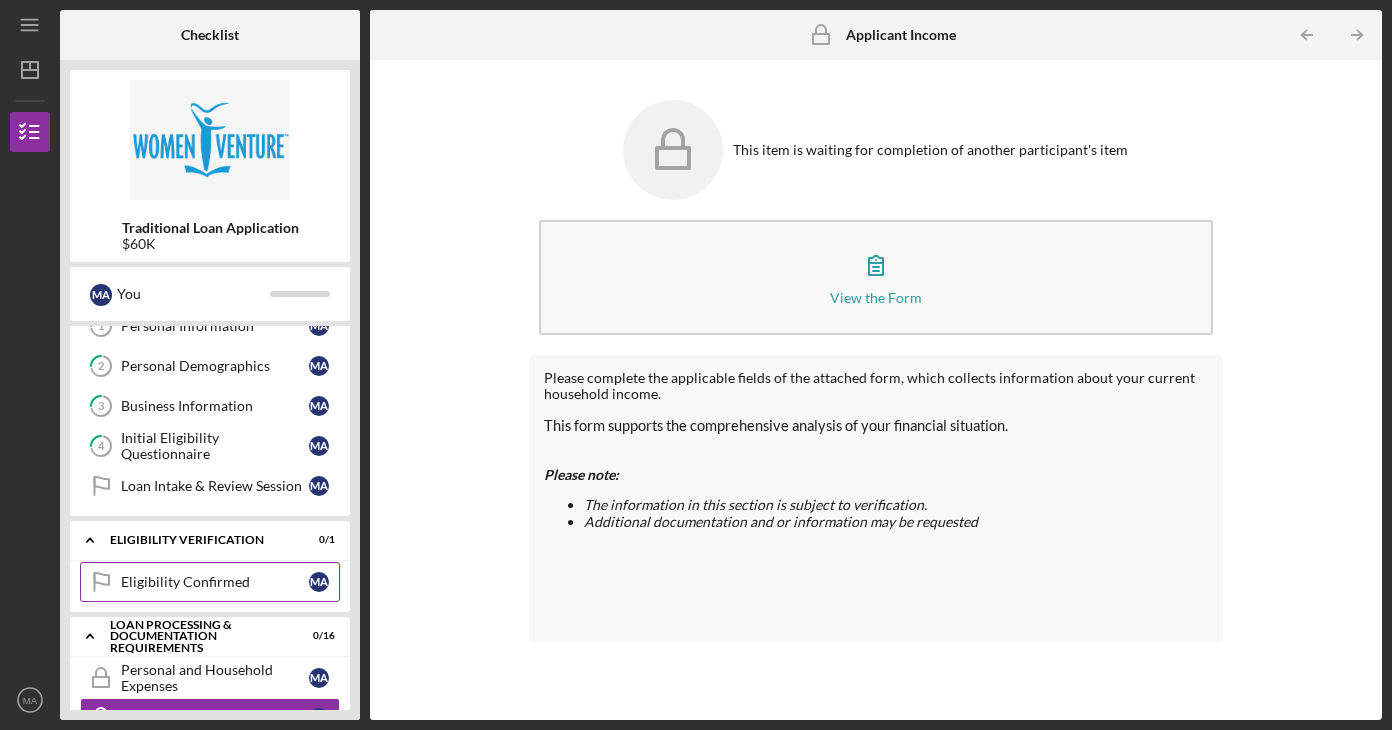 click on "Eligibility Confirmed" at bounding box center [215, 582] 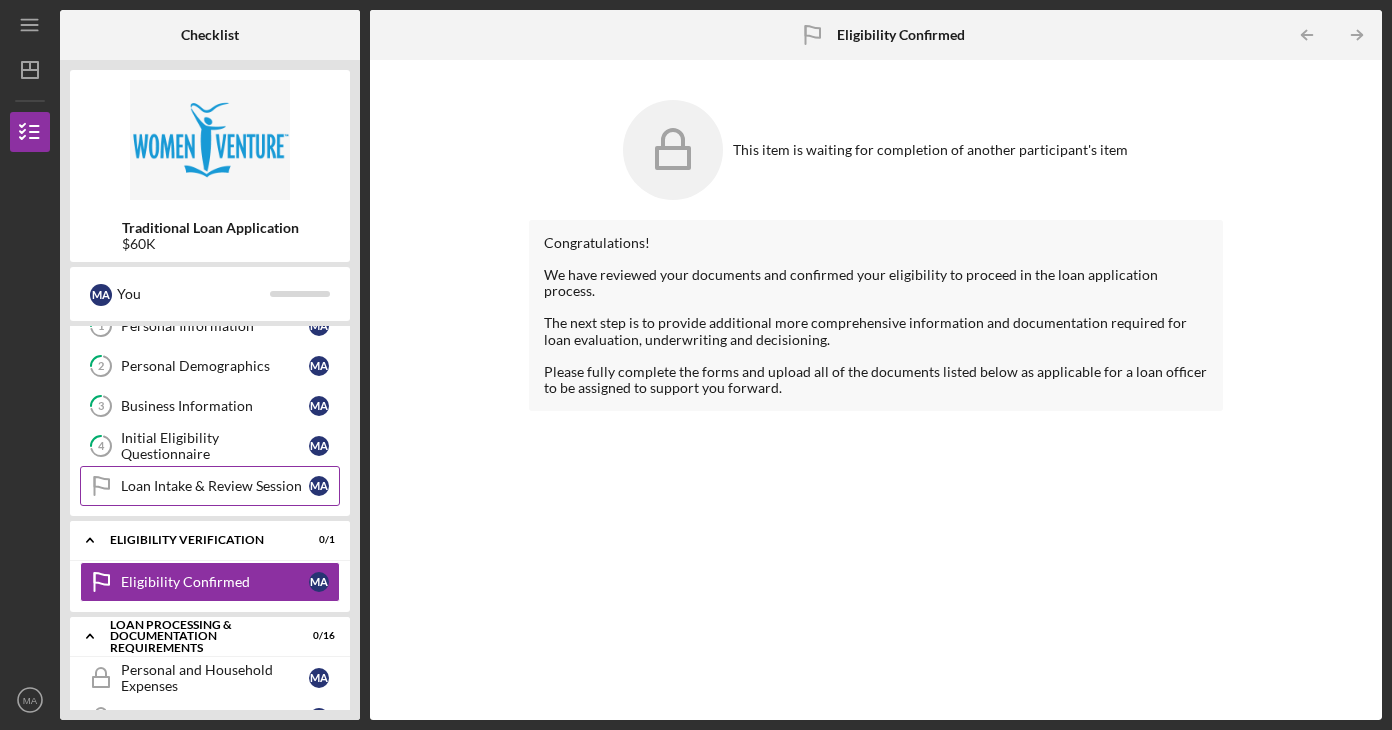 click on "Loan Intake & Review Session" at bounding box center (215, 486) 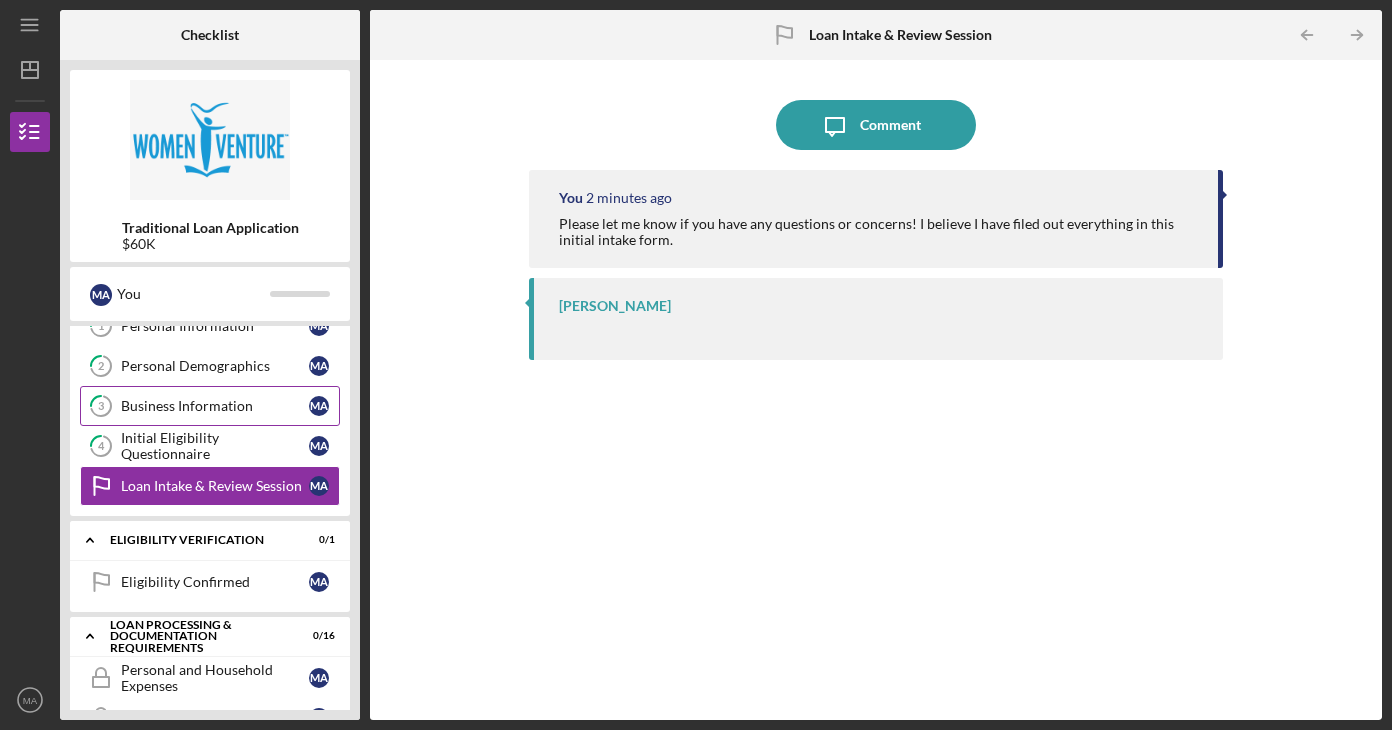 scroll, scrollTop: 0, scrollLeft: 0, axis: both 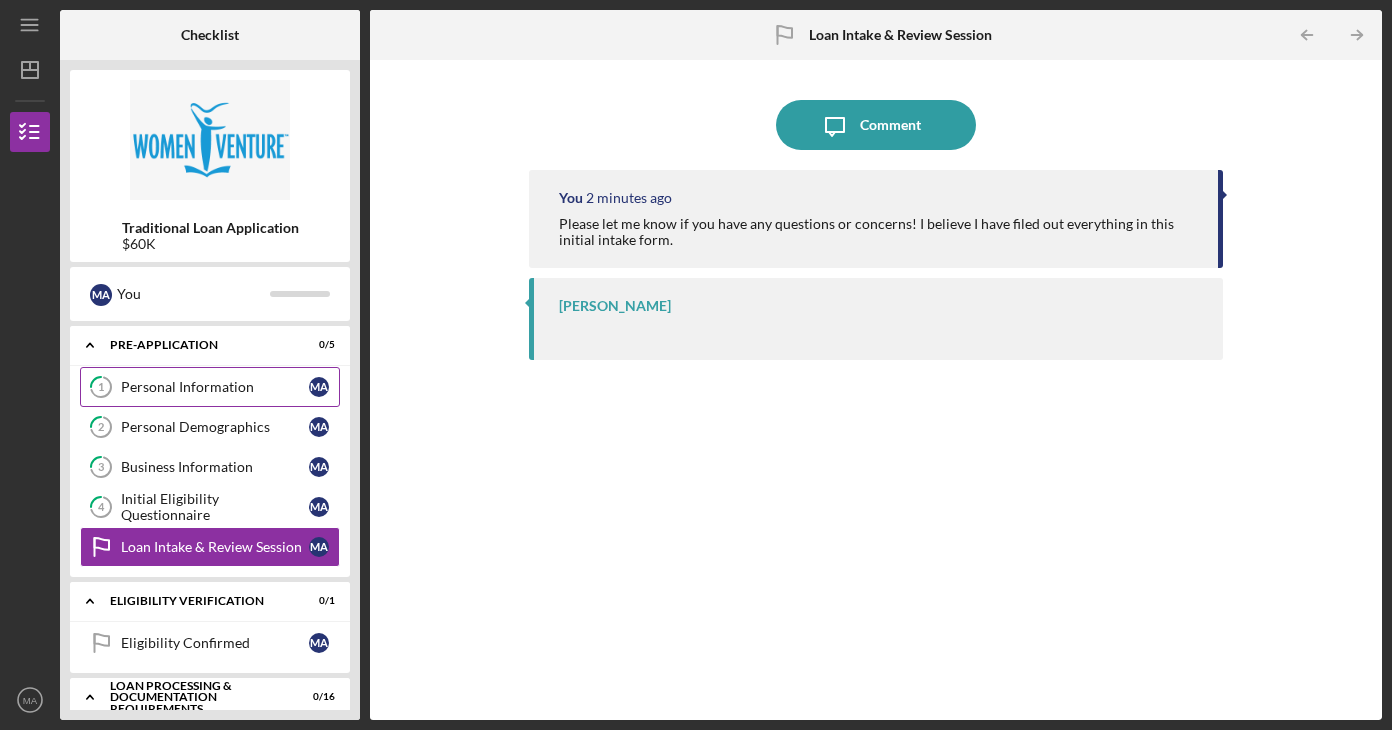 click on "1 Personal Information M A" at bounding box center [210, 387] 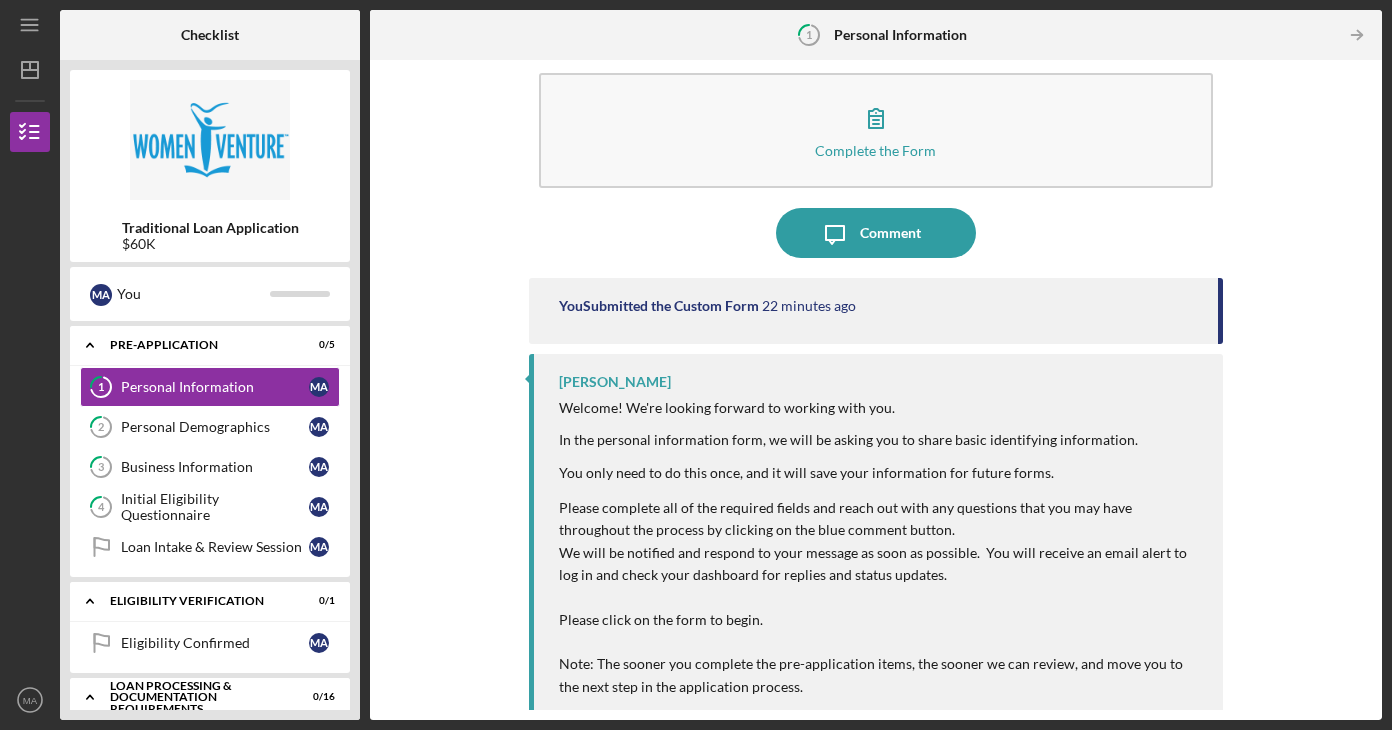 scroll, scrollTop: 35, scrollLeft: 0, axis: vertical 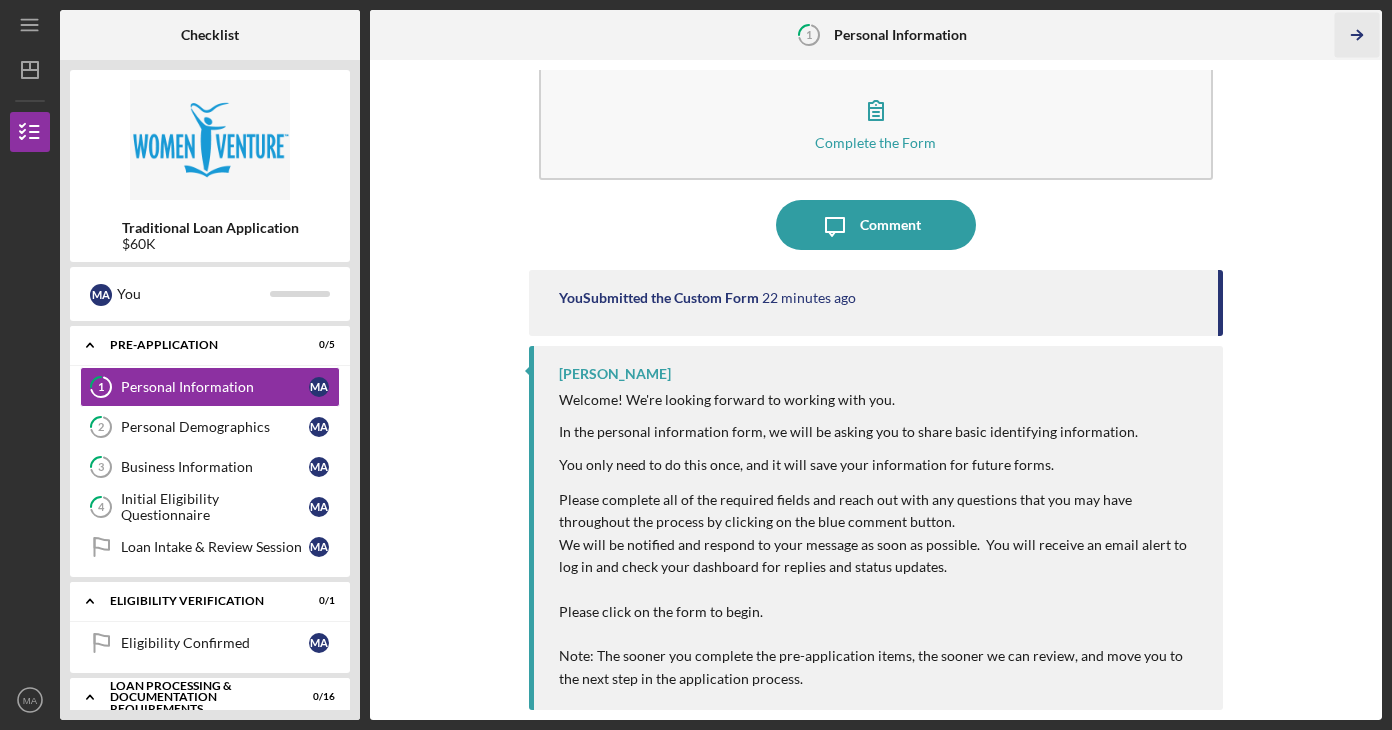 click on "Icon/Table Pagination Arrow" 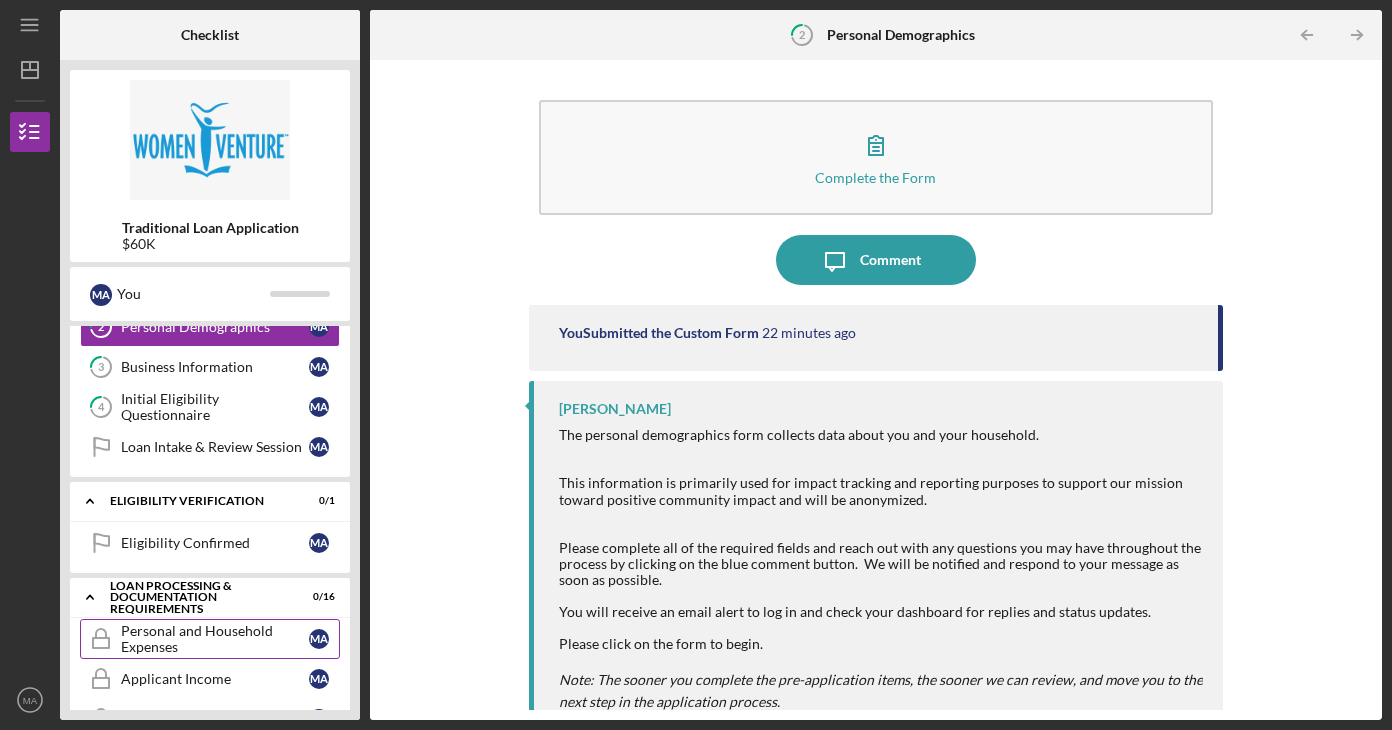 scroll, scrollTop: 200, scrollLeft: 0, axis: vertical 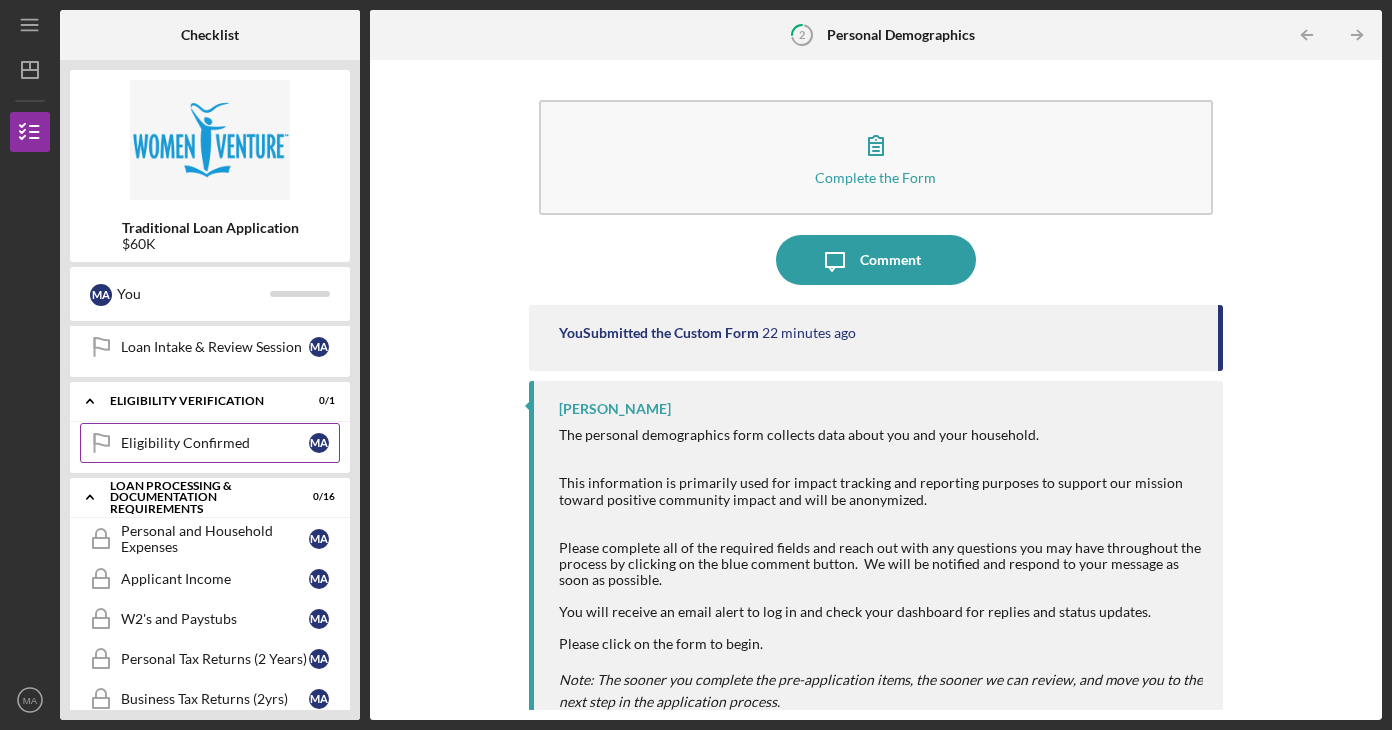 click on "Eligibility Confirmed" at bounding box center [215, 443] 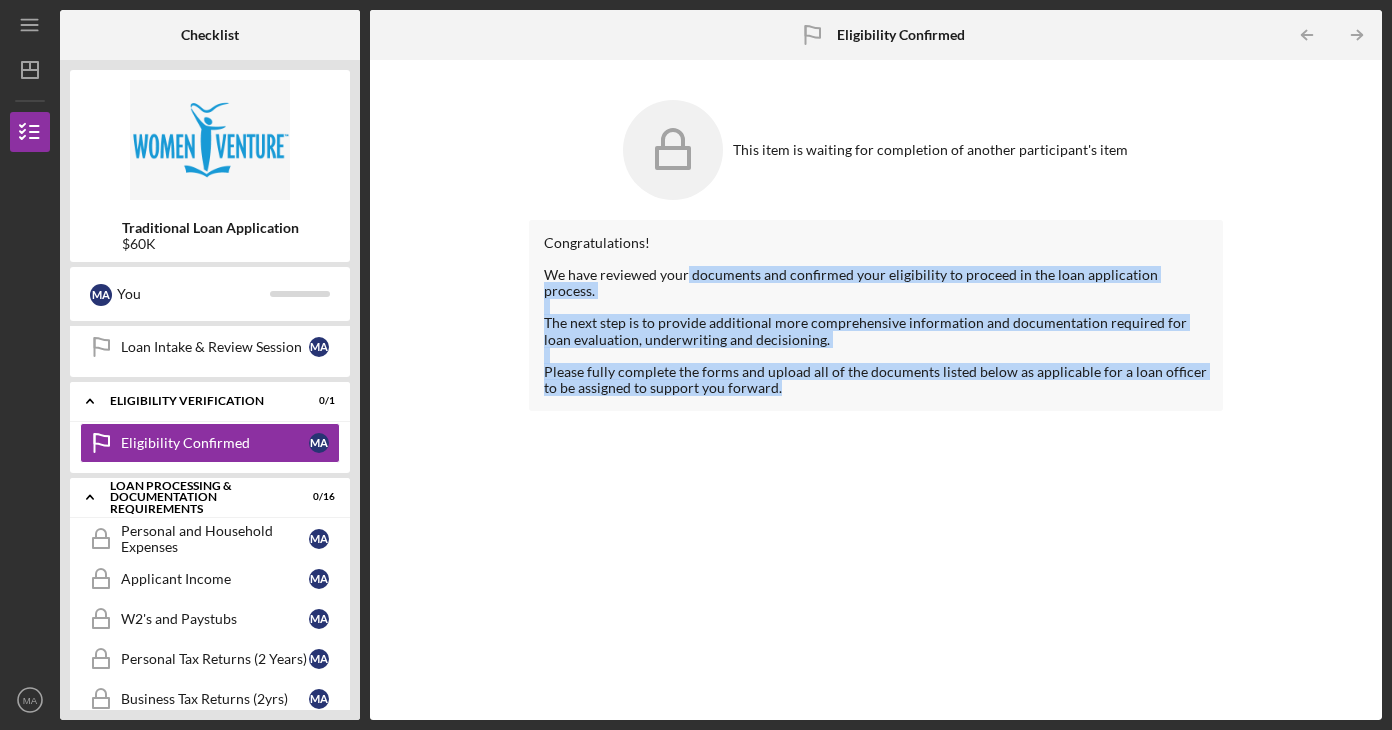 drag, startPoint x: 688, startPoint y: 269, endPoint x: 788, endPoint y: 403, distance: 167.20049 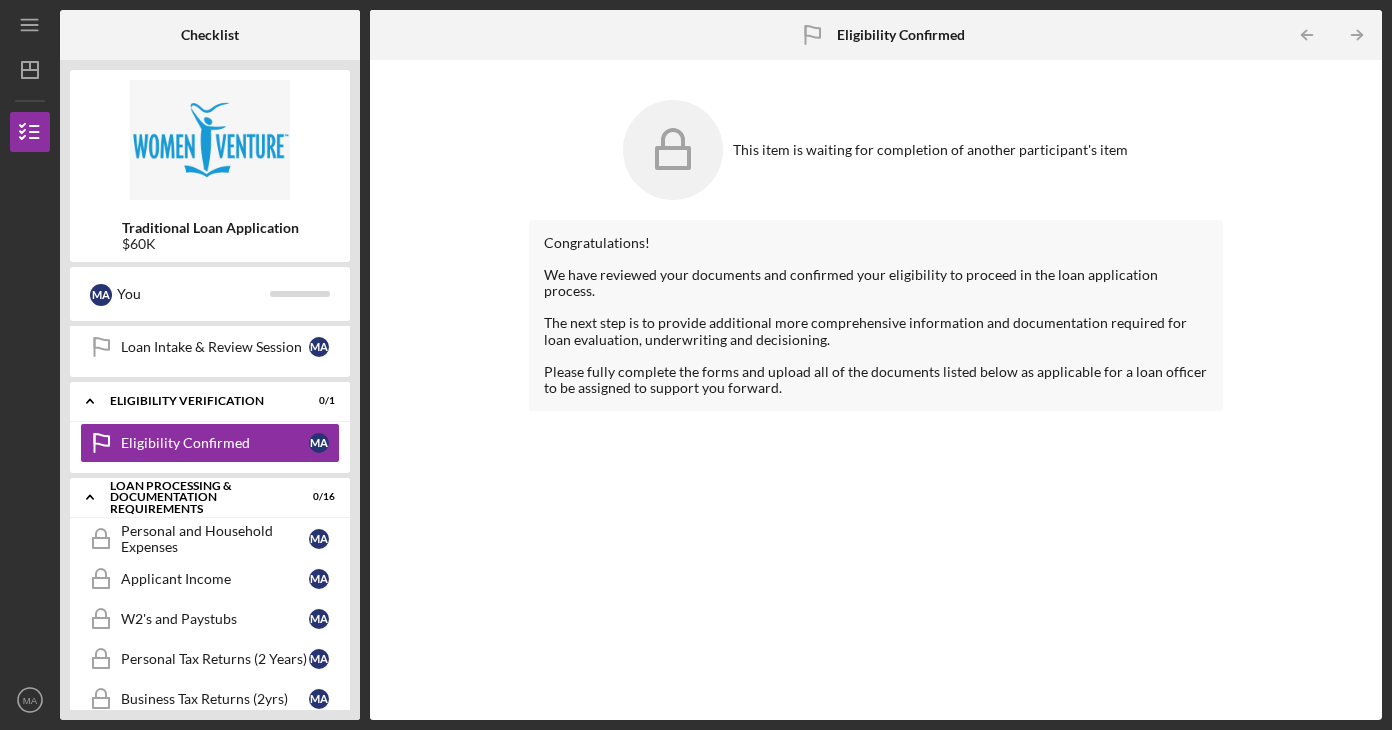 click 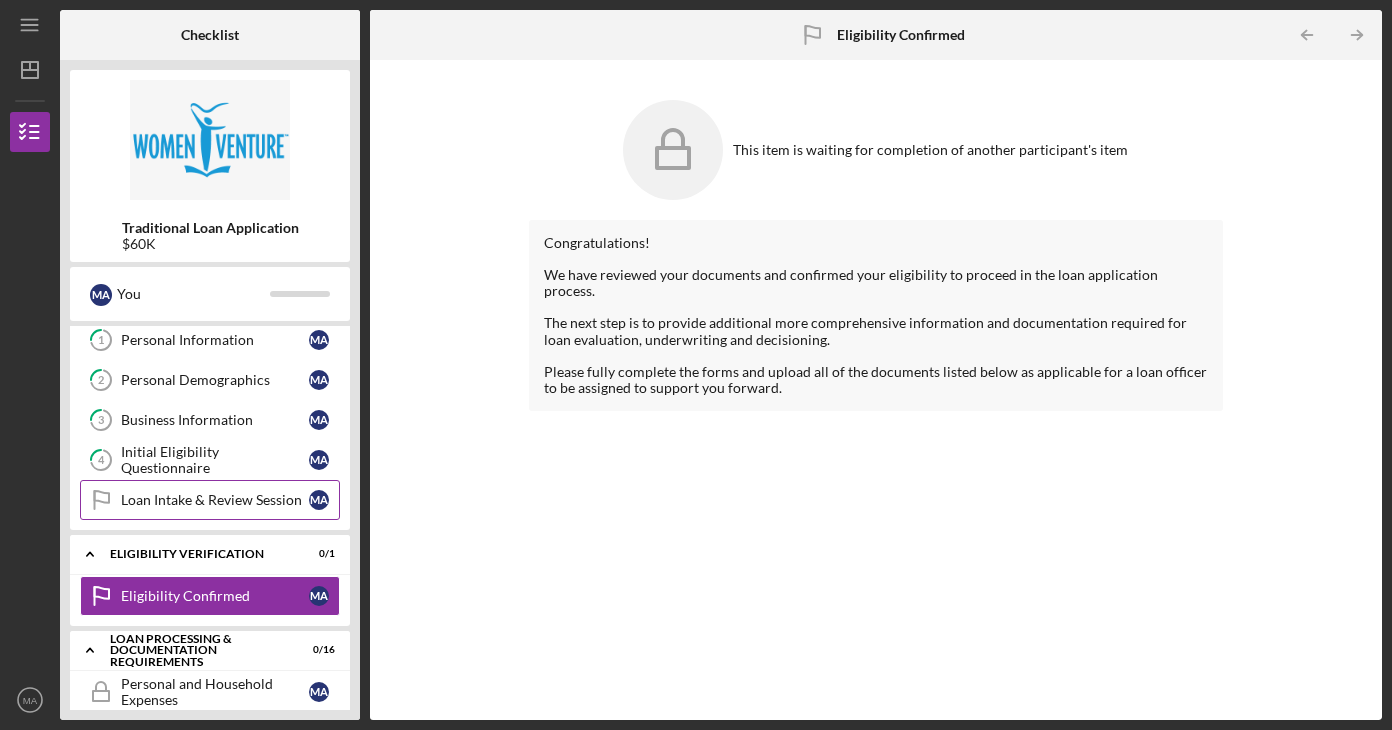 scroll, scrollTop: 0, scrollLeft: 0, axis: both 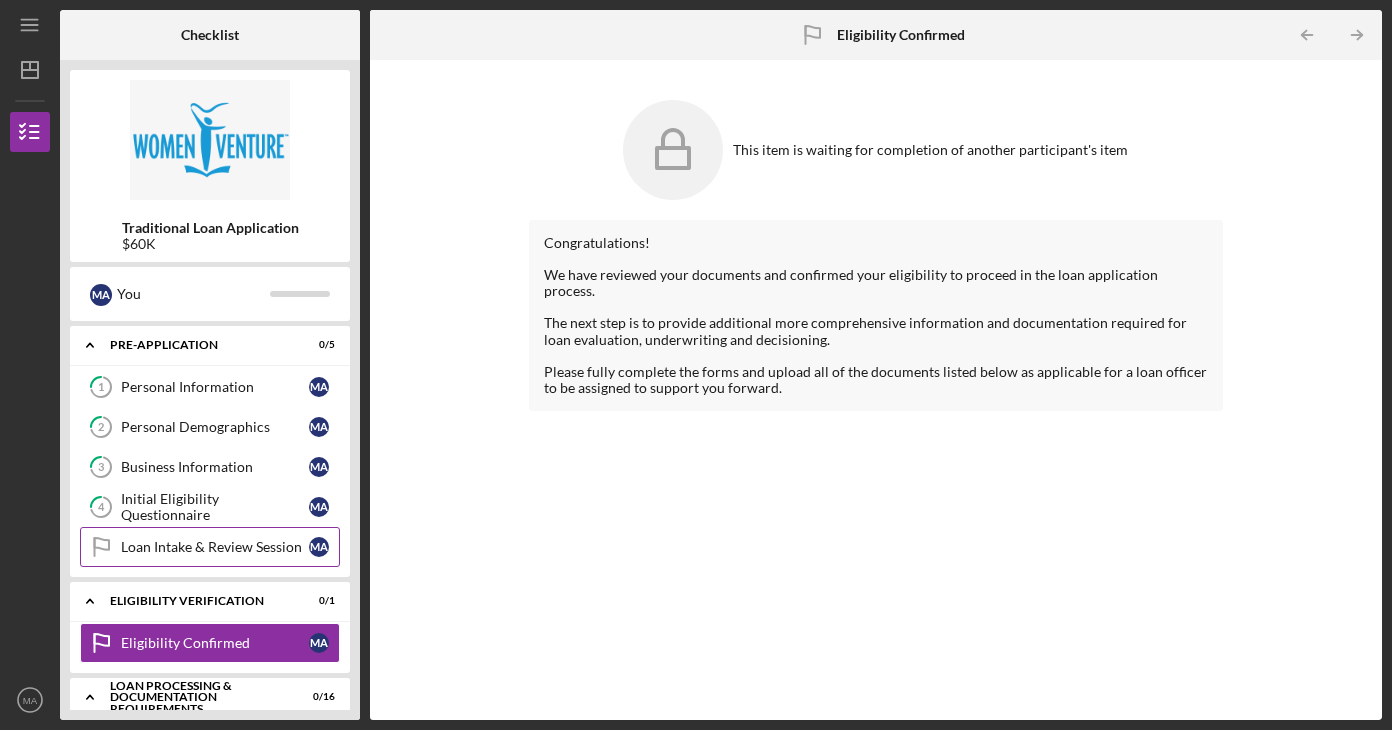 click on "Loan Intake & Review Session Loan Intake & Review Session M A" at bounding box center (210, 547) 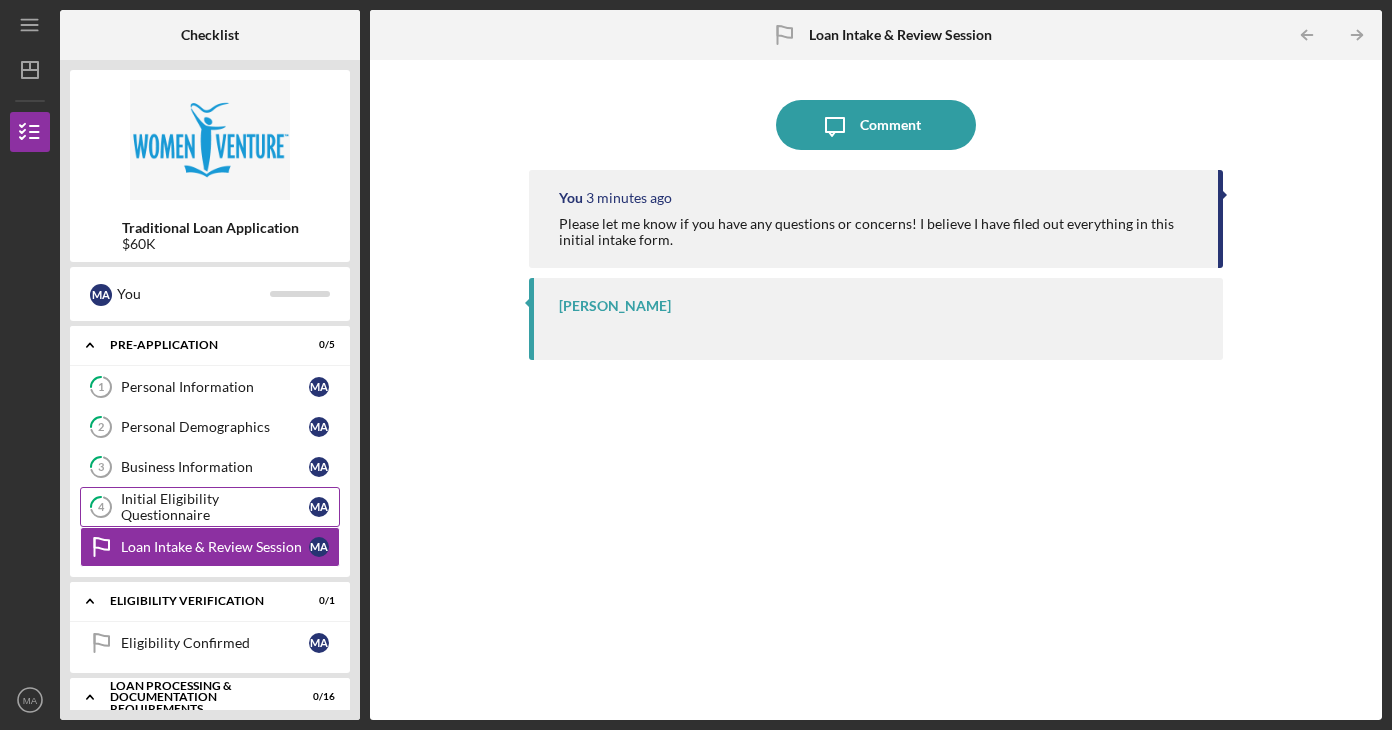 click on "Initial Eligibility Questionnaire" at bounding box center [215, 507] 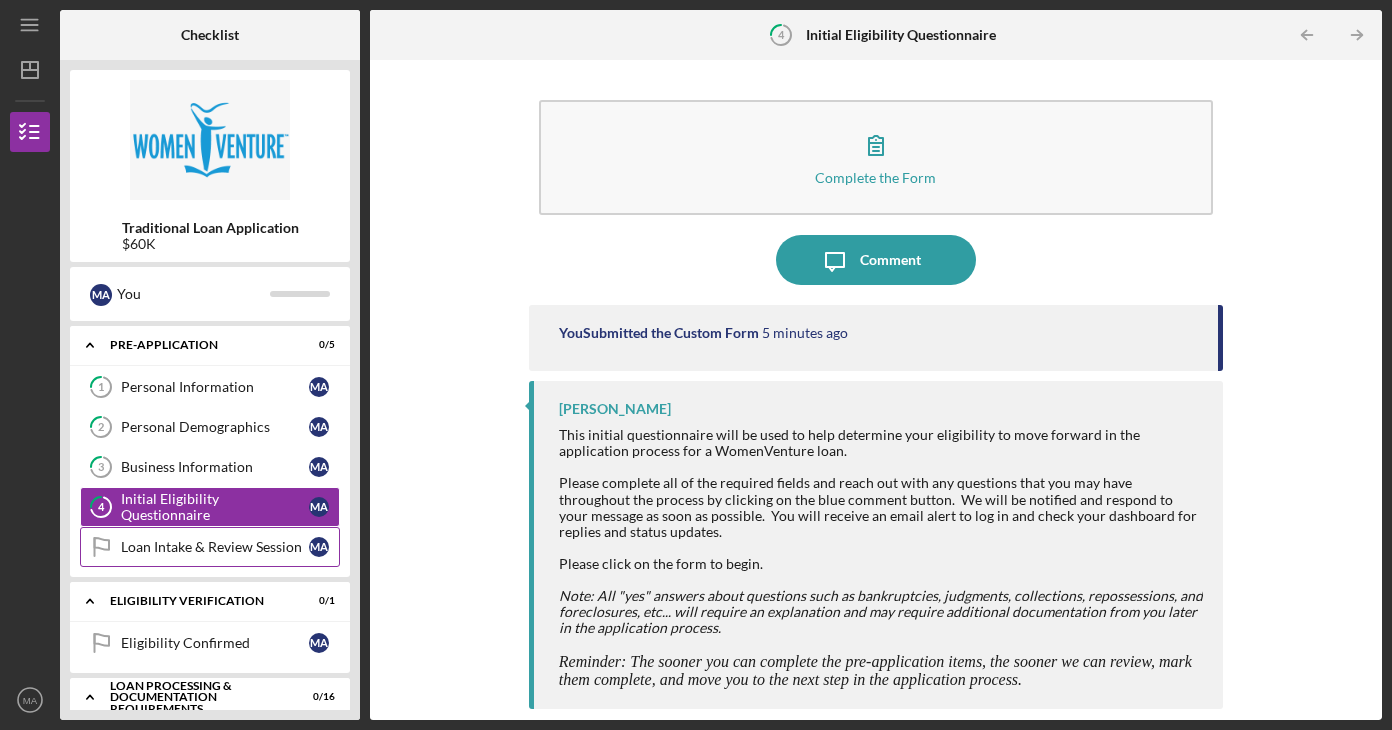 scroll, scrollTop: 100, scrollLeft: 0, axis: vertical 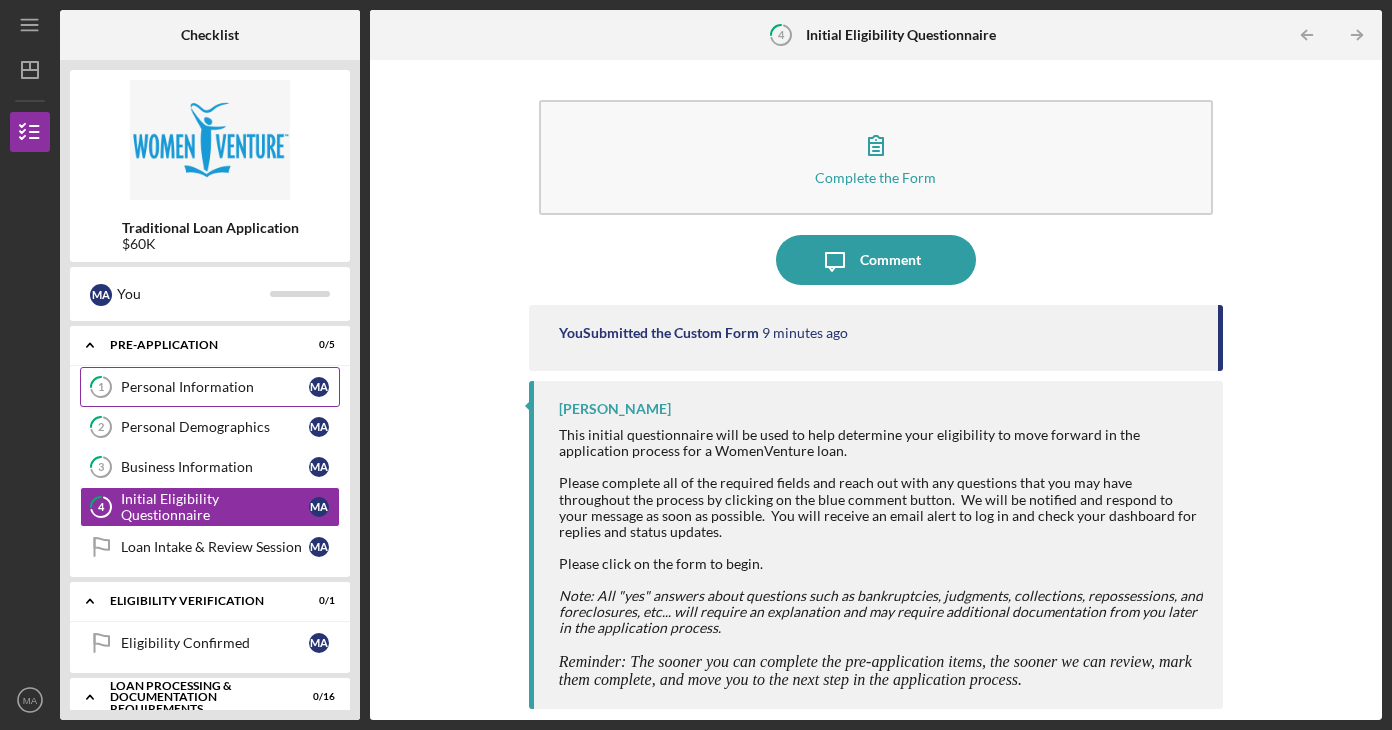 click on "1 Personal Information M A" at bounding box center (210, 387) 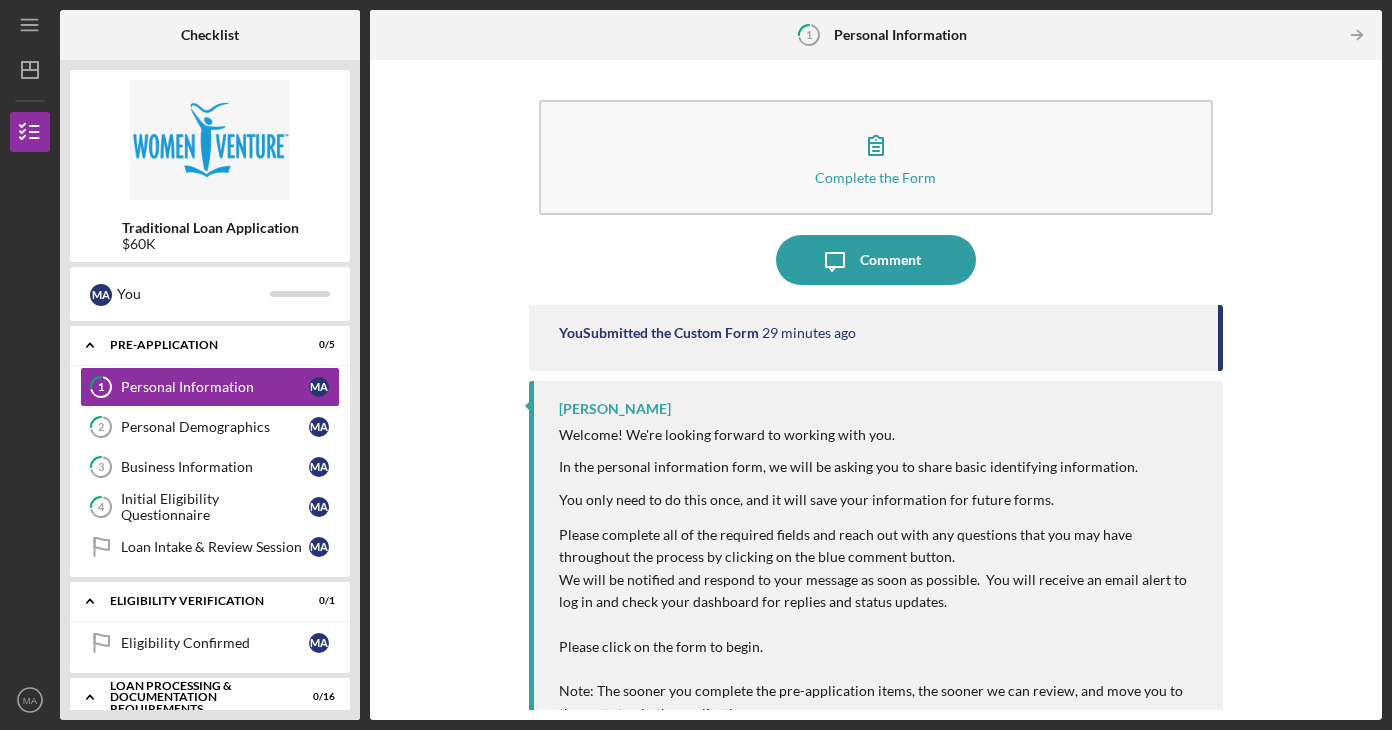 click on "You  Submitted the Custom Form   29 minutes ago" at bounding box center (876, 338) 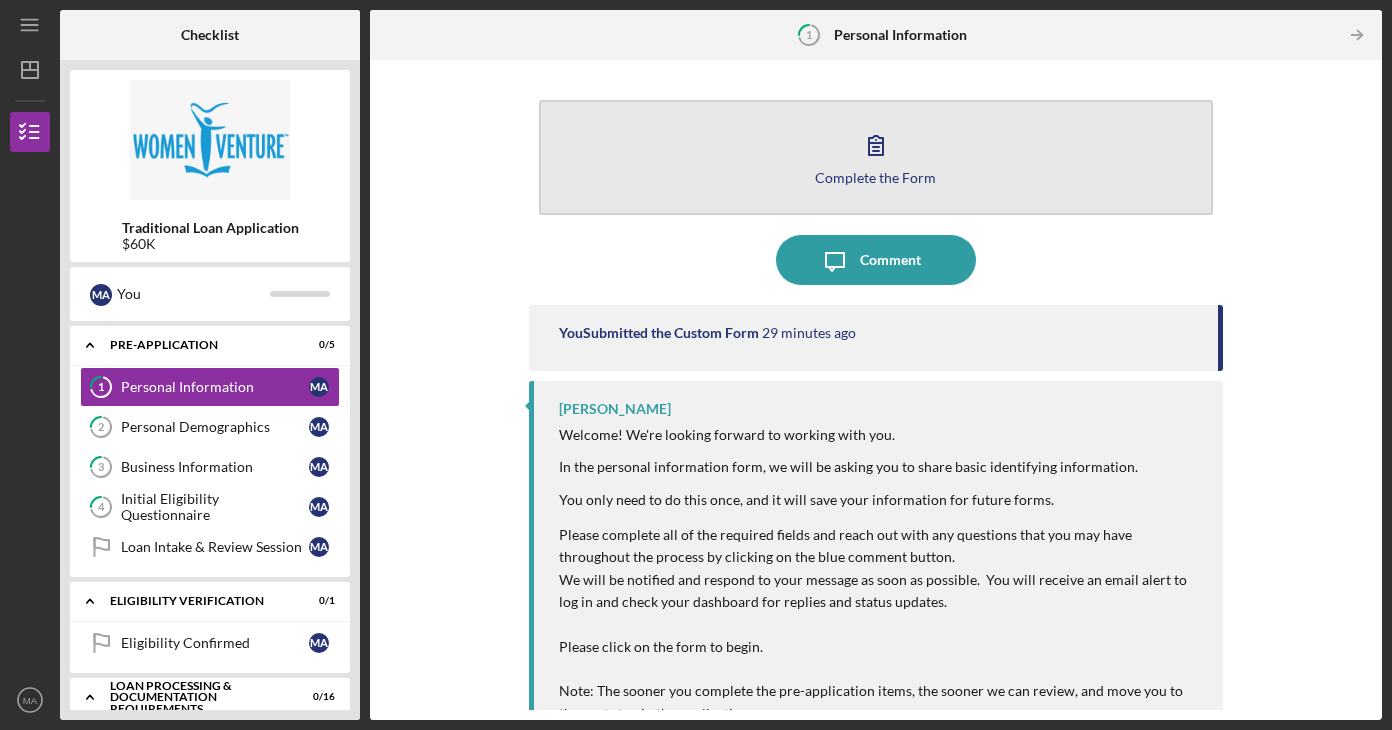 click on "Complete the Form" at bounding box center (875, 177) 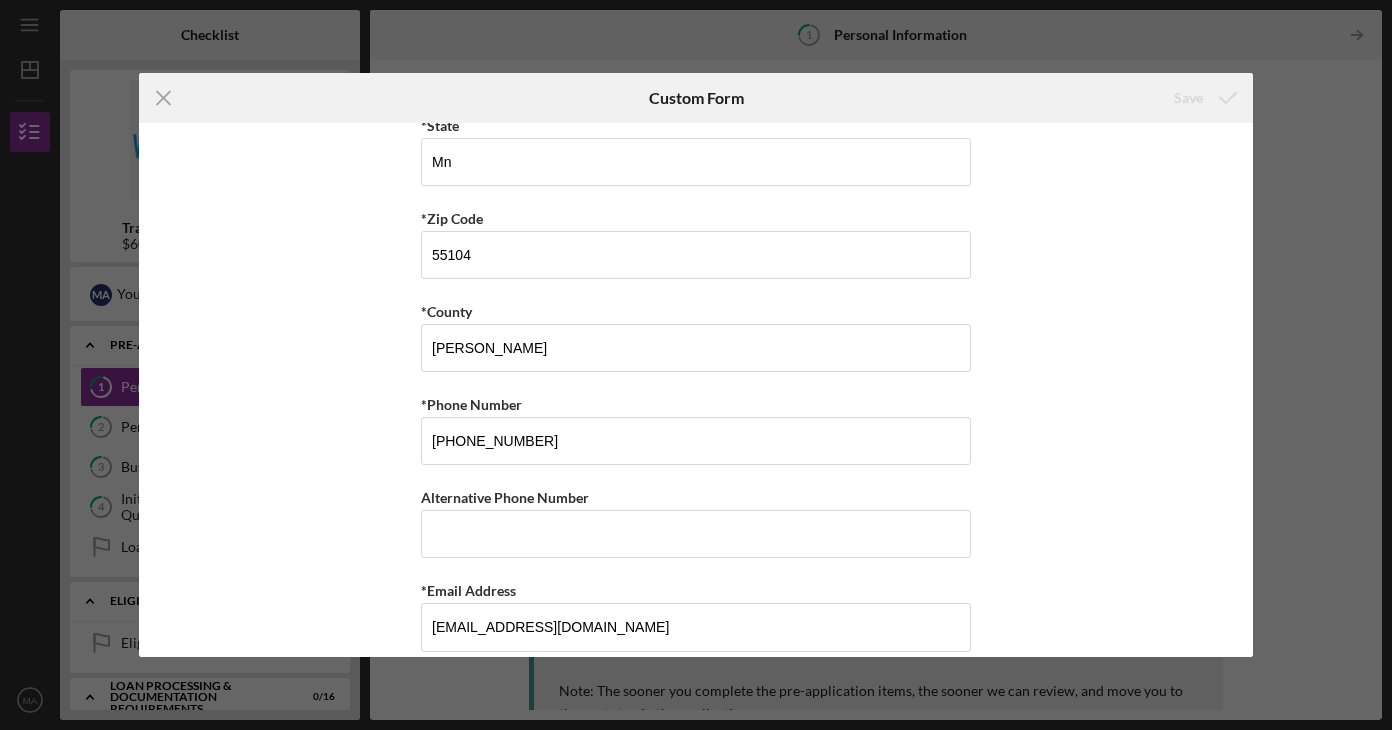 scroll, scrollTop: 655, scrollLeft: 0, axis: vertical 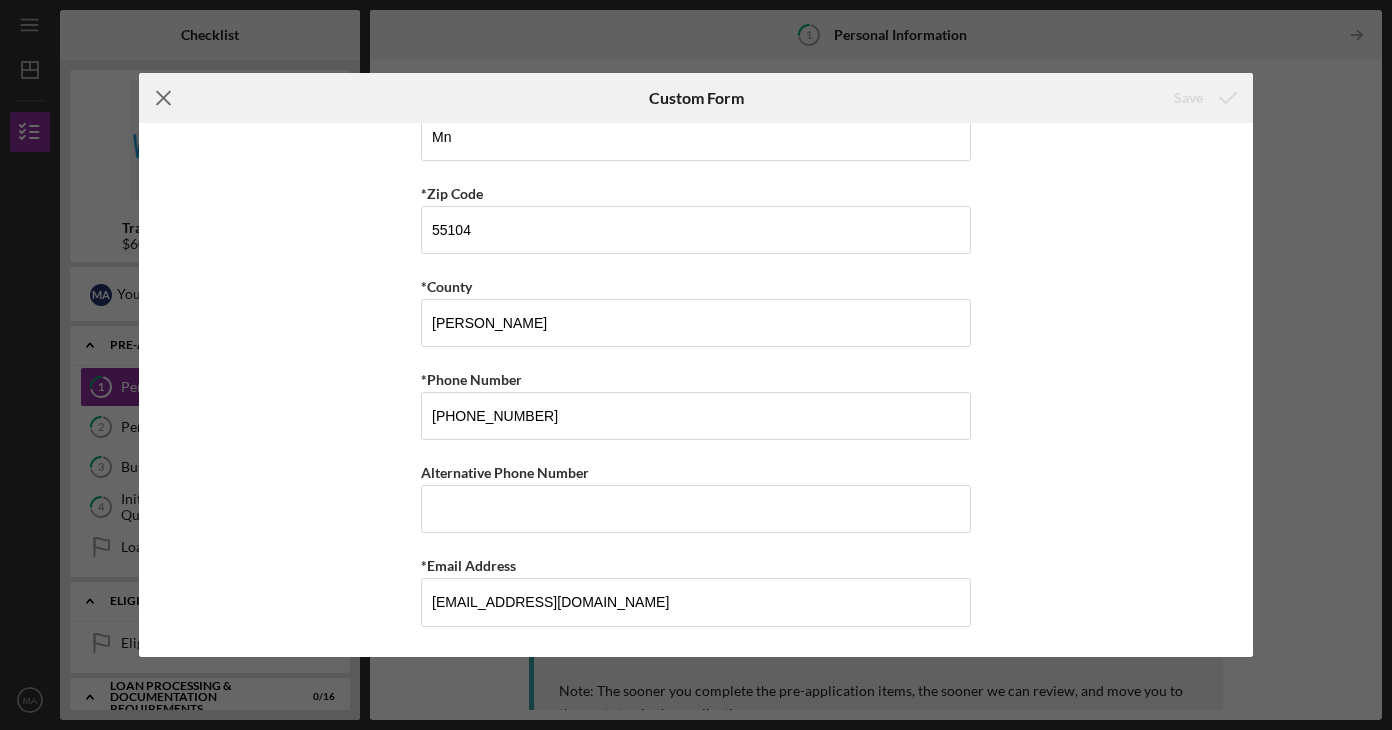 click on "Icon/Menu Close" 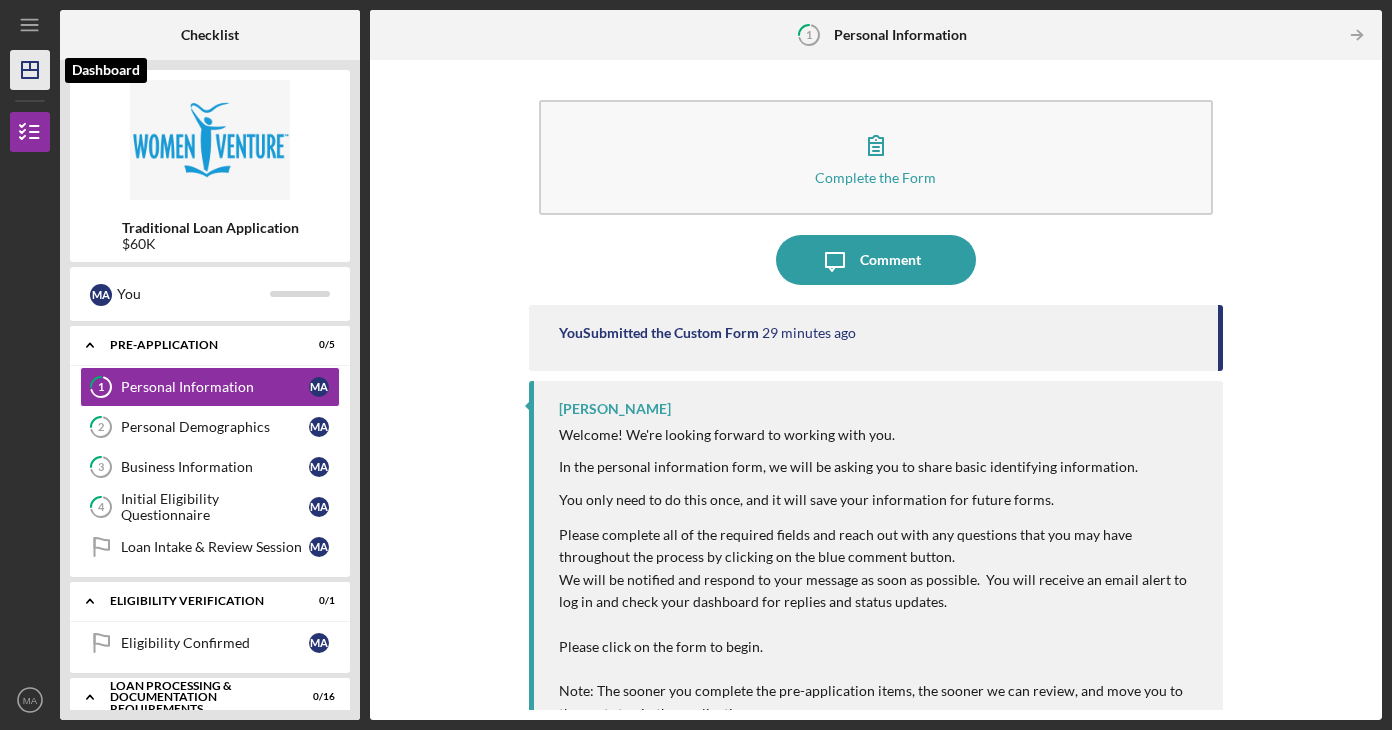click 